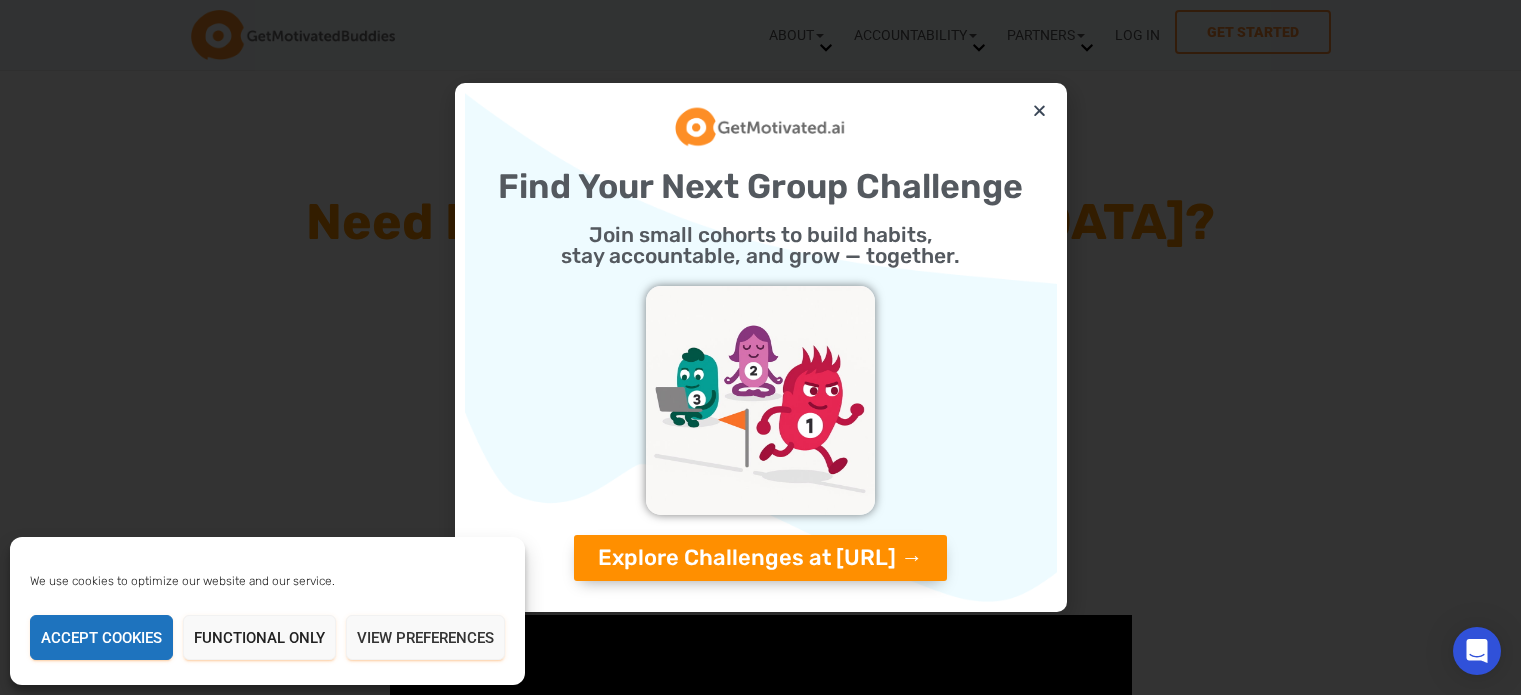 scroll, scrollTop: 0, scrollLeft: 0, axis: both 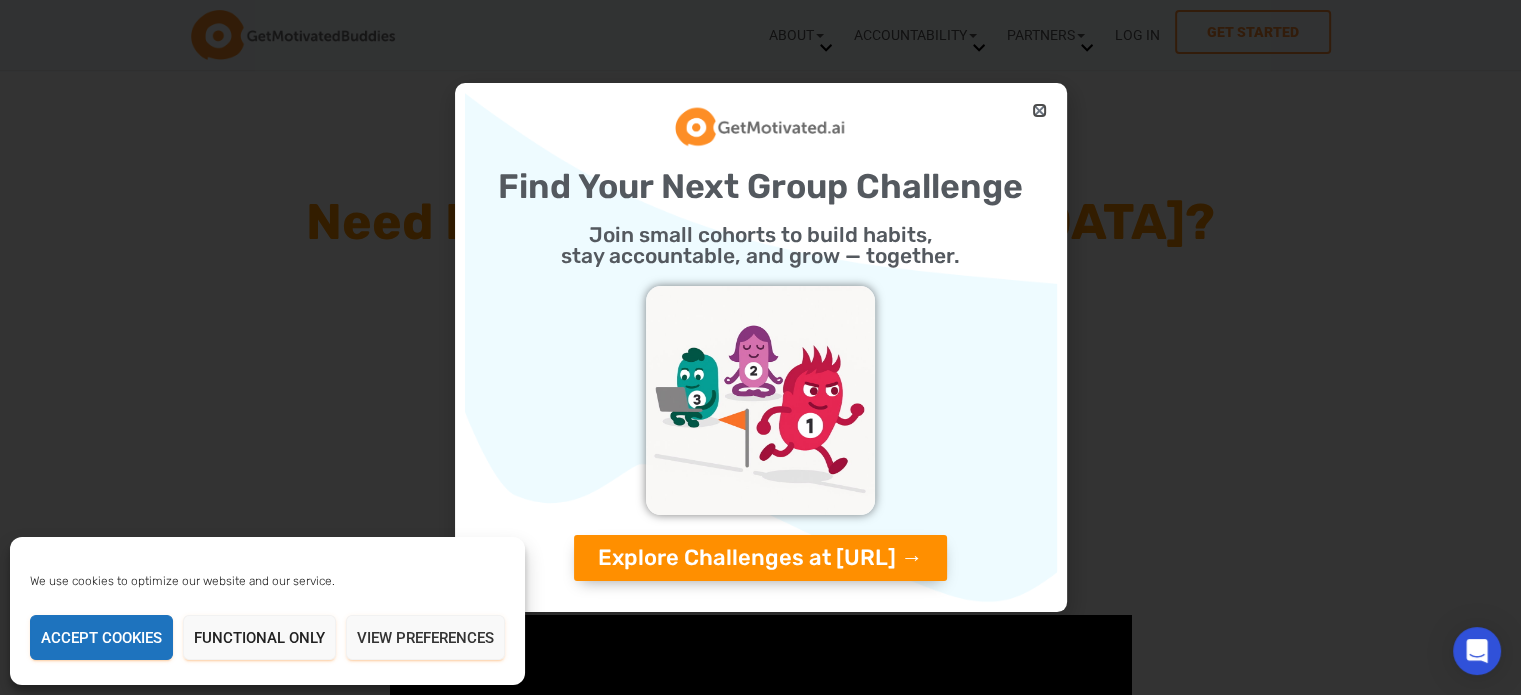 click at bounding box center (1039, 110) 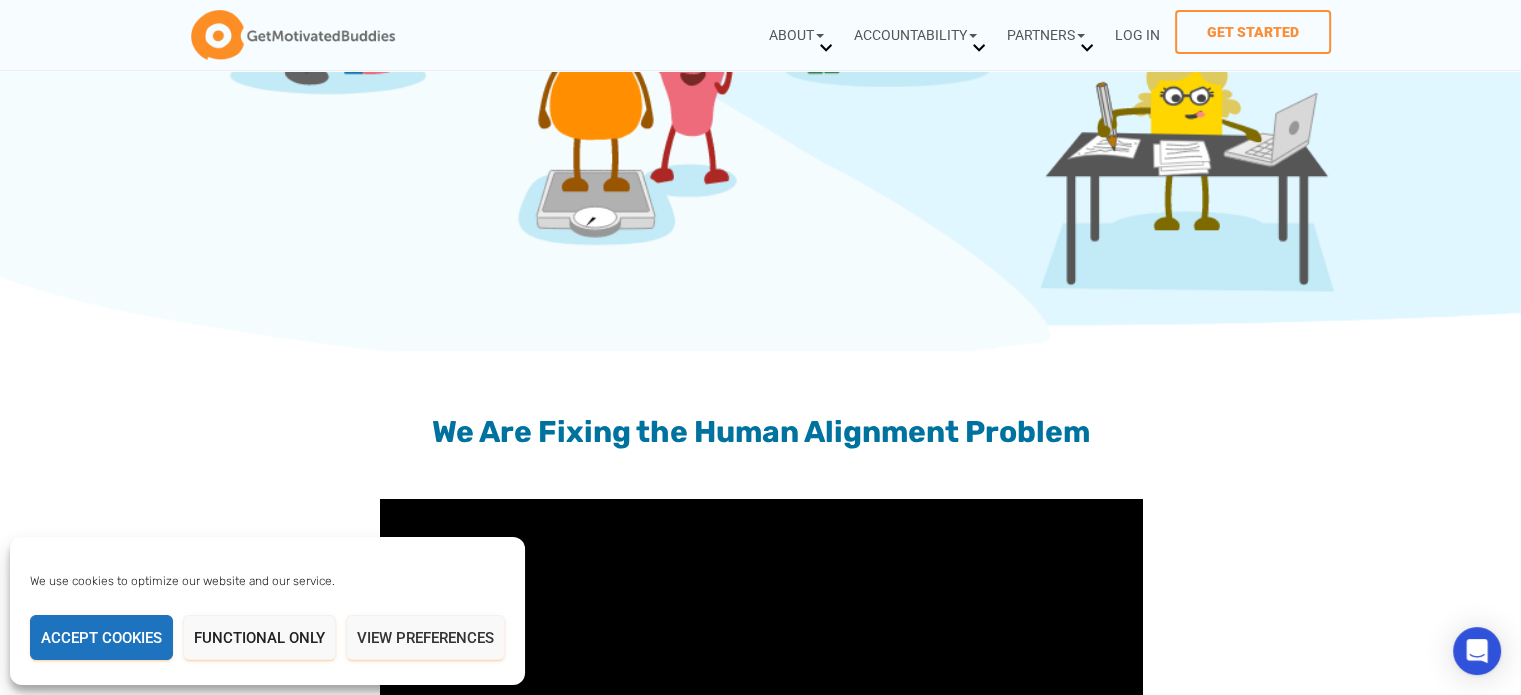scroll, scrollTop: 1600, scrollLeft: 0, axis: vertical 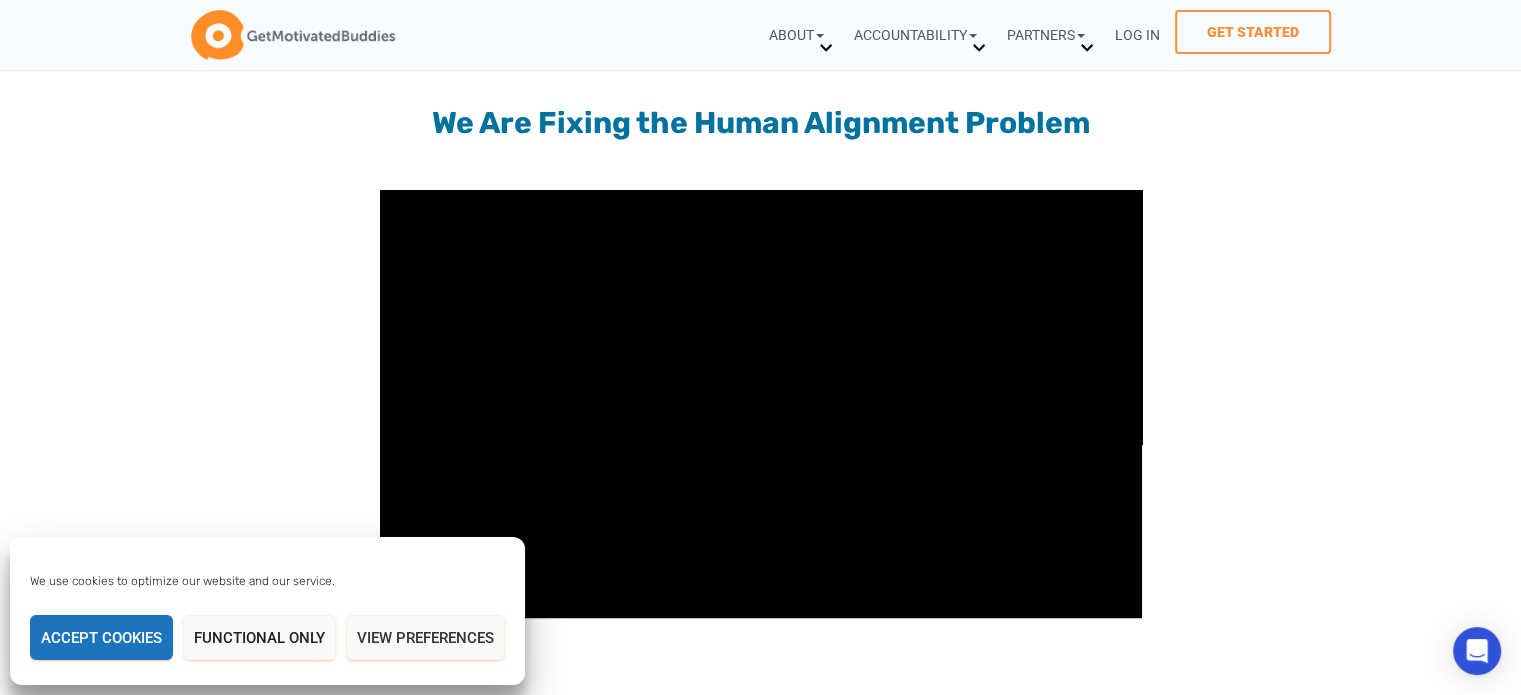 click on "Manage Cookie Consent
We use cookies to optimize our website and our service.
Functional
Functional
Always active
The technical storage or access is strictly necessary for the legitimate purpose of enabling the use of a specific service explicitly requested by the subscriber or user, or for the sole purpose of carrying out the transmission of a communication over an electronic communications network.
Preferences
Preferences
The technical storage or access is necessary for the legitimate purpose of storing preferences that are not requested by the subscriber or user.
Statistics
Statistics" at bounding box center [267, 611] 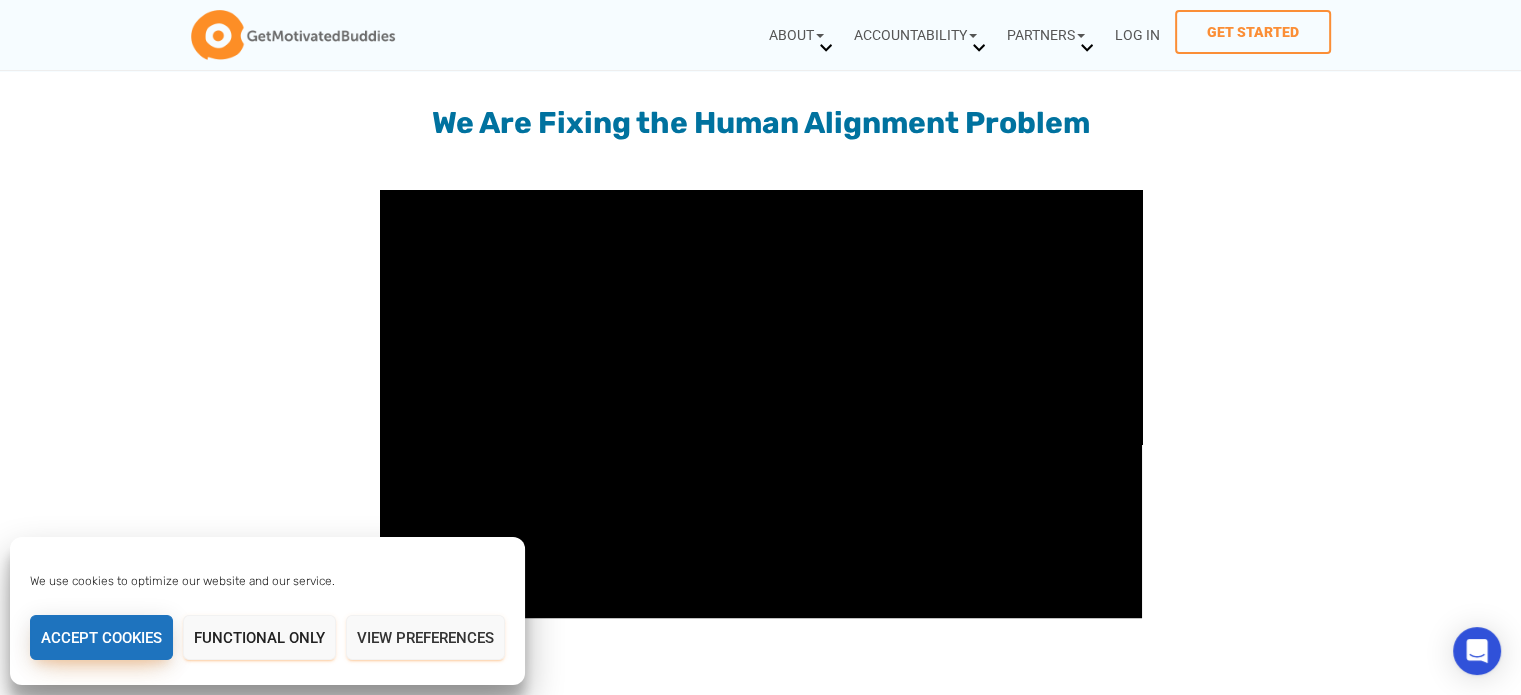 click on "Accept cookies" at bounding box center [101, 637] 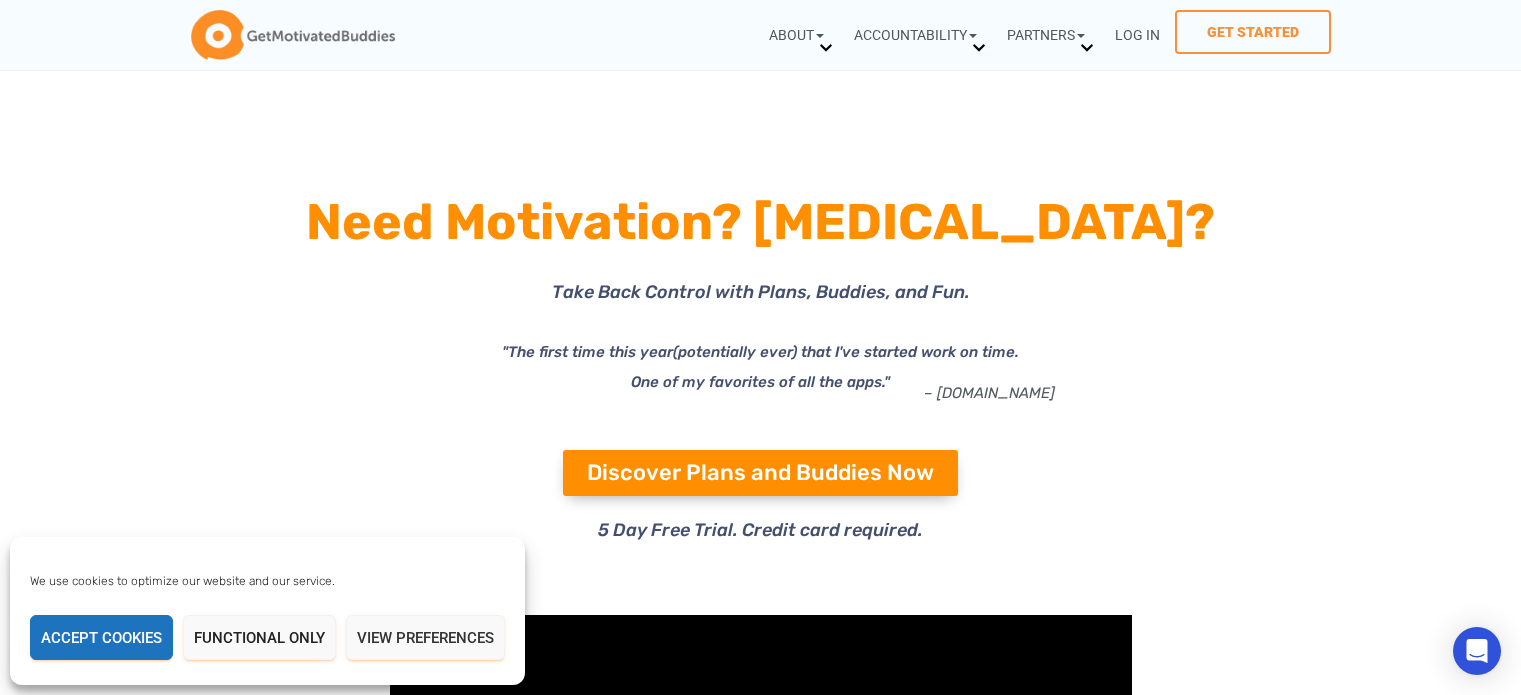 scroll, scrollTop: 1300, scrollLeft: 0, axis: vertical 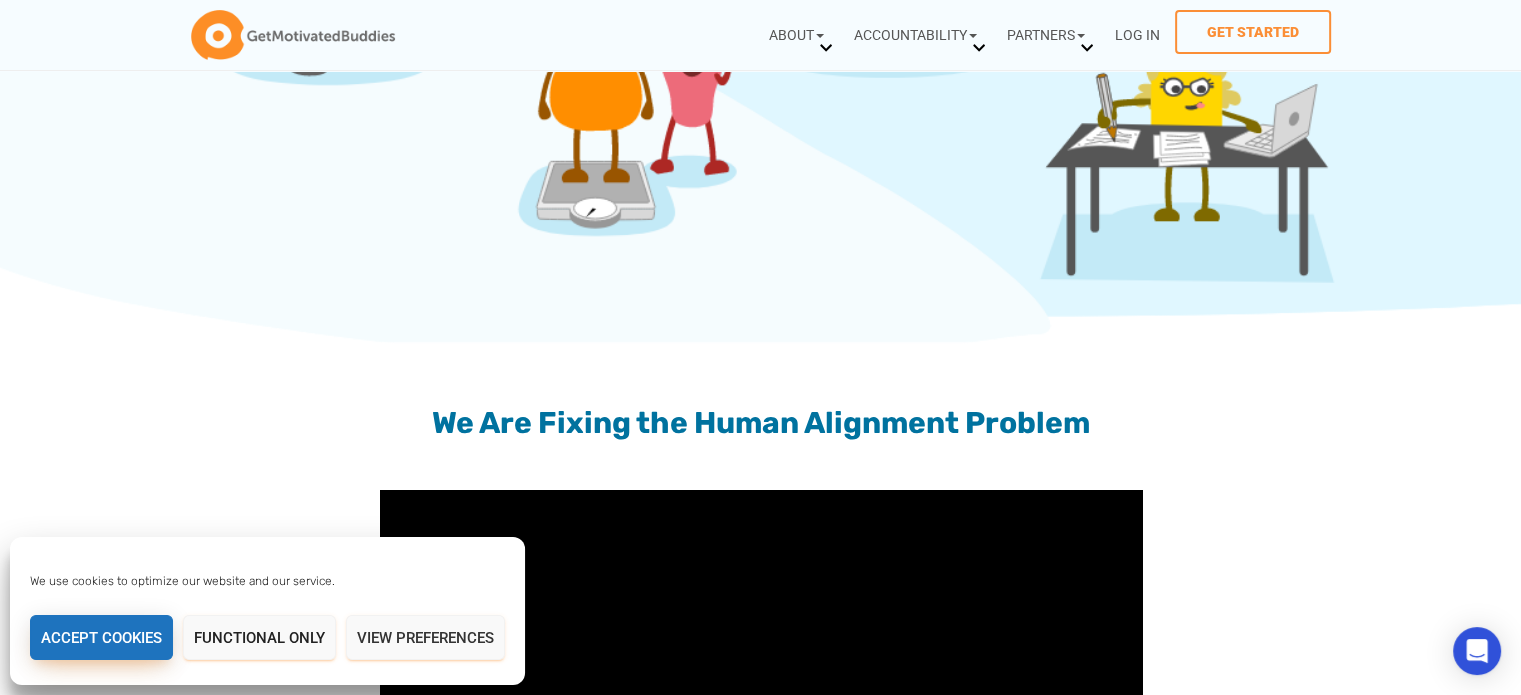 click on "Accept cookies" at bounding box center [101, 637] 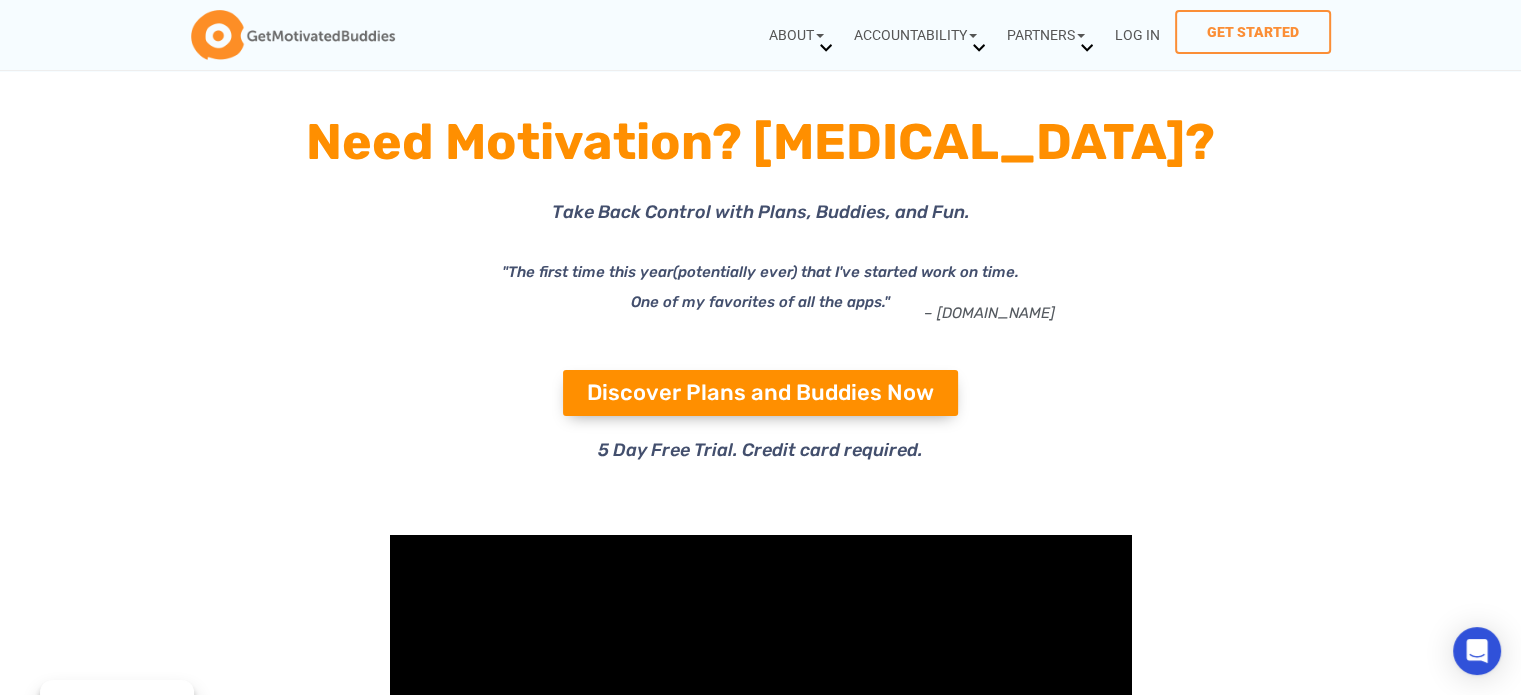 scroll, scrollTop: 0, scrollLeft: 0, axis: both 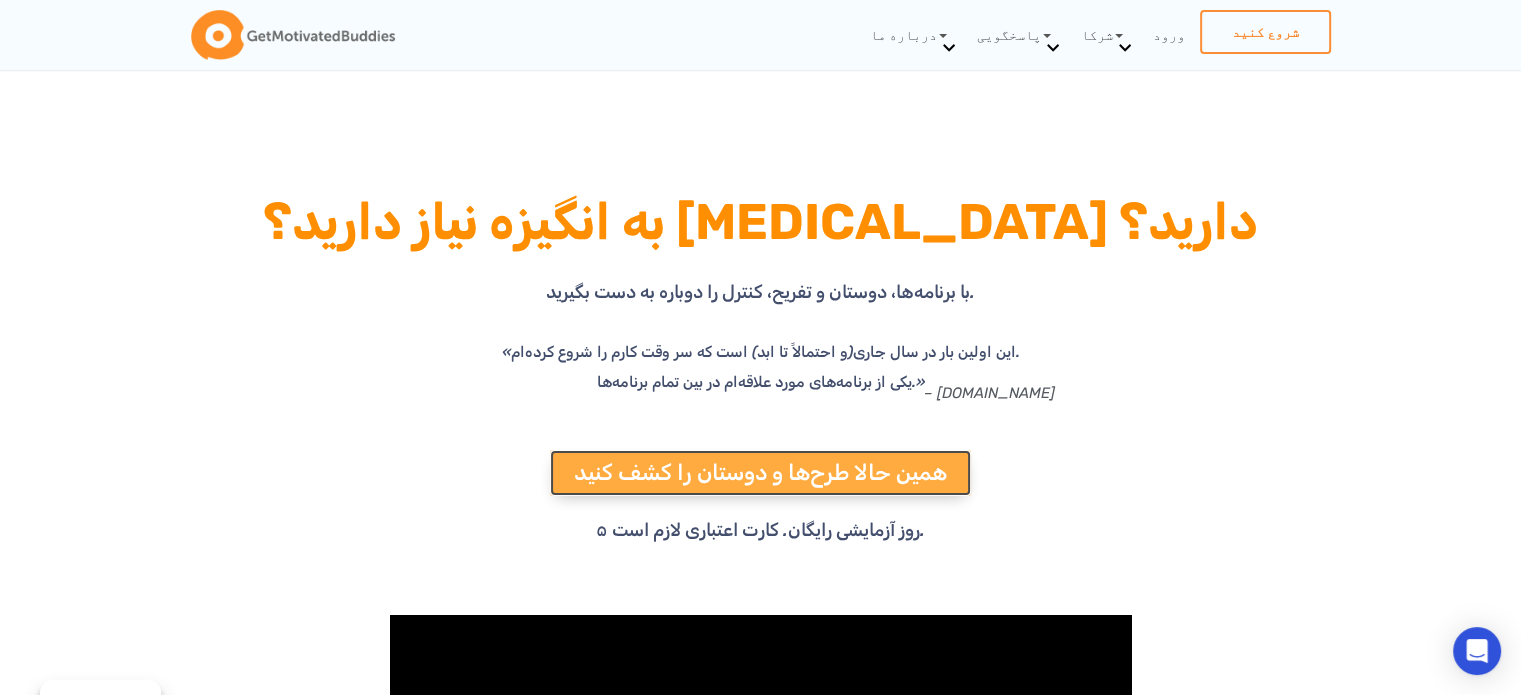 drag, startPoint x: 855, startPoint y: 456, endPoint x: 851, endPoint y: 469, distance: 13.601471 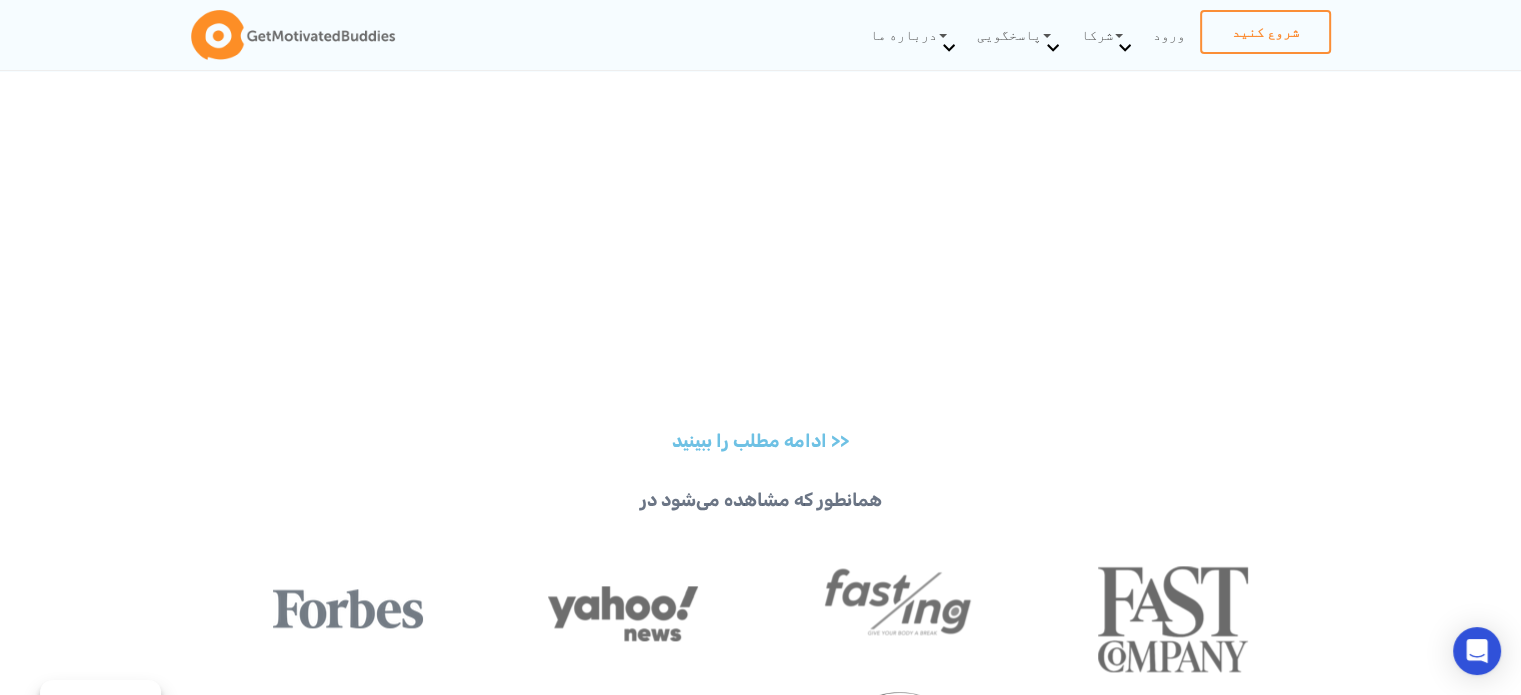 scroll, scrollTop: 2600, scrollLeft: 0, axis: vertical 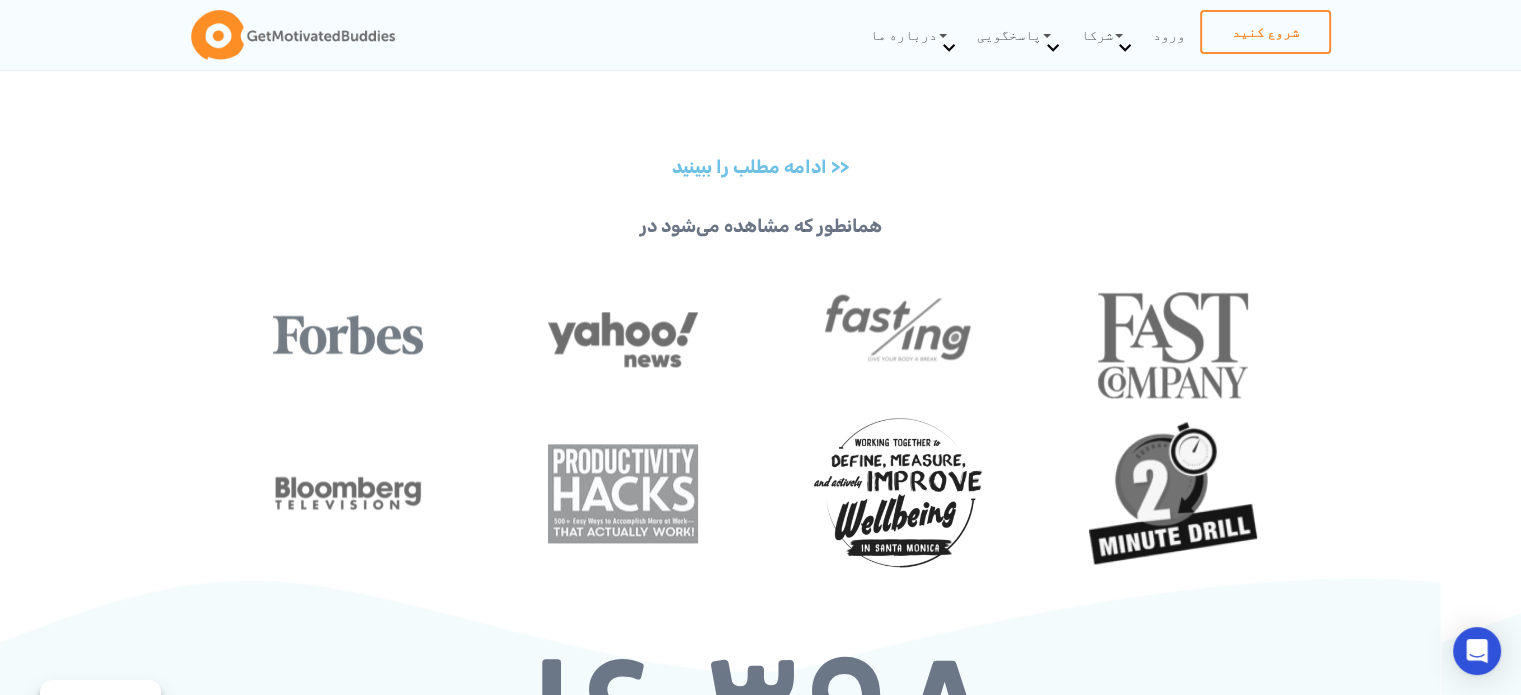 click on "ادامه مطلب را ببینید >>" at bounding box center [760, 167] 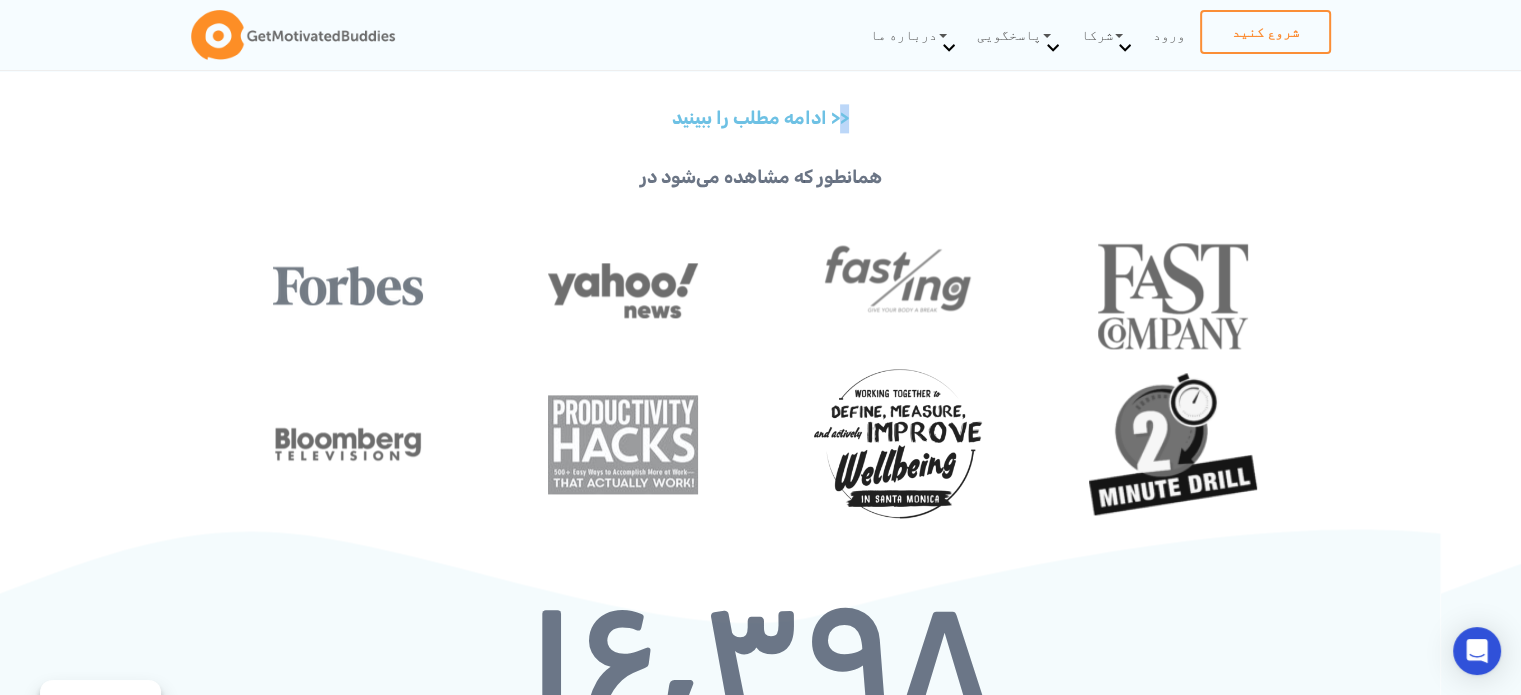 scroll, scrollTop: 2400, scrollLeft: 0, axis: vertical 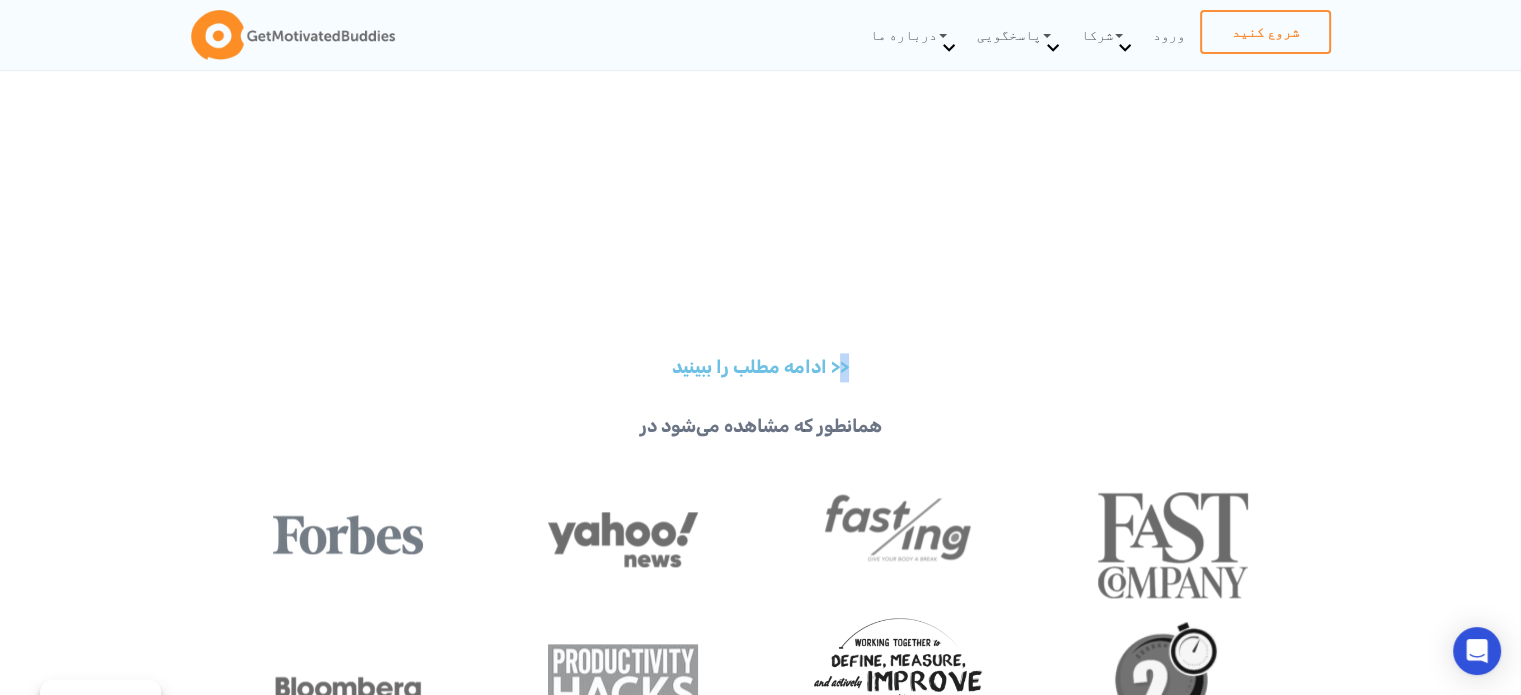 click on "ادامه مطلب را ببینید >>" at bounding box center [760, 183] 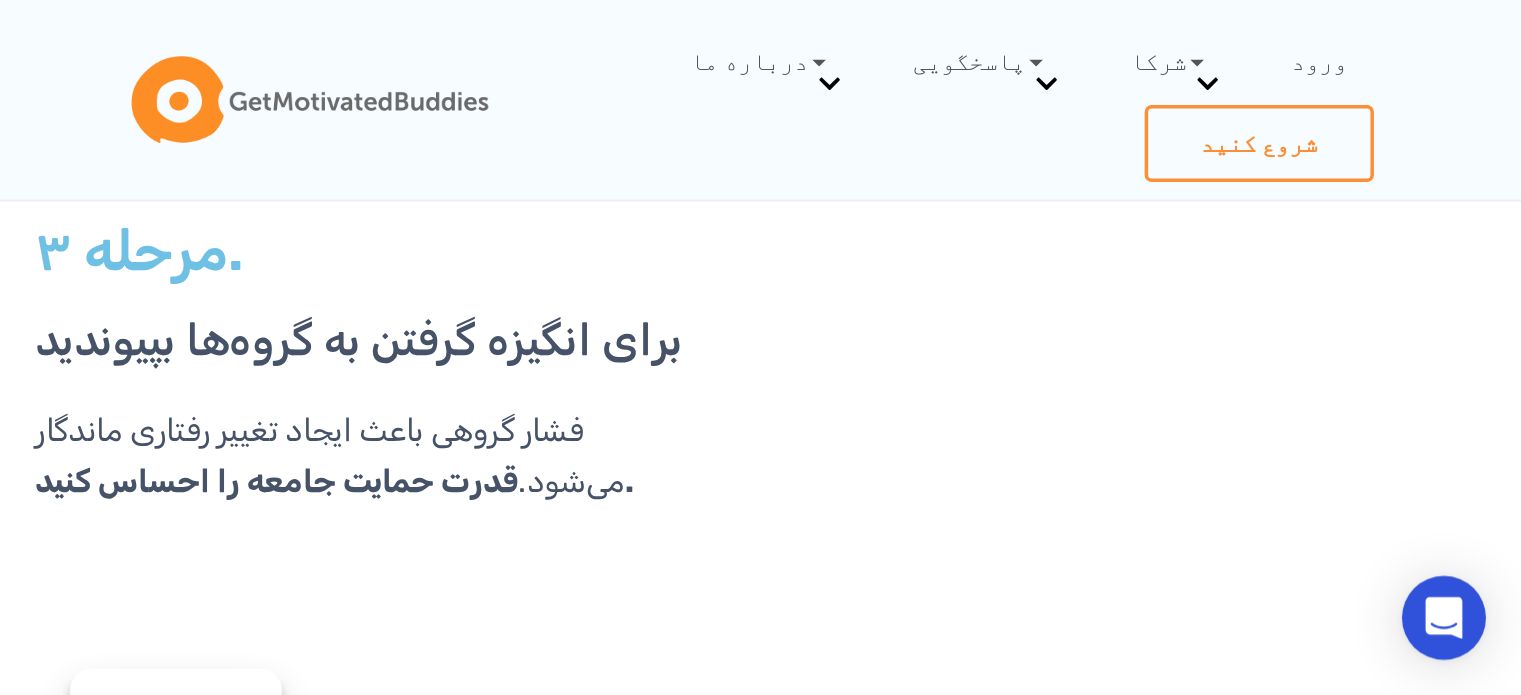 scroll, scrollTop: 4500, scrollLeft: 0, axis: vertical 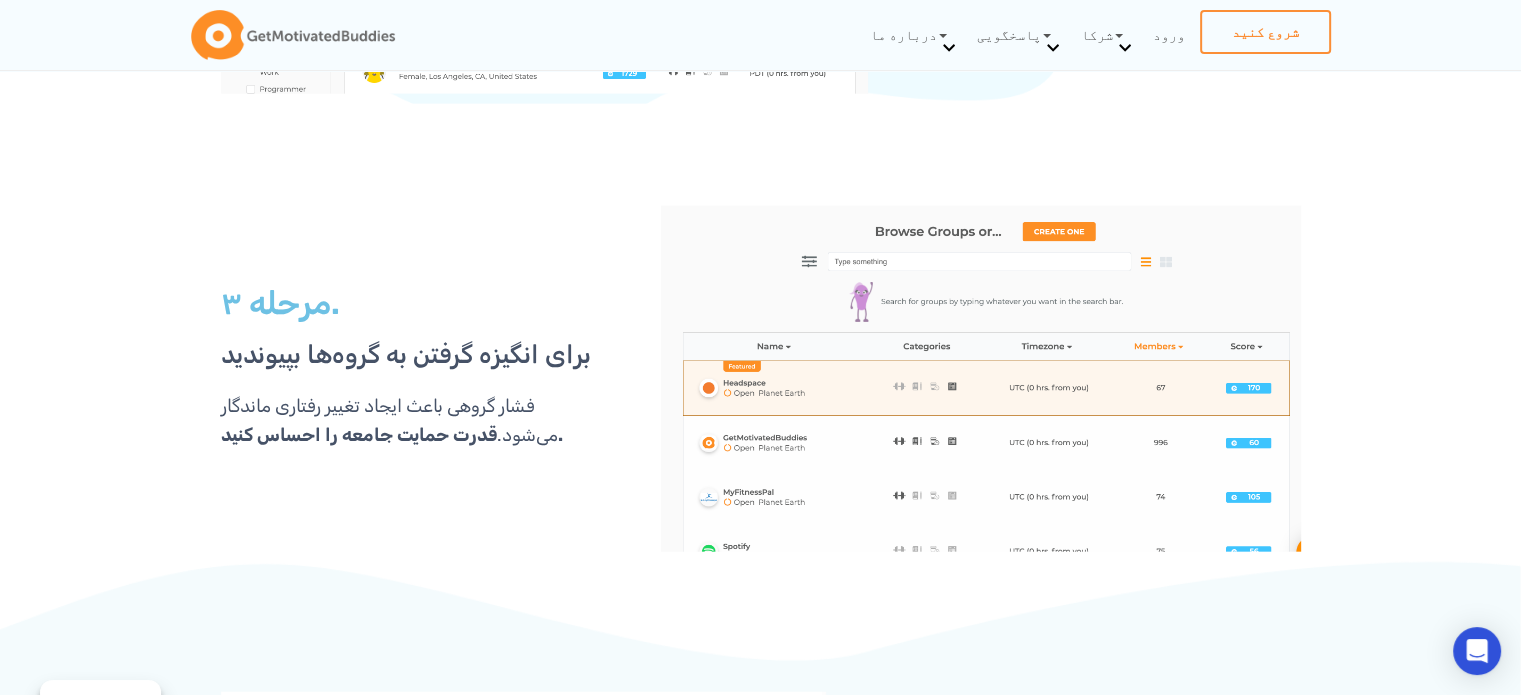 drag, startPoint x: 1218, startPoint y: 369, endPoint x: 1200, endPoint y: 409, distance: 43.863426 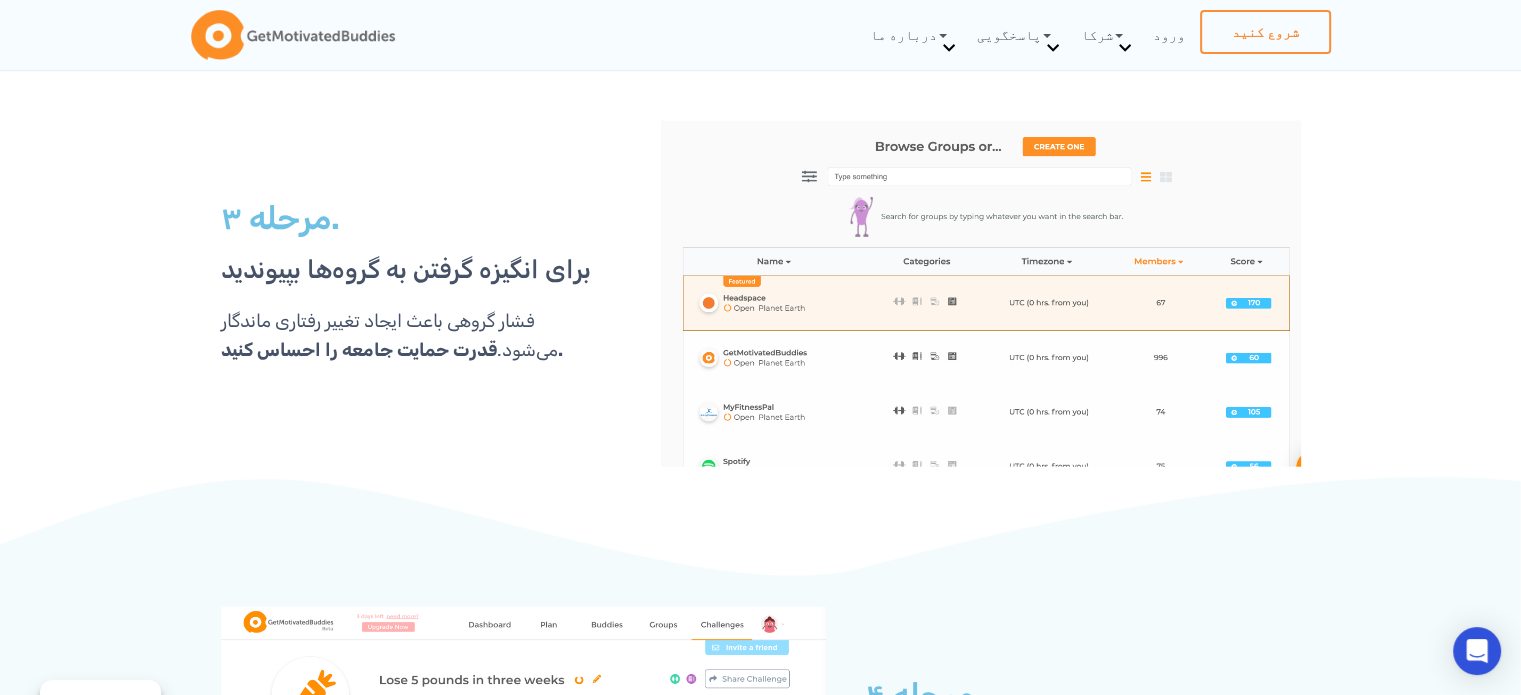 scroll, scrollTop: 4600, scrollLeft: 0, axis: vertical 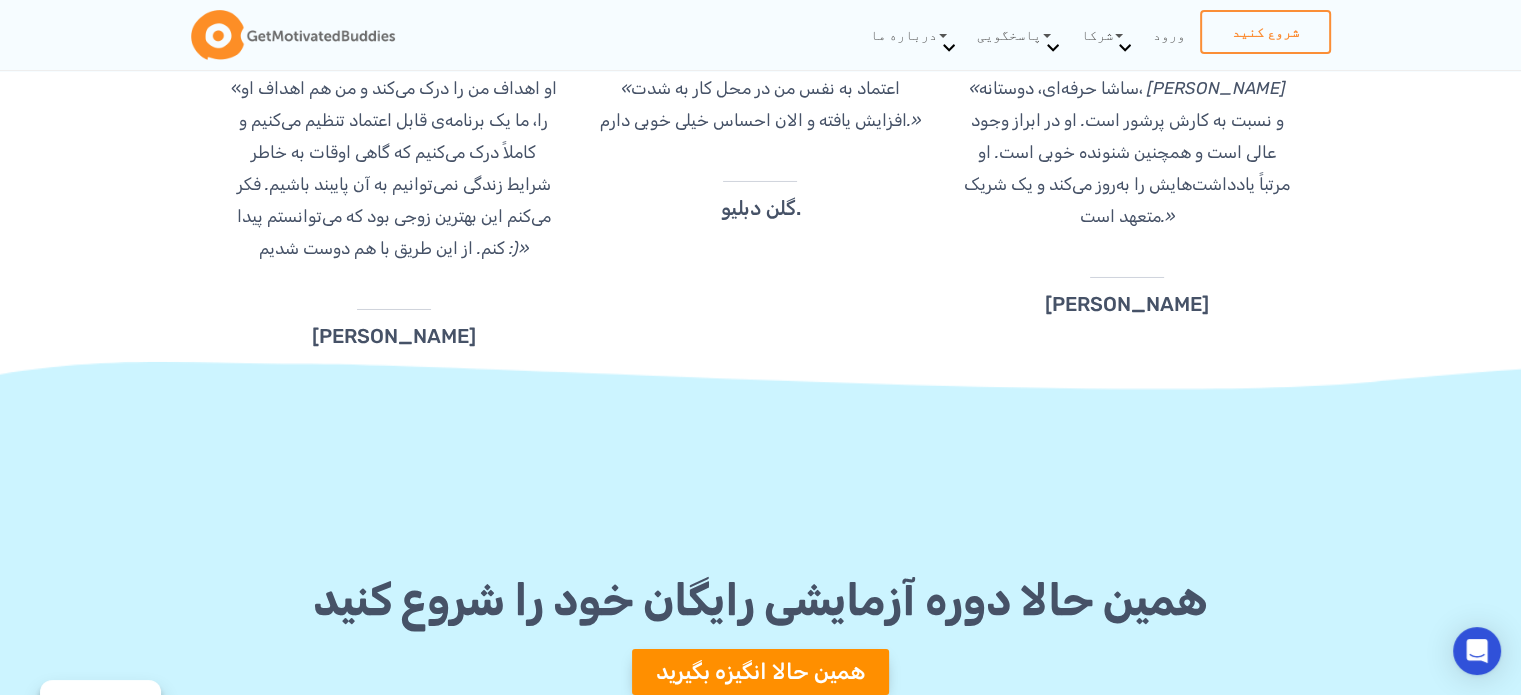 type 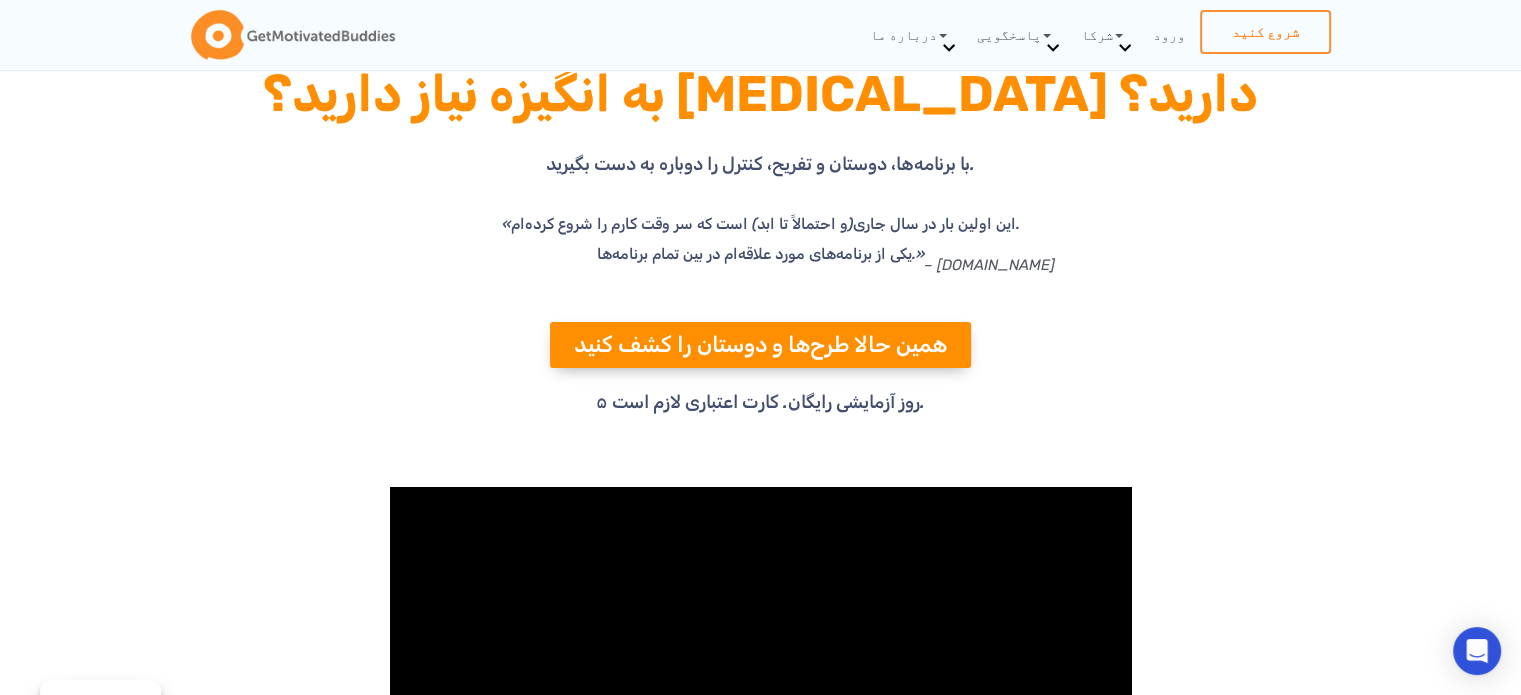 scroll, scrollTop: 39, scrollLeft: 0, axis: vertical 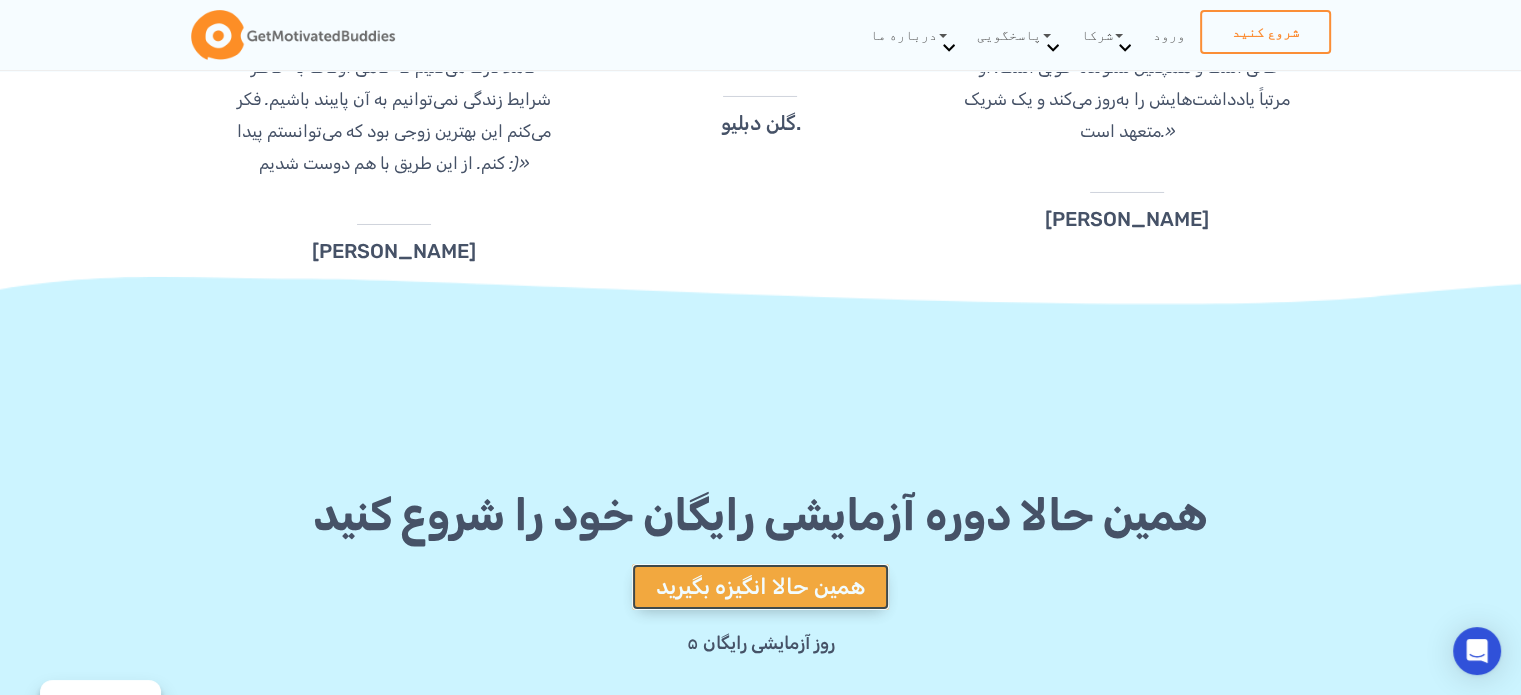 click on "همین حالا انگیزه بگیرید" at bounding box center [760, 586] 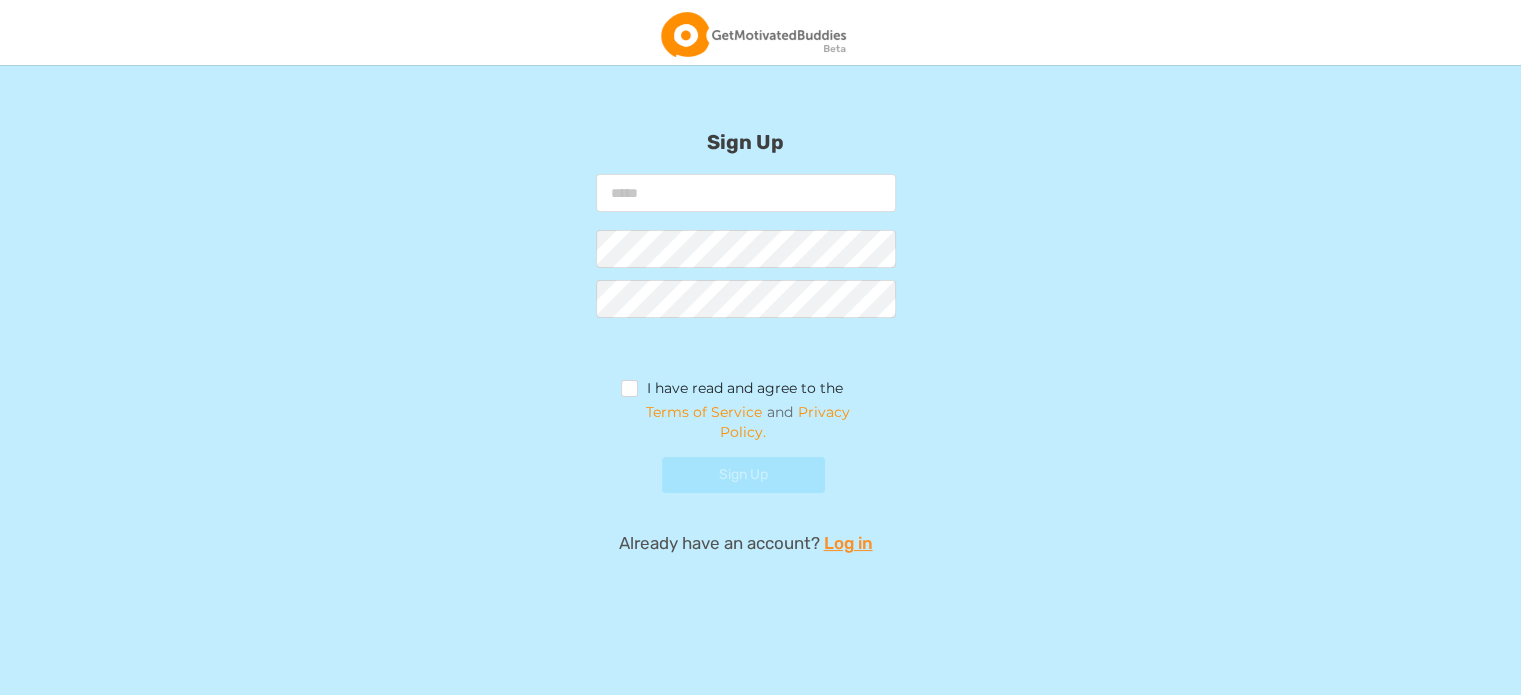 scroll, scrollTop: 50, scrollLeft: 0, axis: vertical 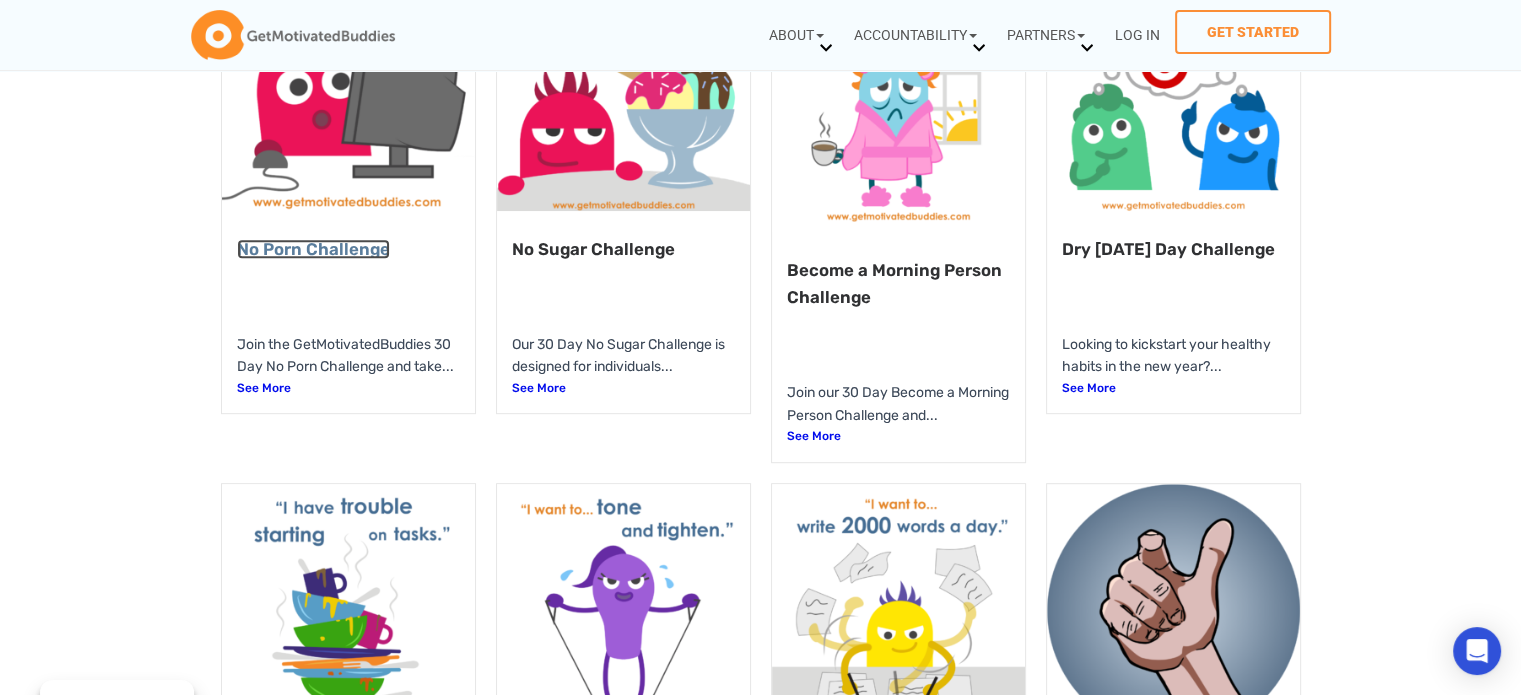 click on "No Porn Challenge" at bounding box center [313, 249] 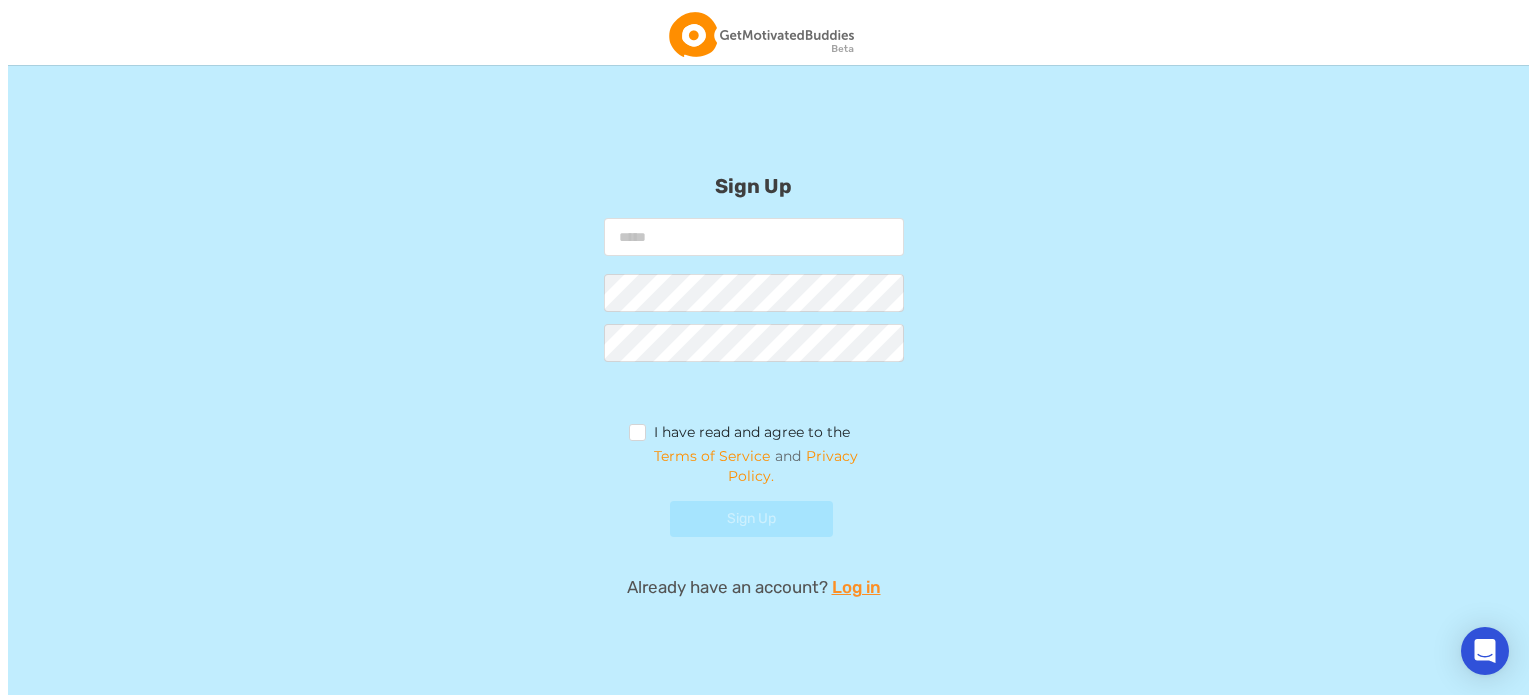 scroll, scrollTop: 0, scrollLeft: 0, axis: both 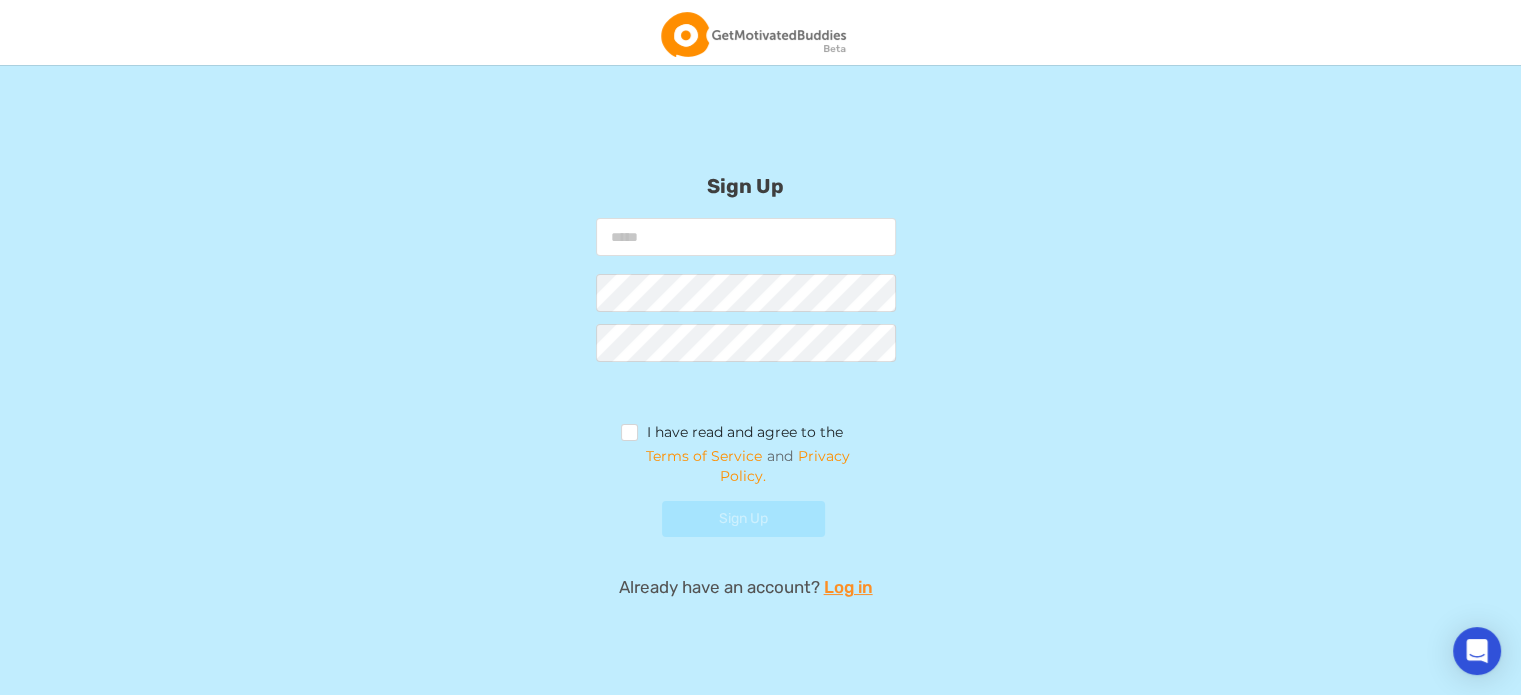 click at bounding box center (746, 237) 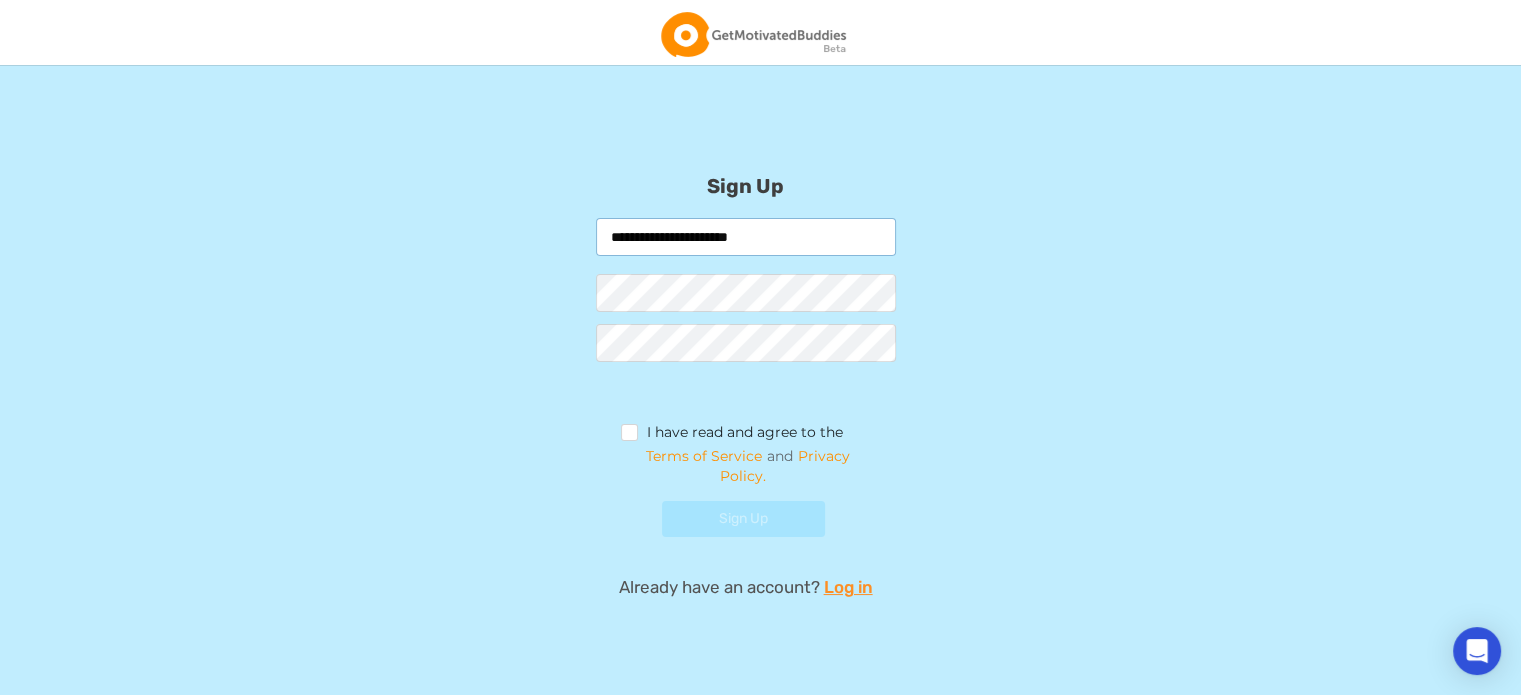click on "**********" at bounding box center [746, 237] 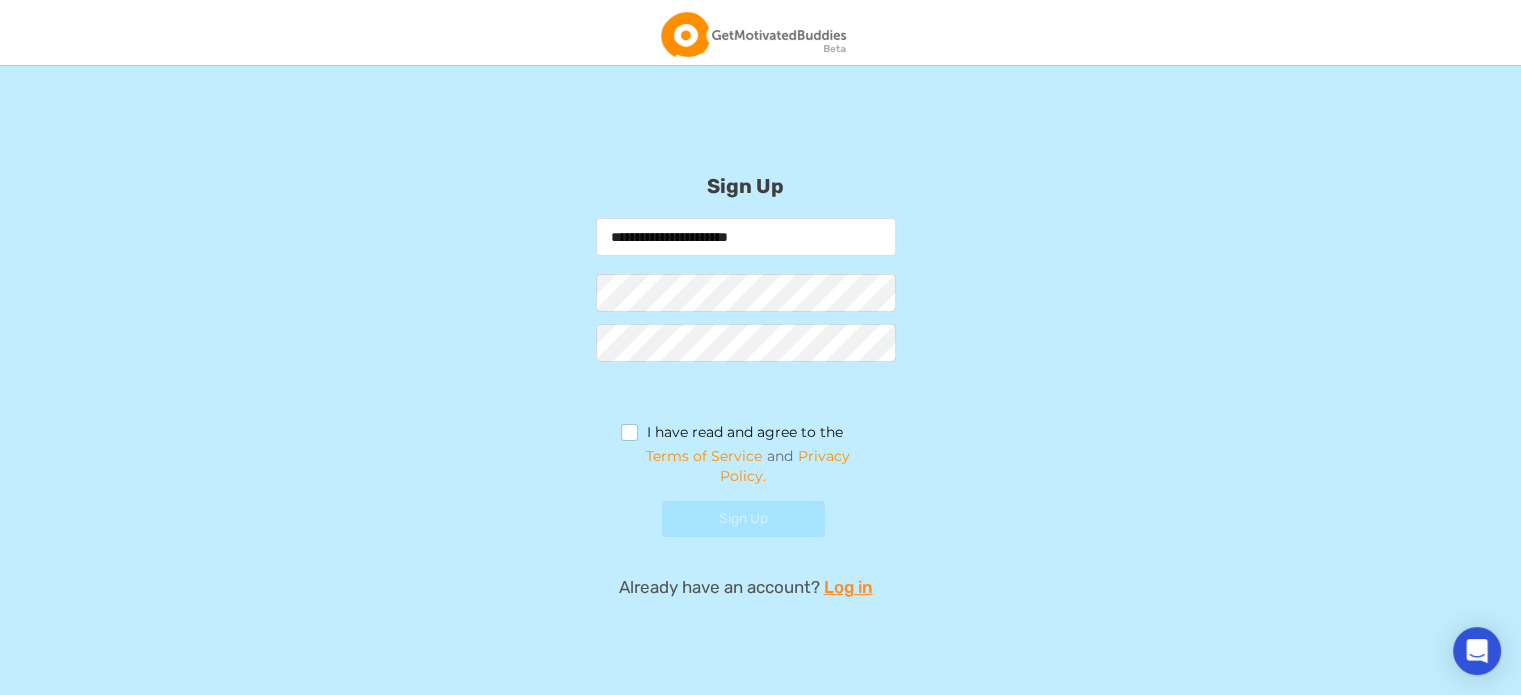 click on "I have read and agree to the" at bounding box center (732, 435) 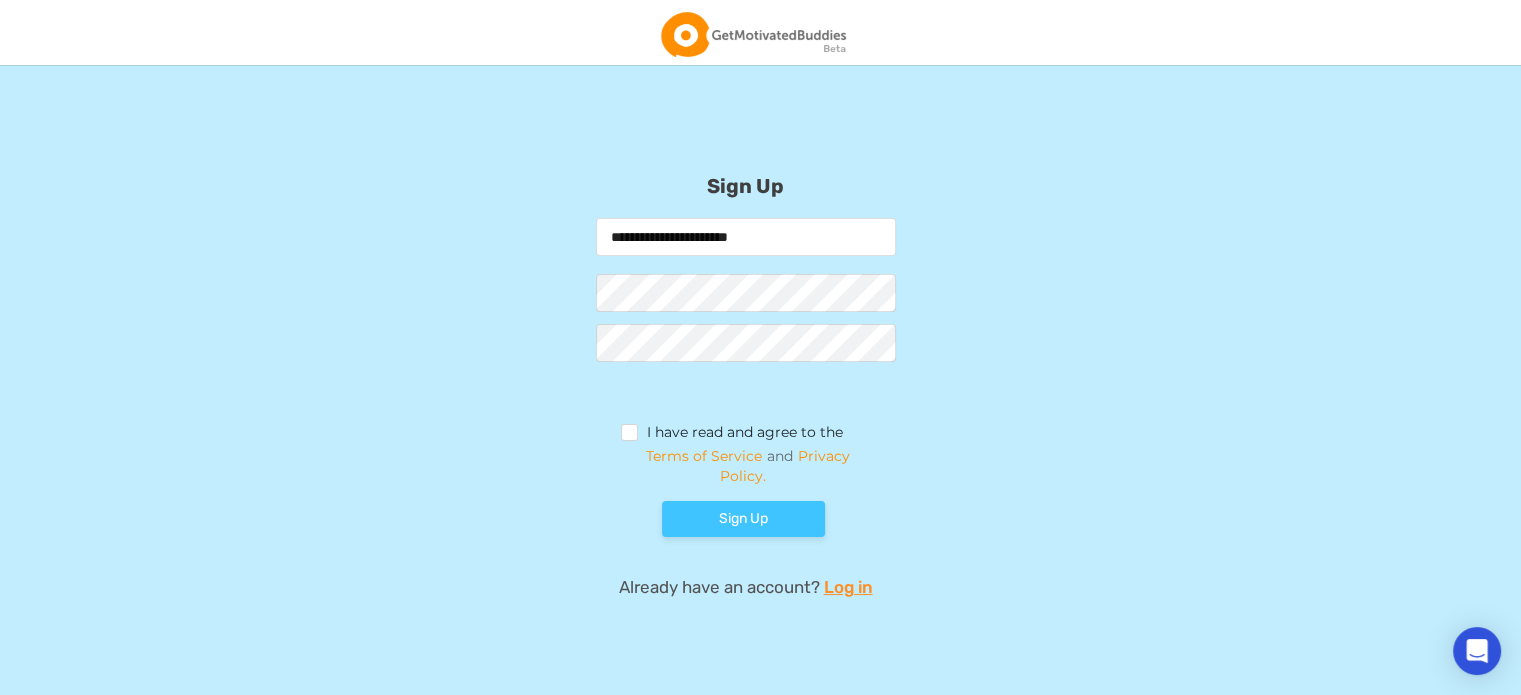click on "Sign Up" at bounding box center [743, 519] 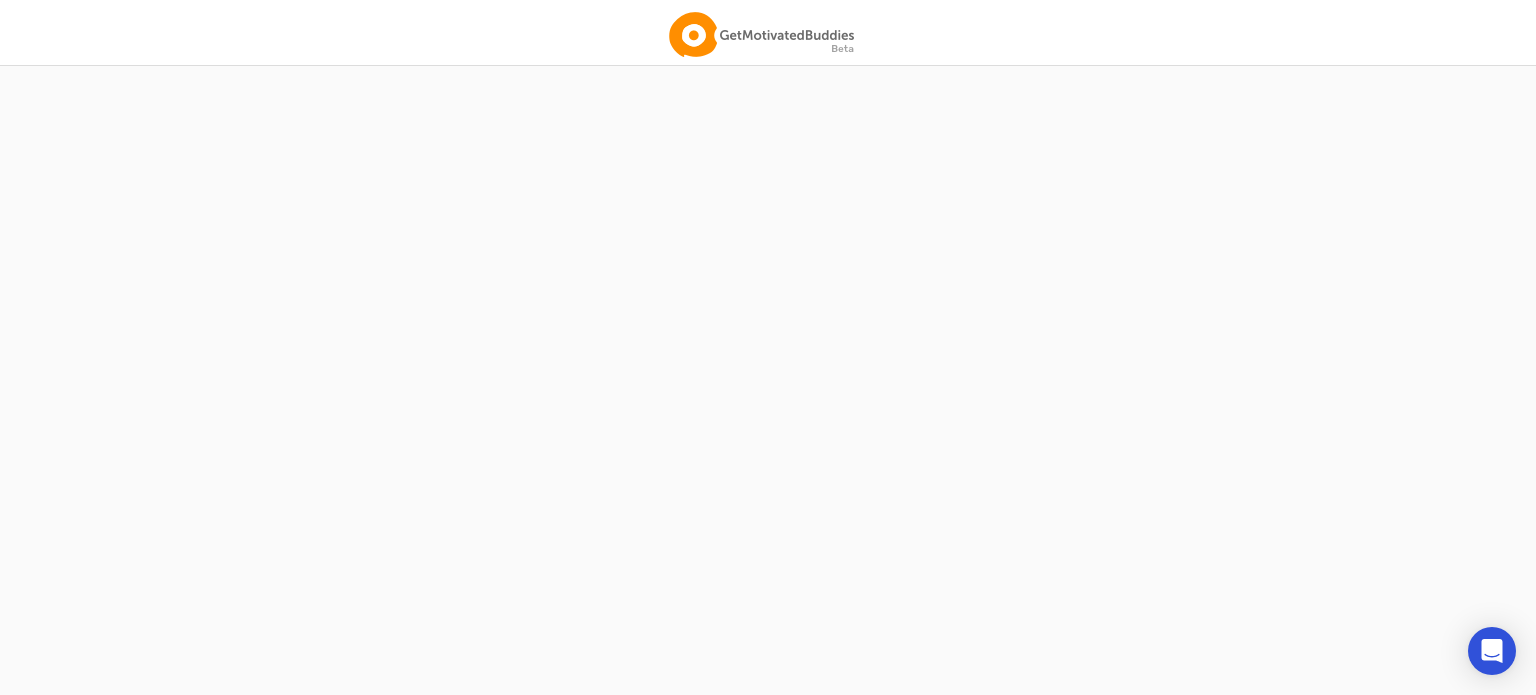 scroll, scrollTop: 0, scrollLeft: 0, axis: both 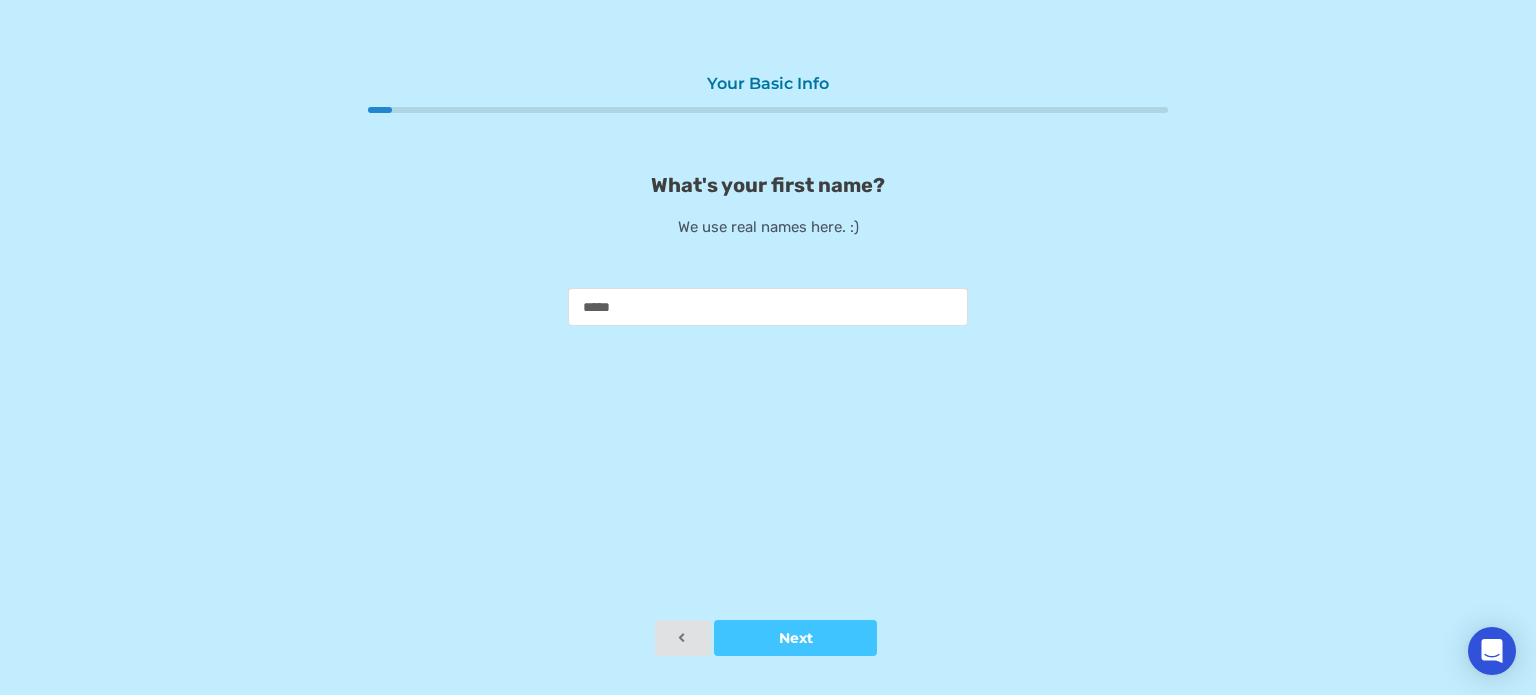 type on "******" 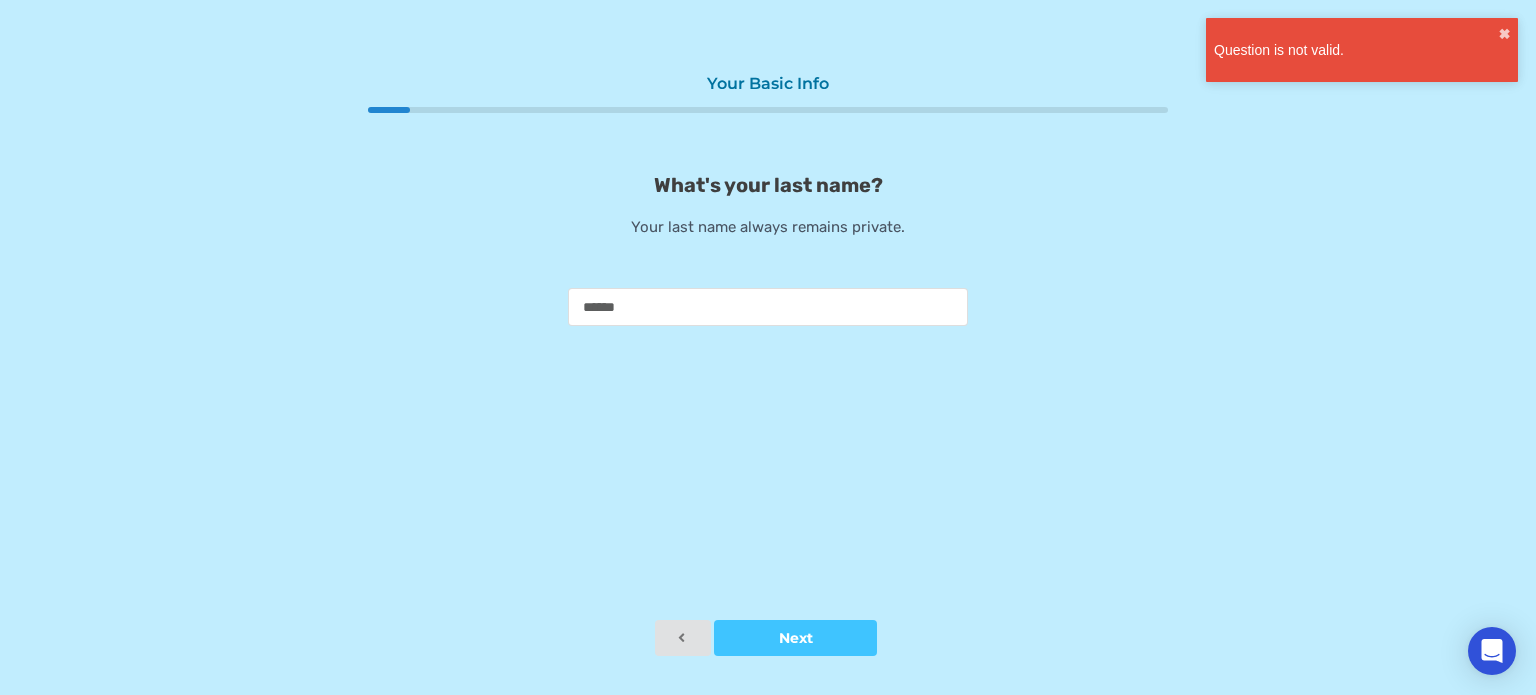 type on "*******" 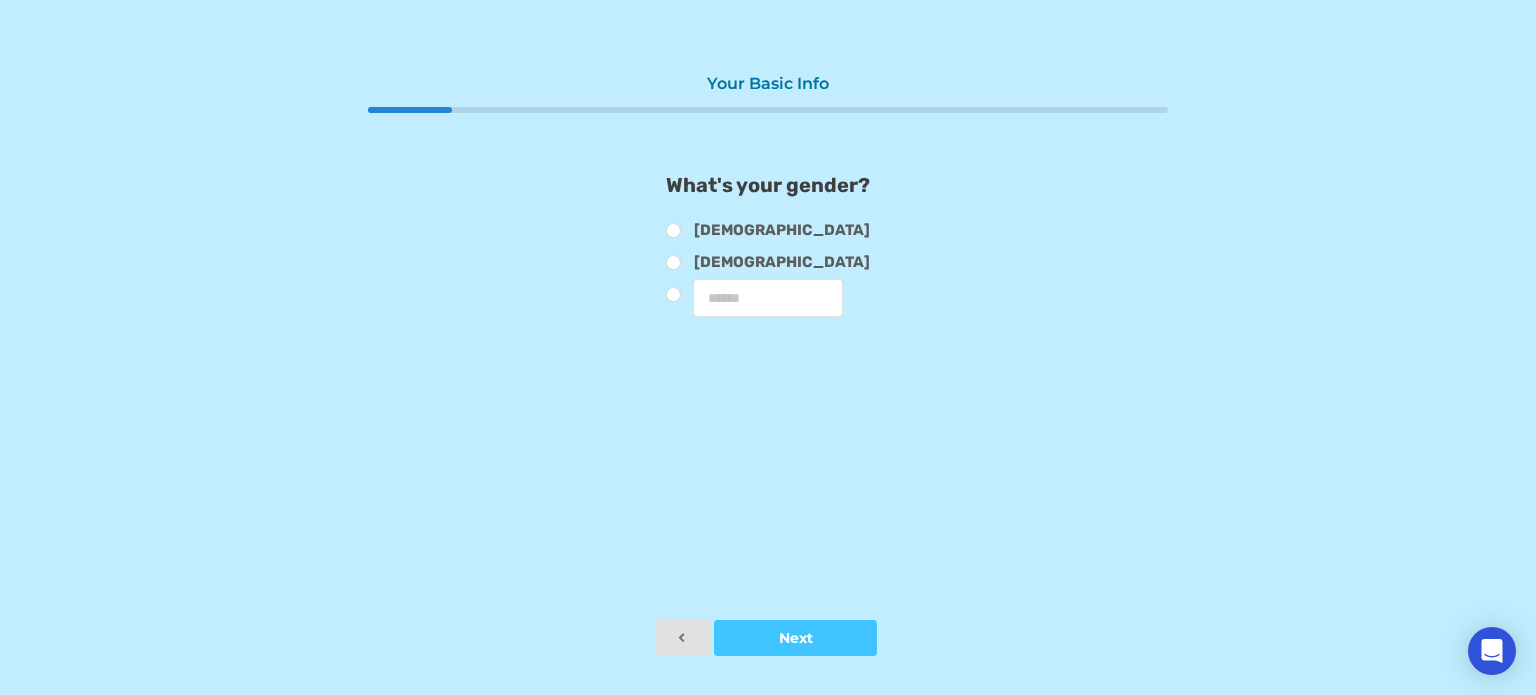 click at bounding box center [768, 299] 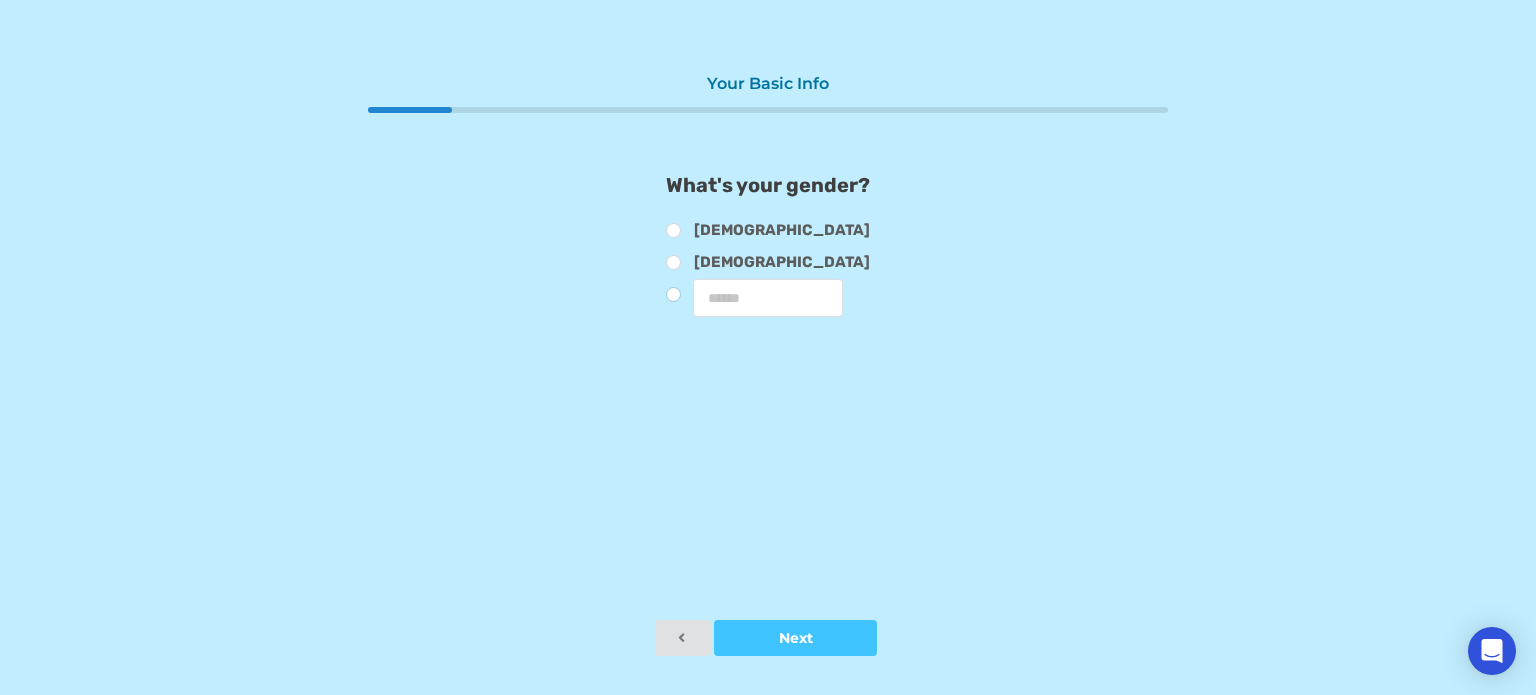 click at bounding box center [674, 297] 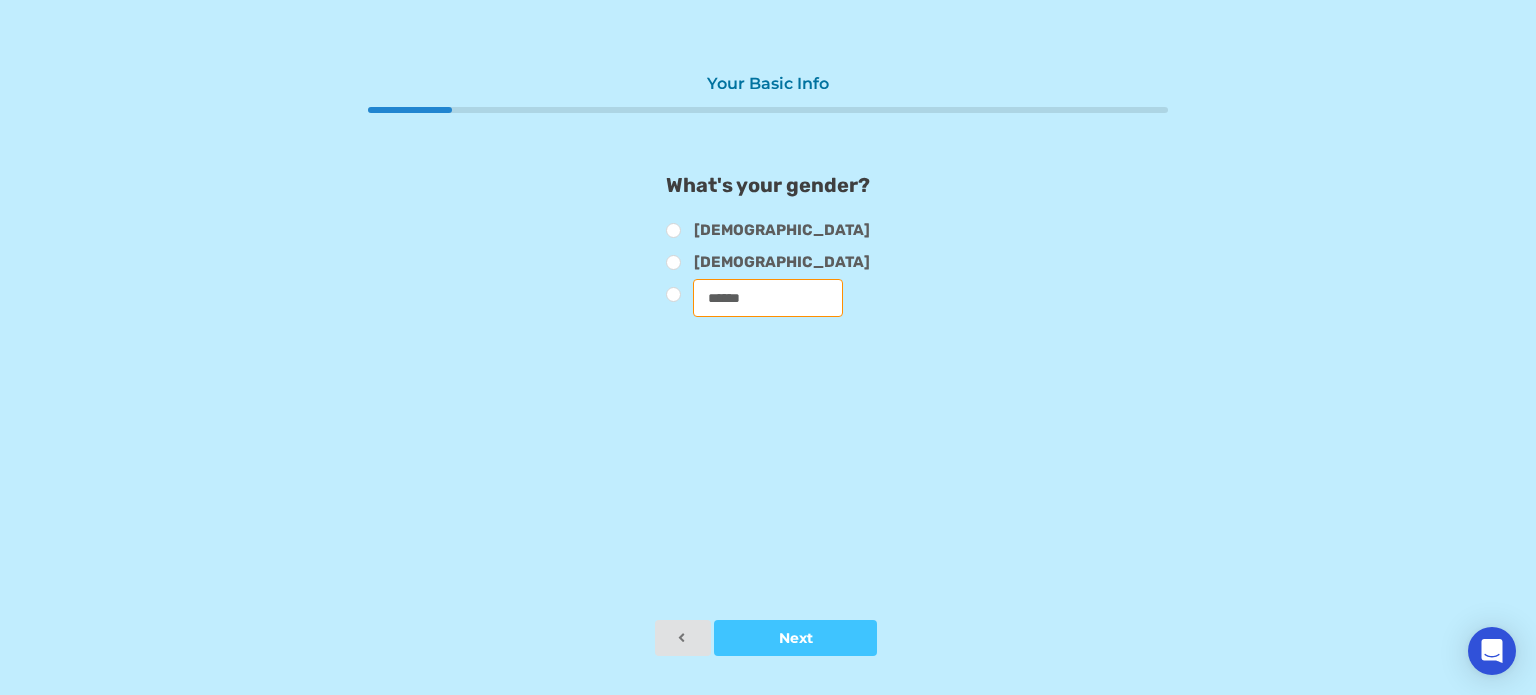 click on "******" at bounding box center (768, 298) 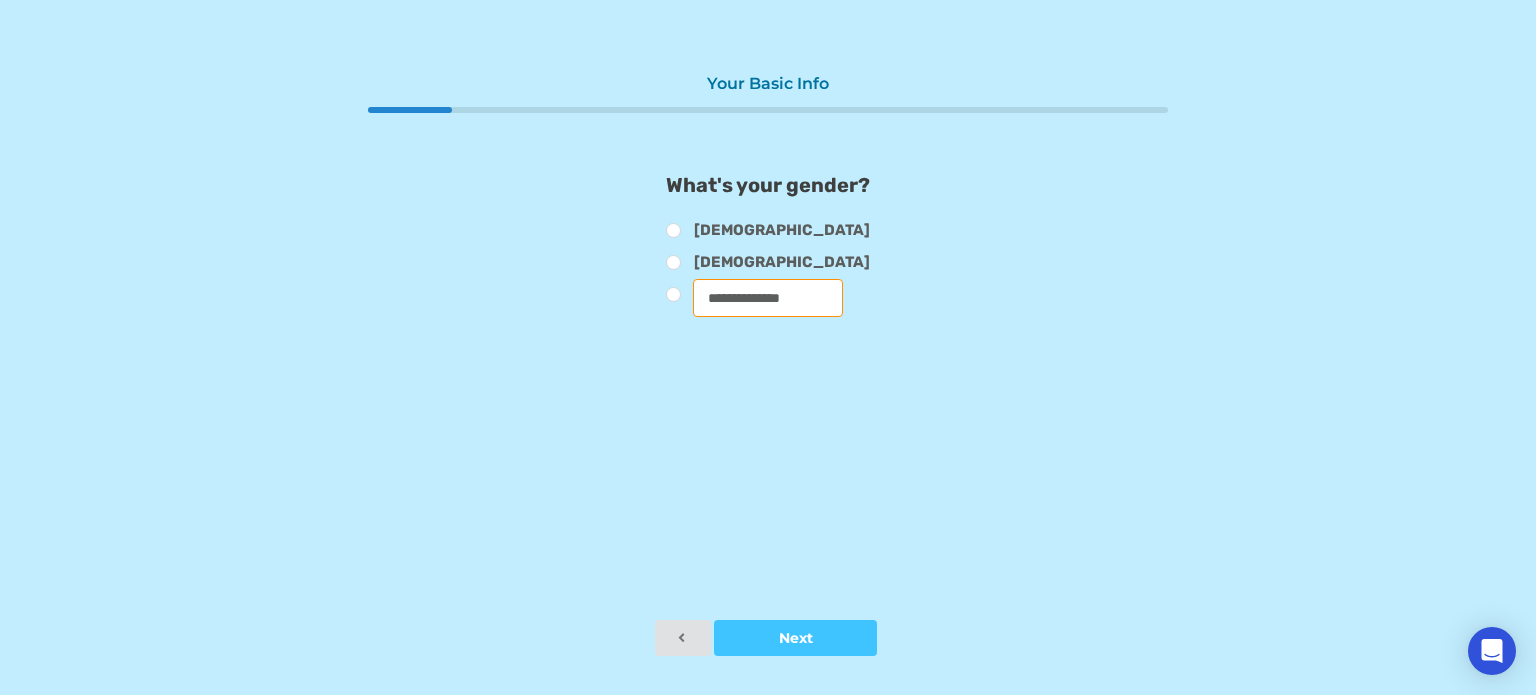 type on "**********" 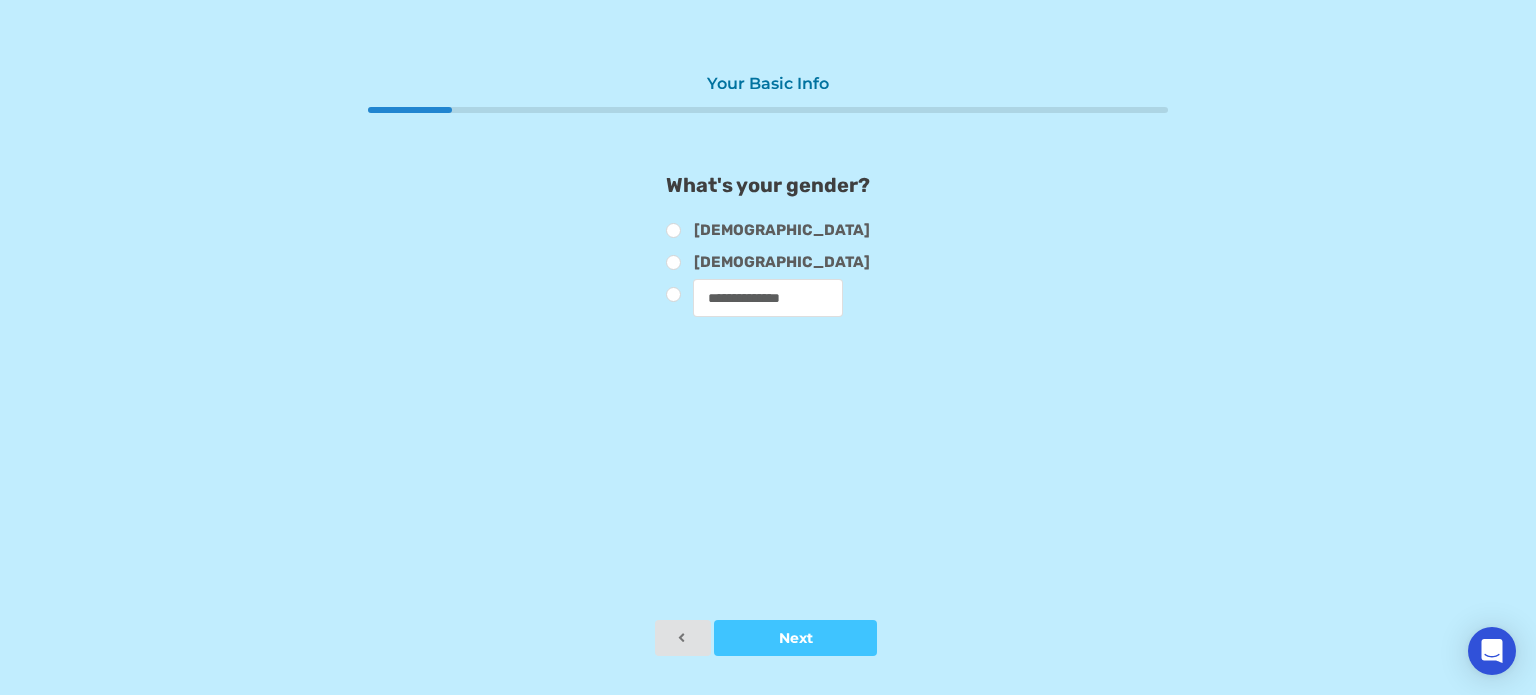 click on "**********" at bounding box center (768, 245) 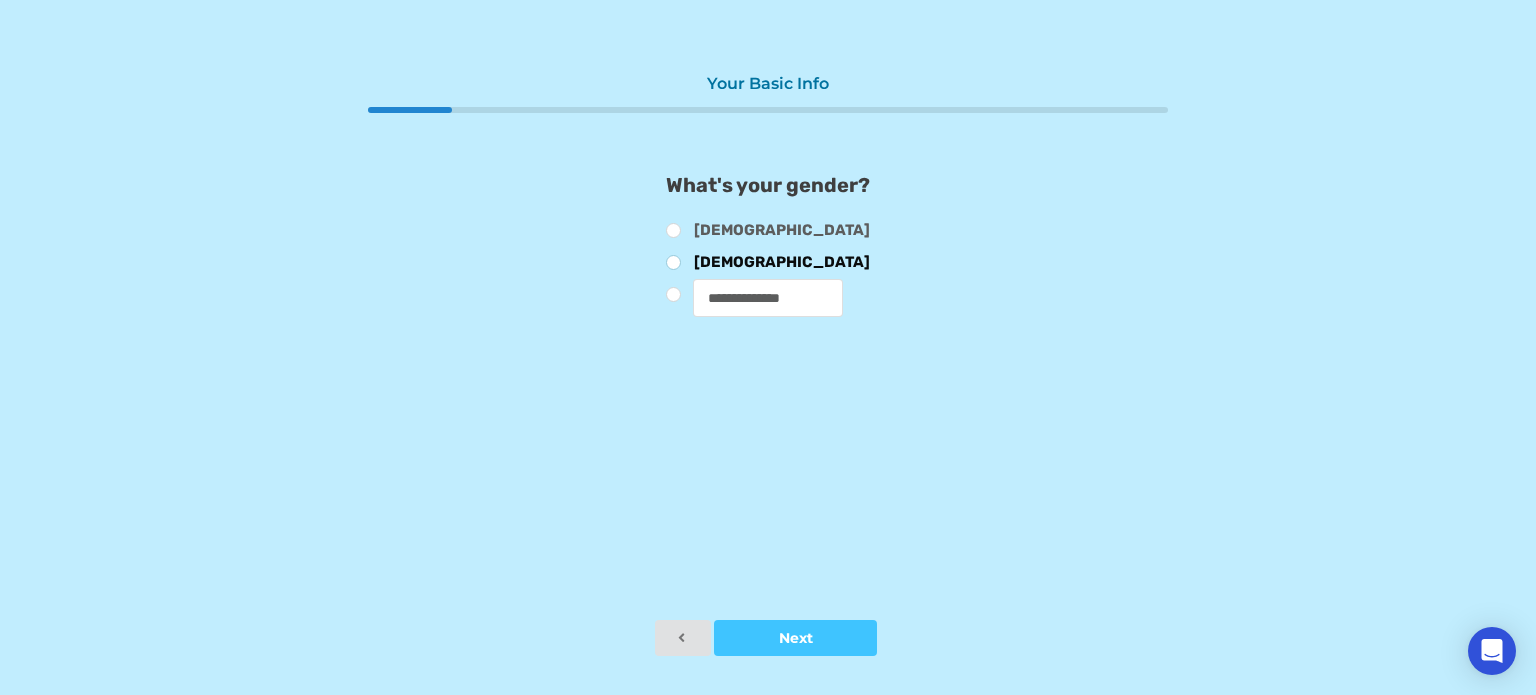 click on "Female" at bounding box center (768, 265) 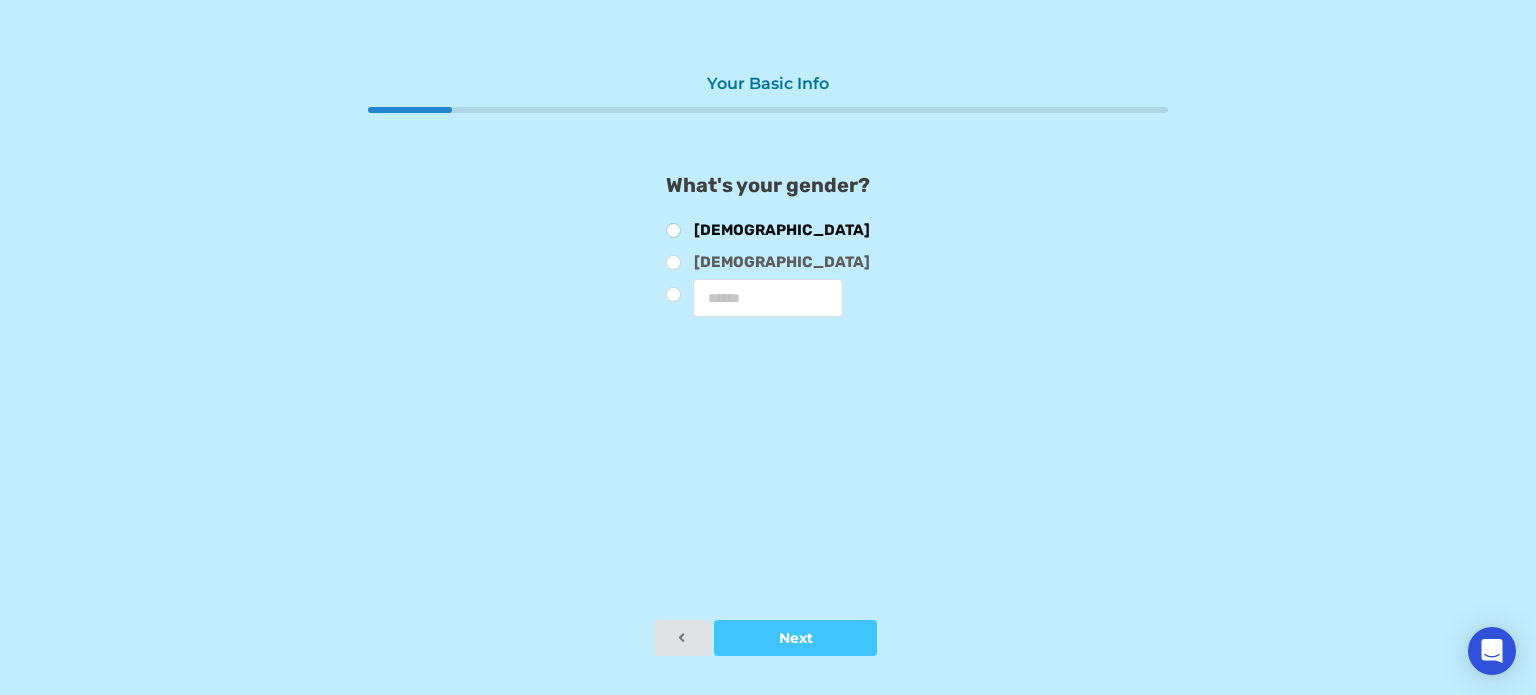 click on "Male" at bounding box center (768, 233) 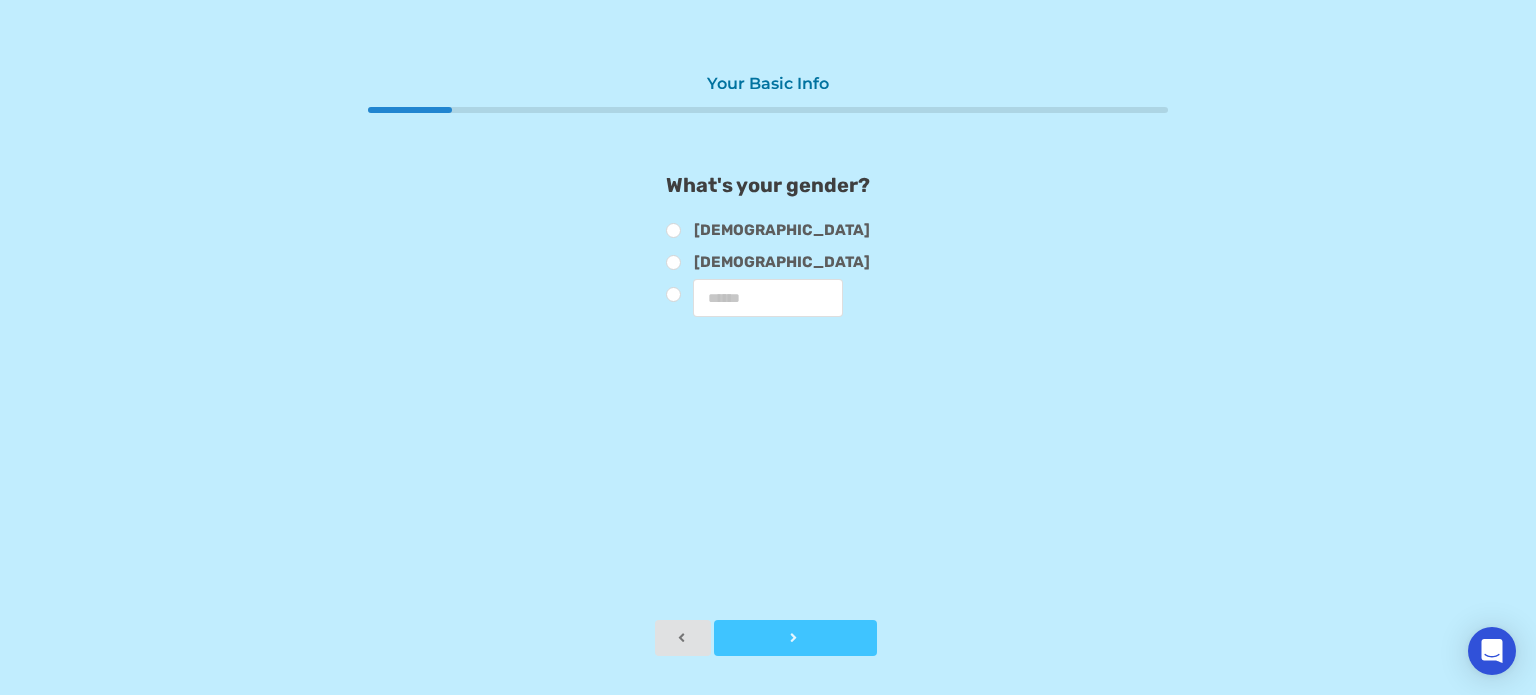 click on "Next" at bounding box center [795, 638] 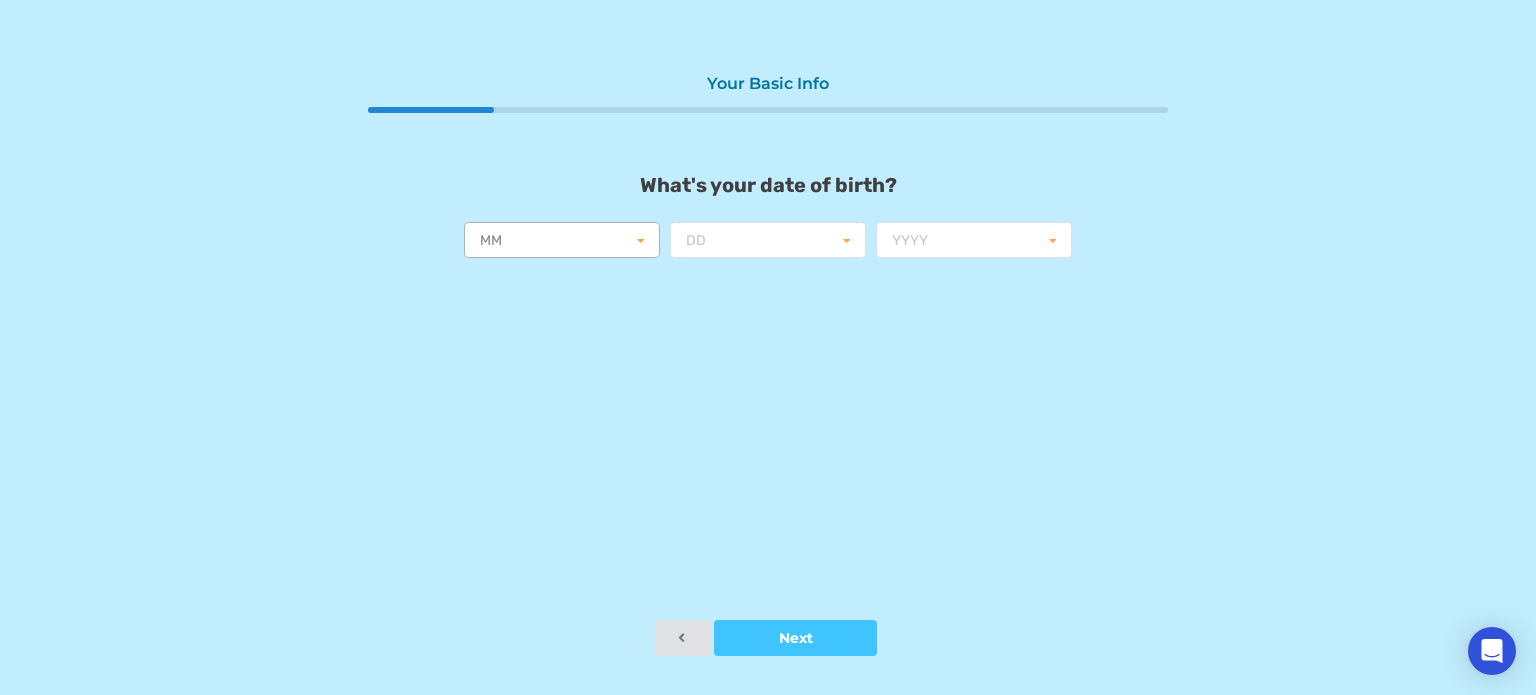 click at bounding box center [563, 241] 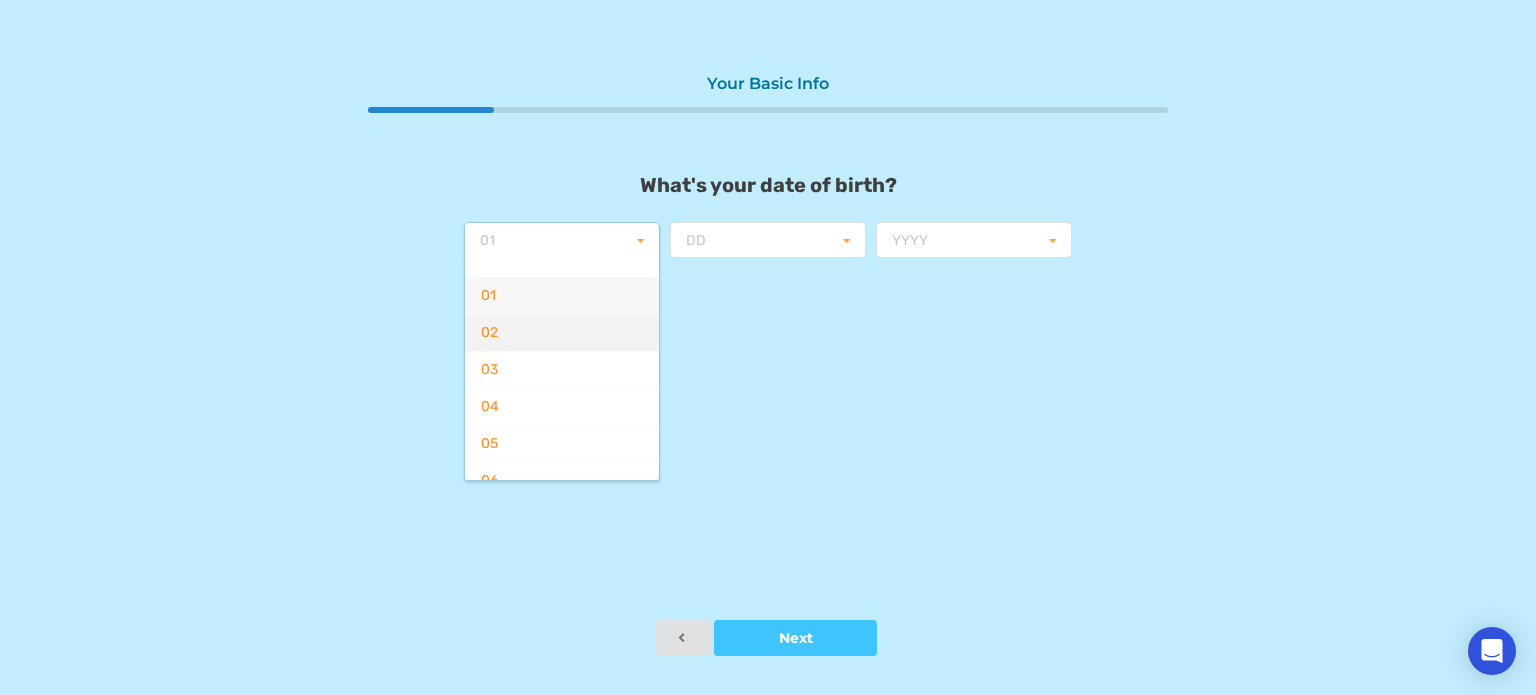 click on "02" at bounding box center [562, 332] 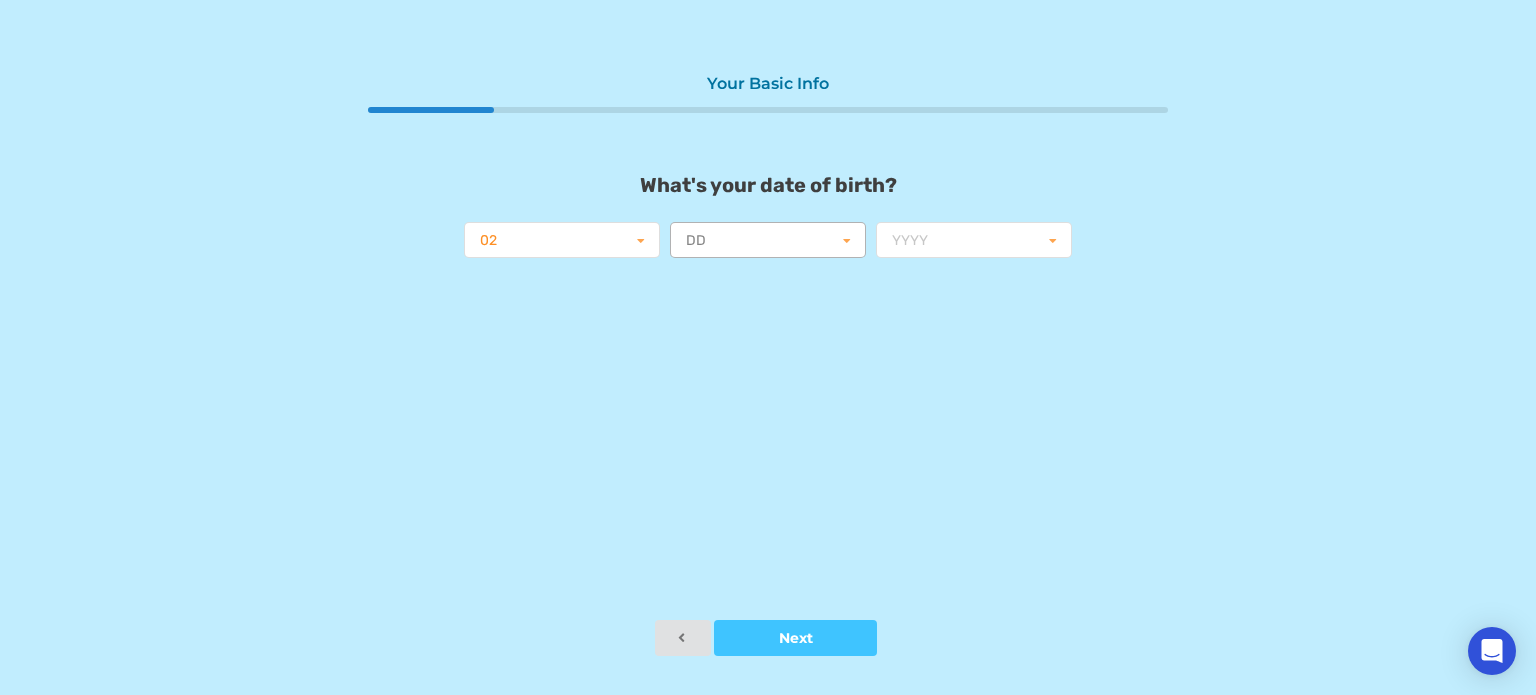click at bounding box center [769, 241] 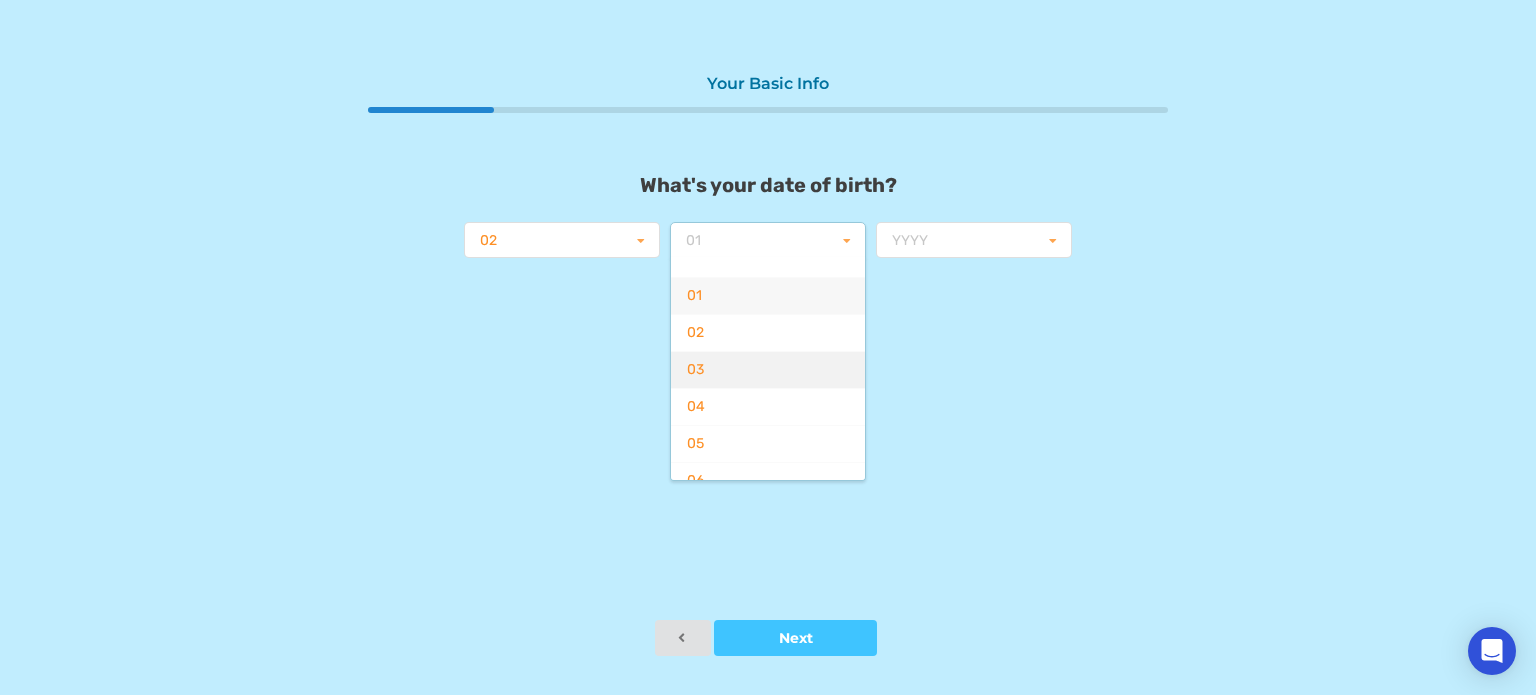 click on "03" at bounding box center [768, 369] 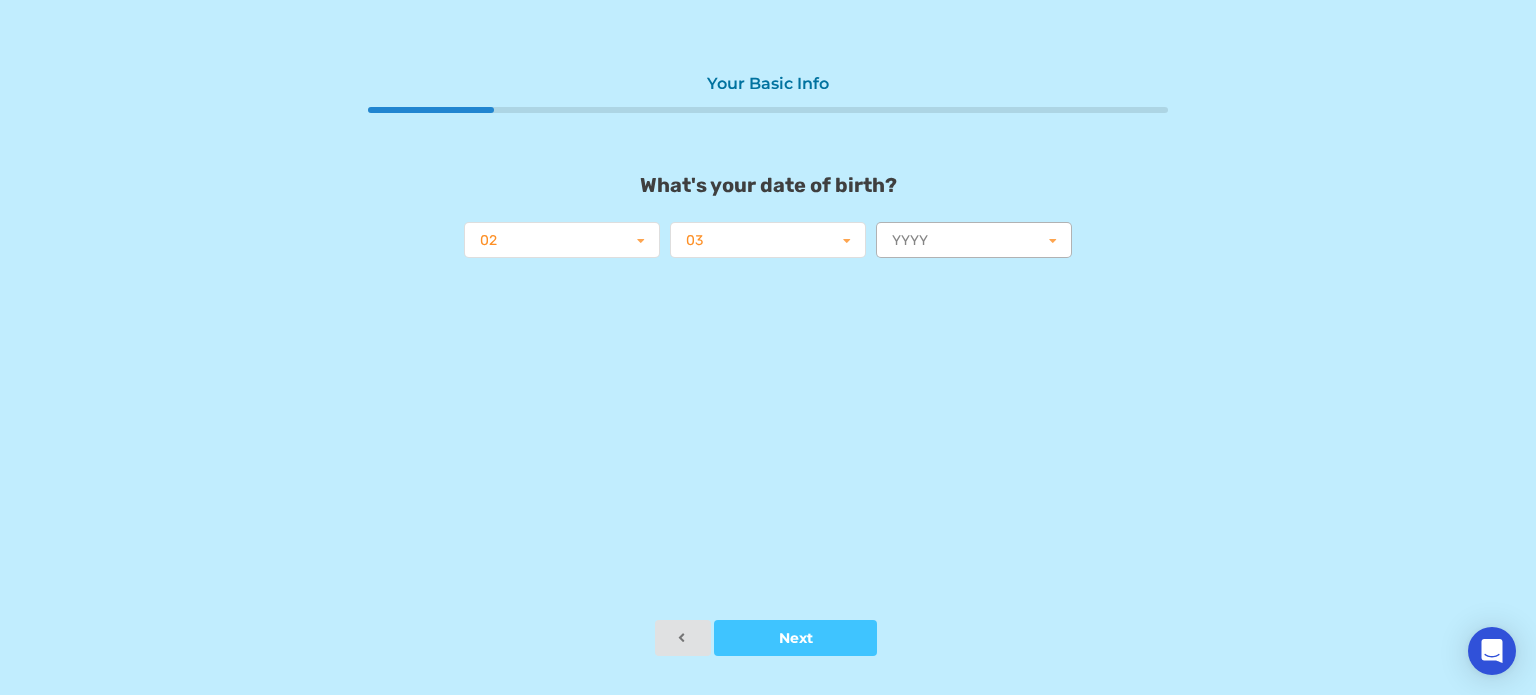 click at bounding box center (975, 241) 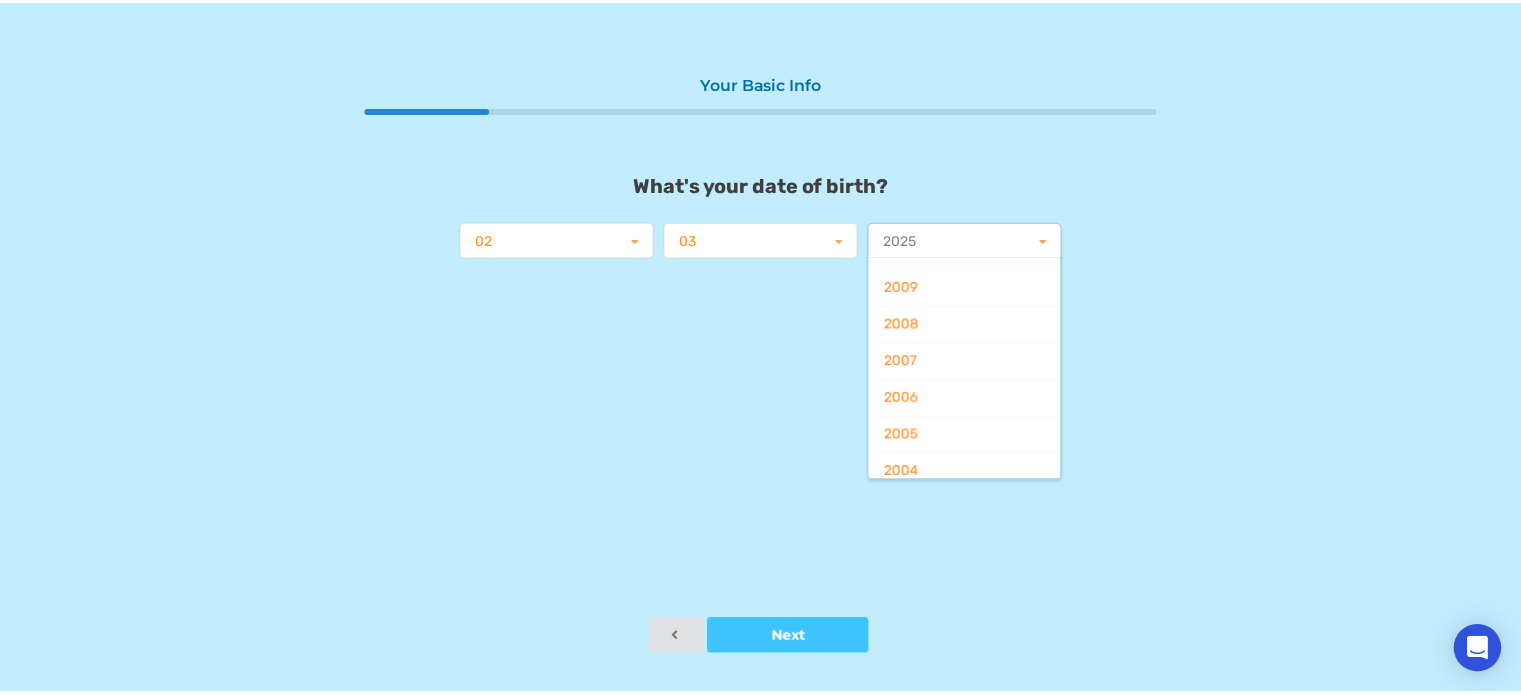 scroll, scrollTop: 700, scrollLeft: 0, axis: vertical 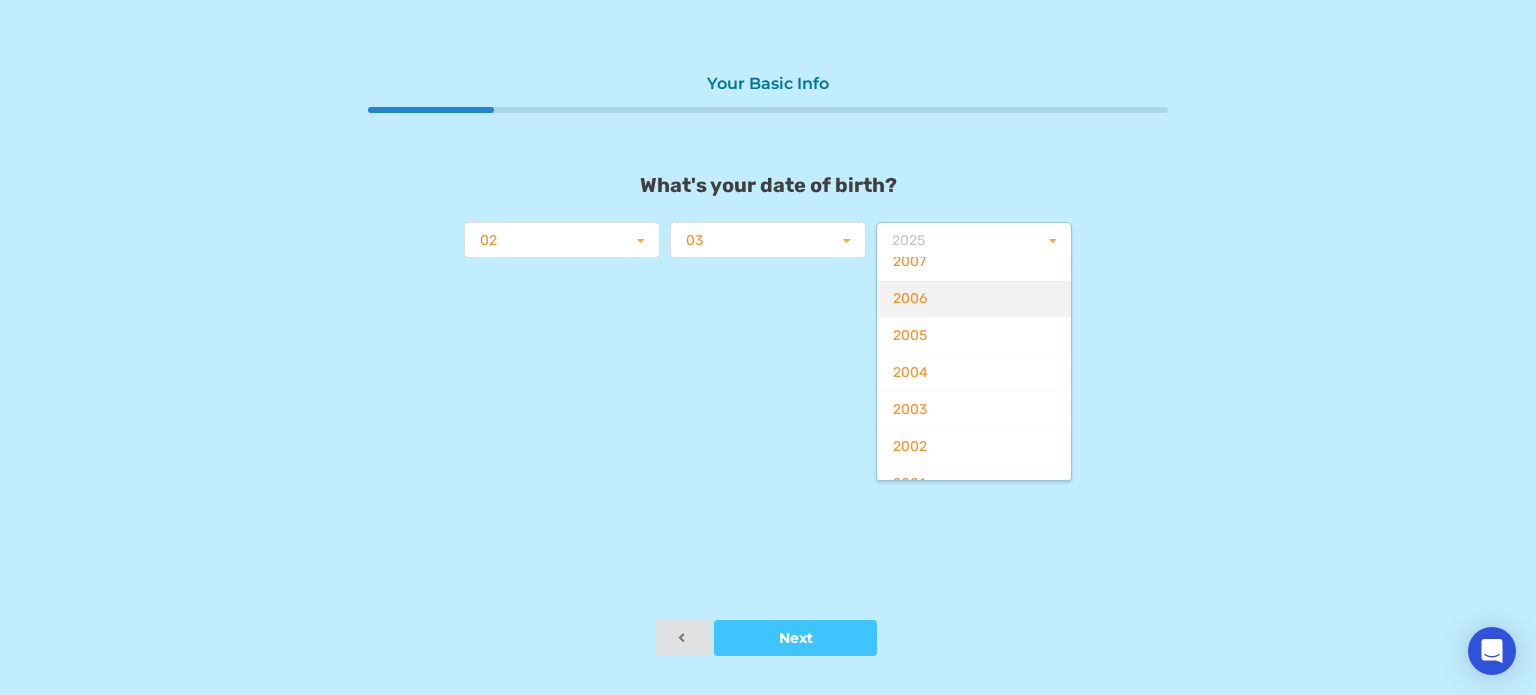 click on "2006" at bounding box center [974, 298] 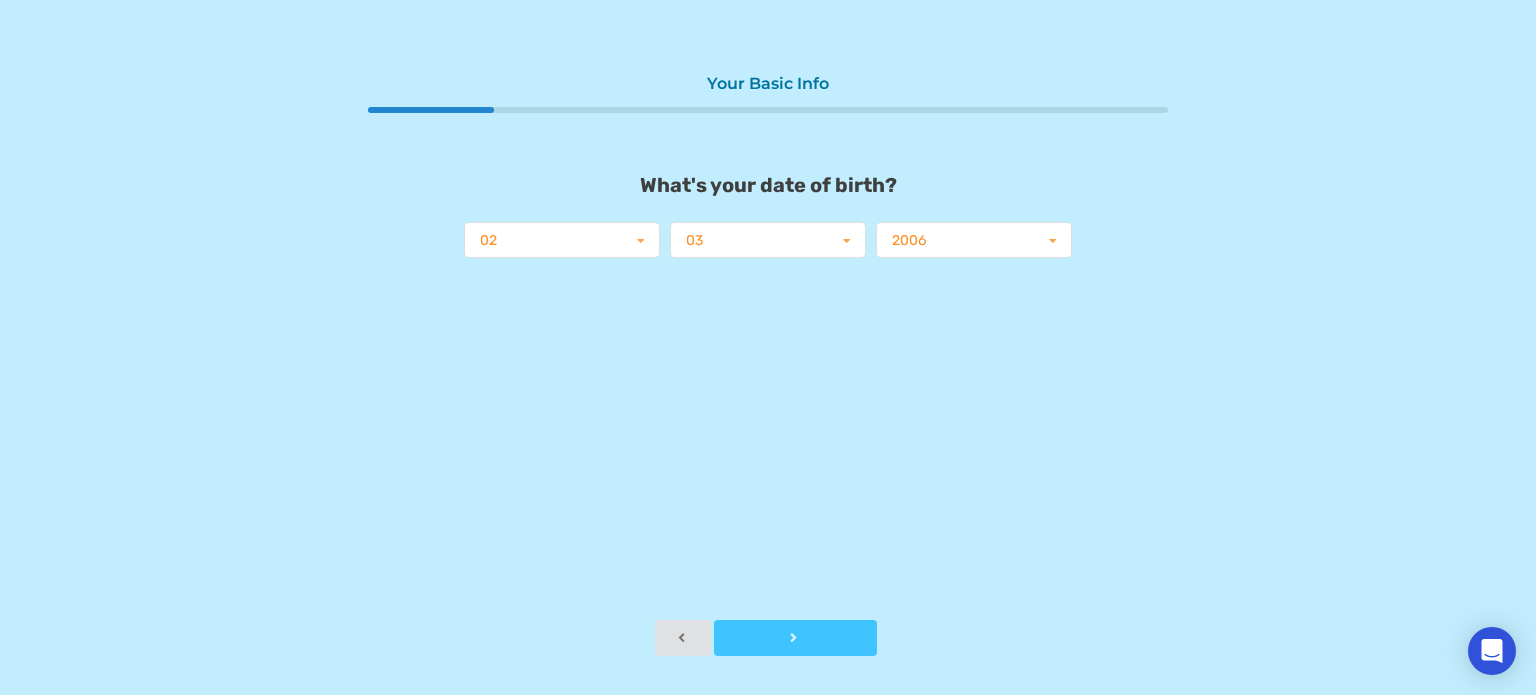 click at bounding box center (795, 638) 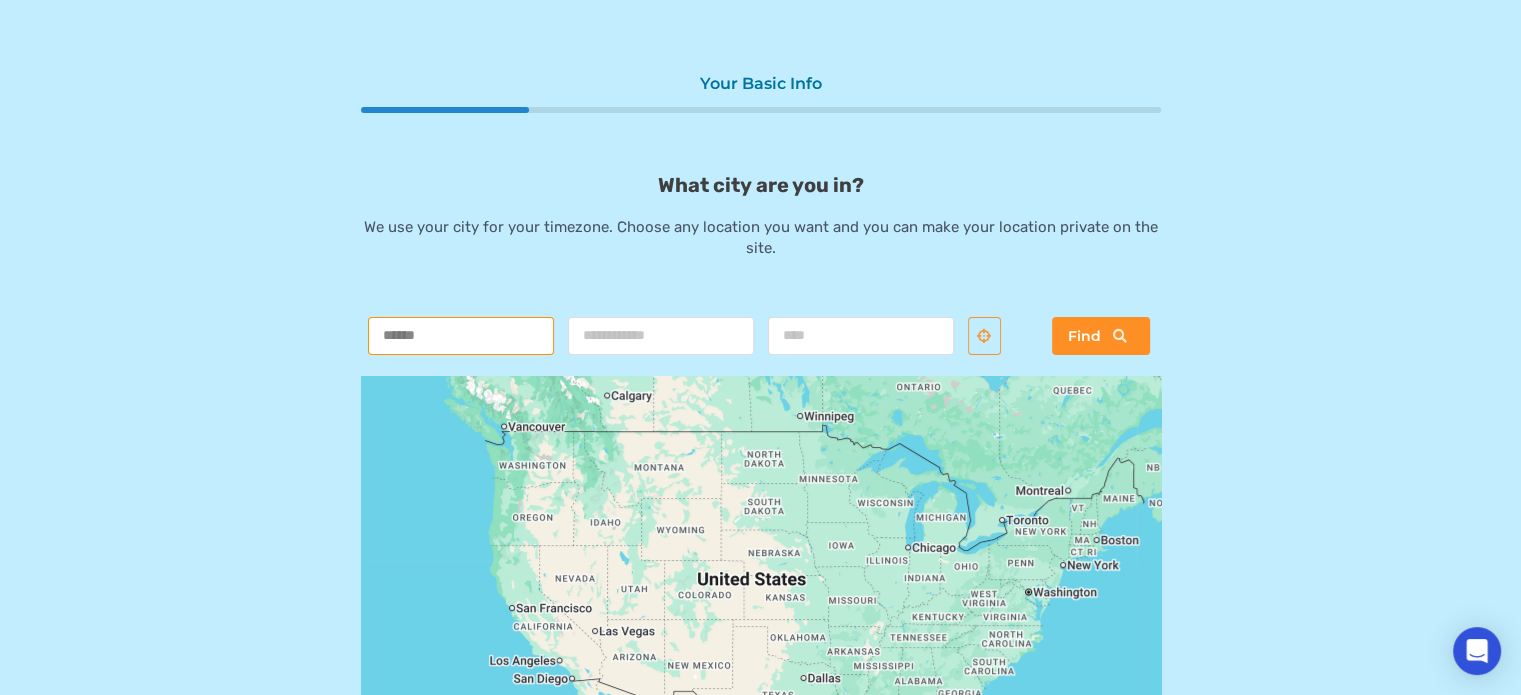 click at bounding box center (461, 336) 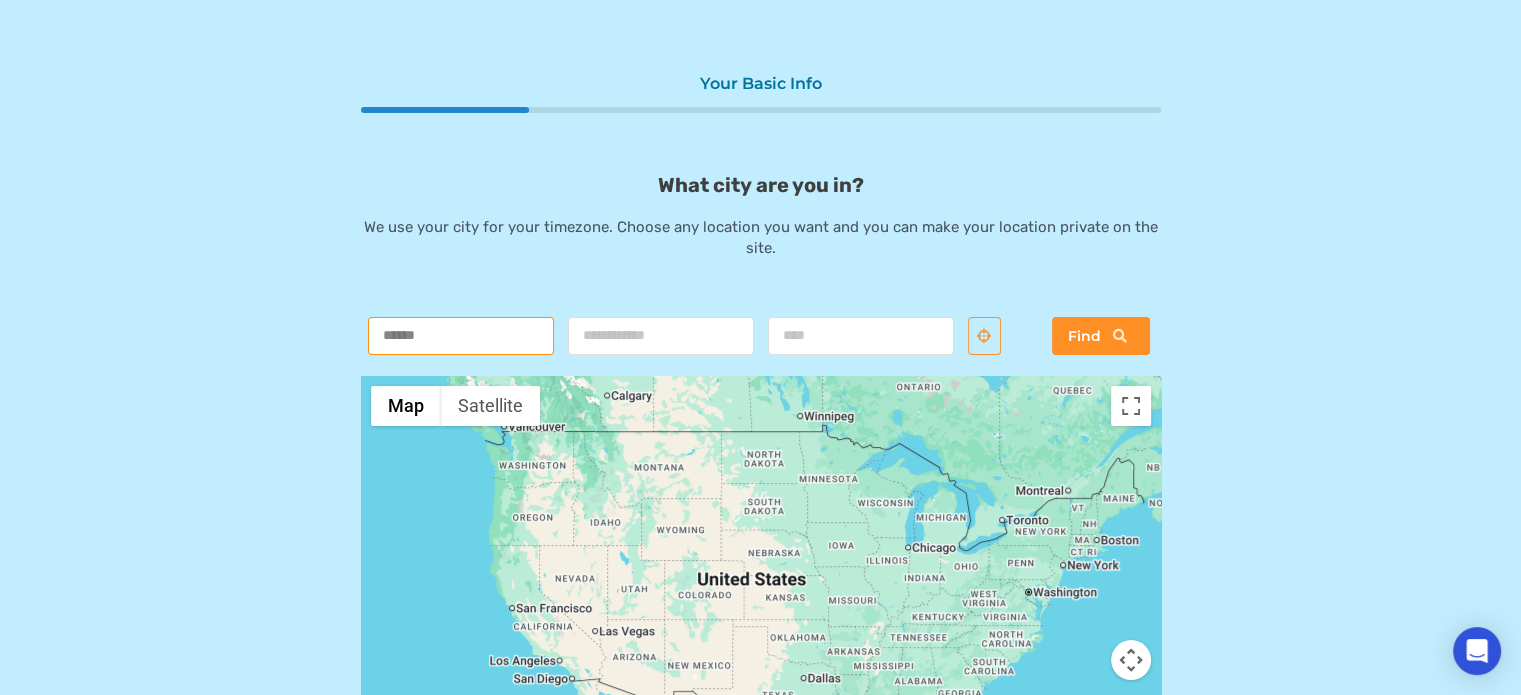 type on "******" 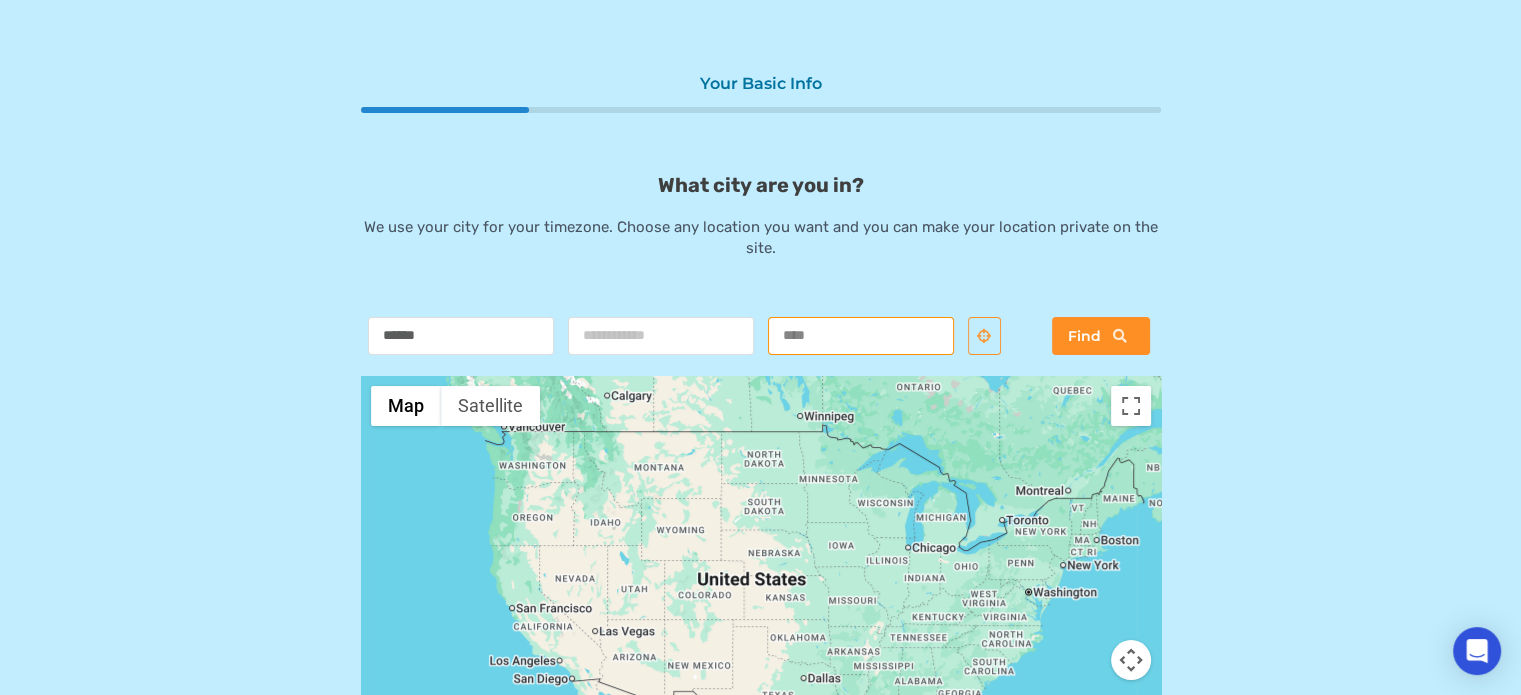 type on "********" 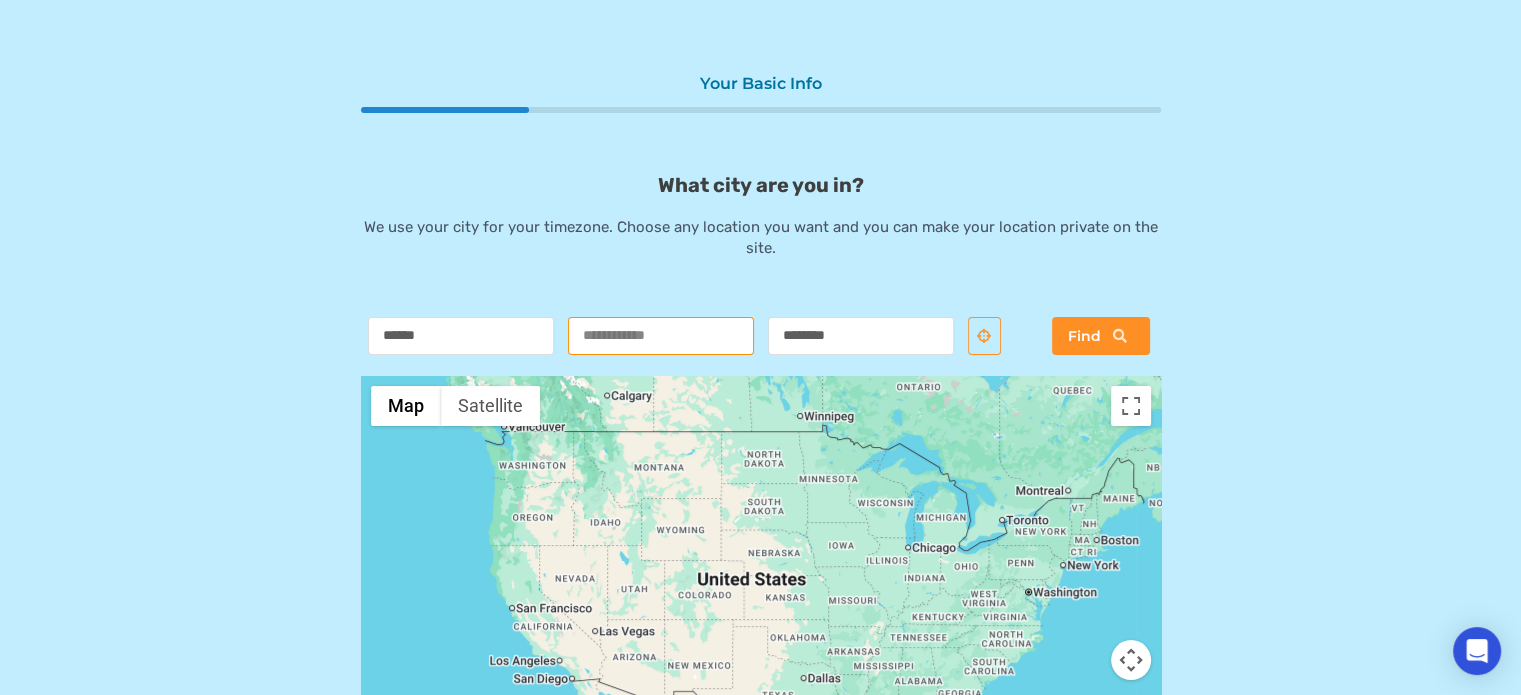 click at bounding box center (661, 336) 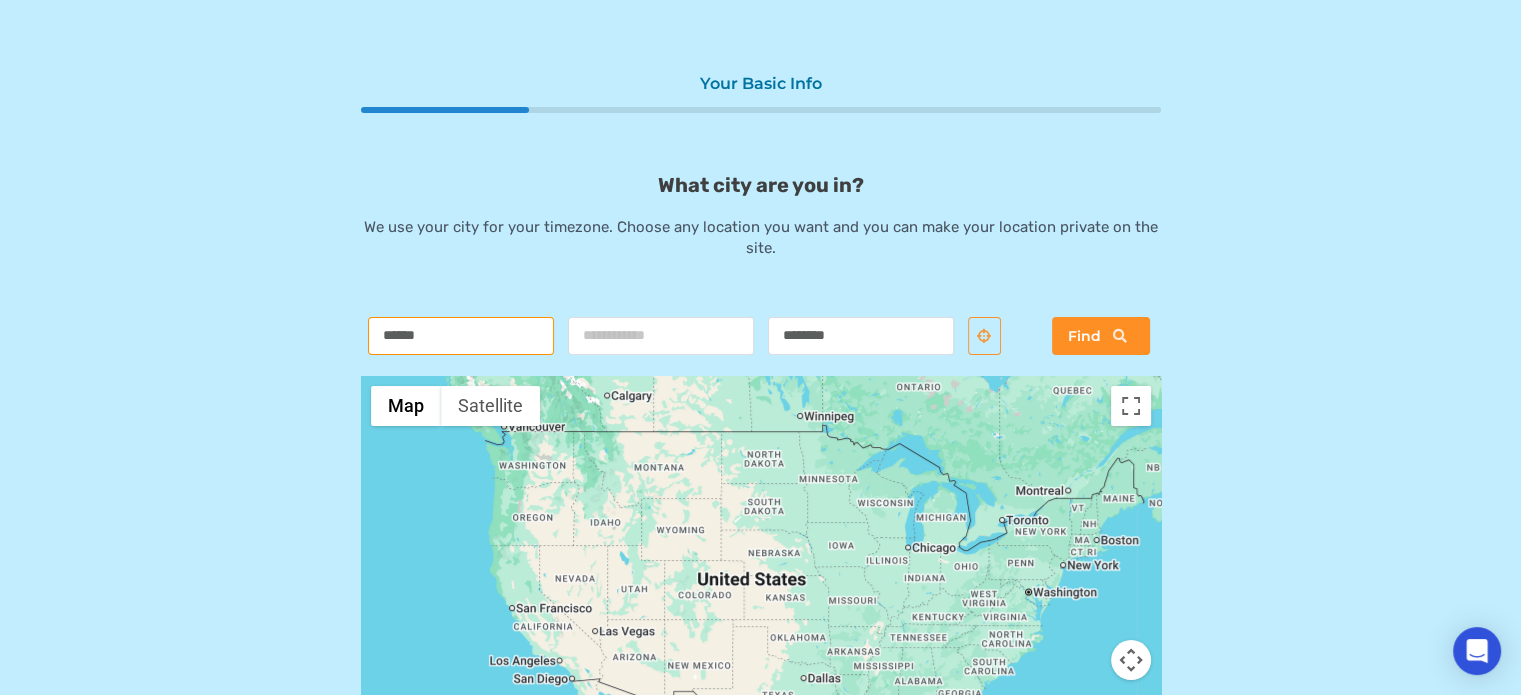 drag, startPoint x: 460, startPoint y: 327, endPoint x: 232, endPoint y: 309, distance: 228.70943 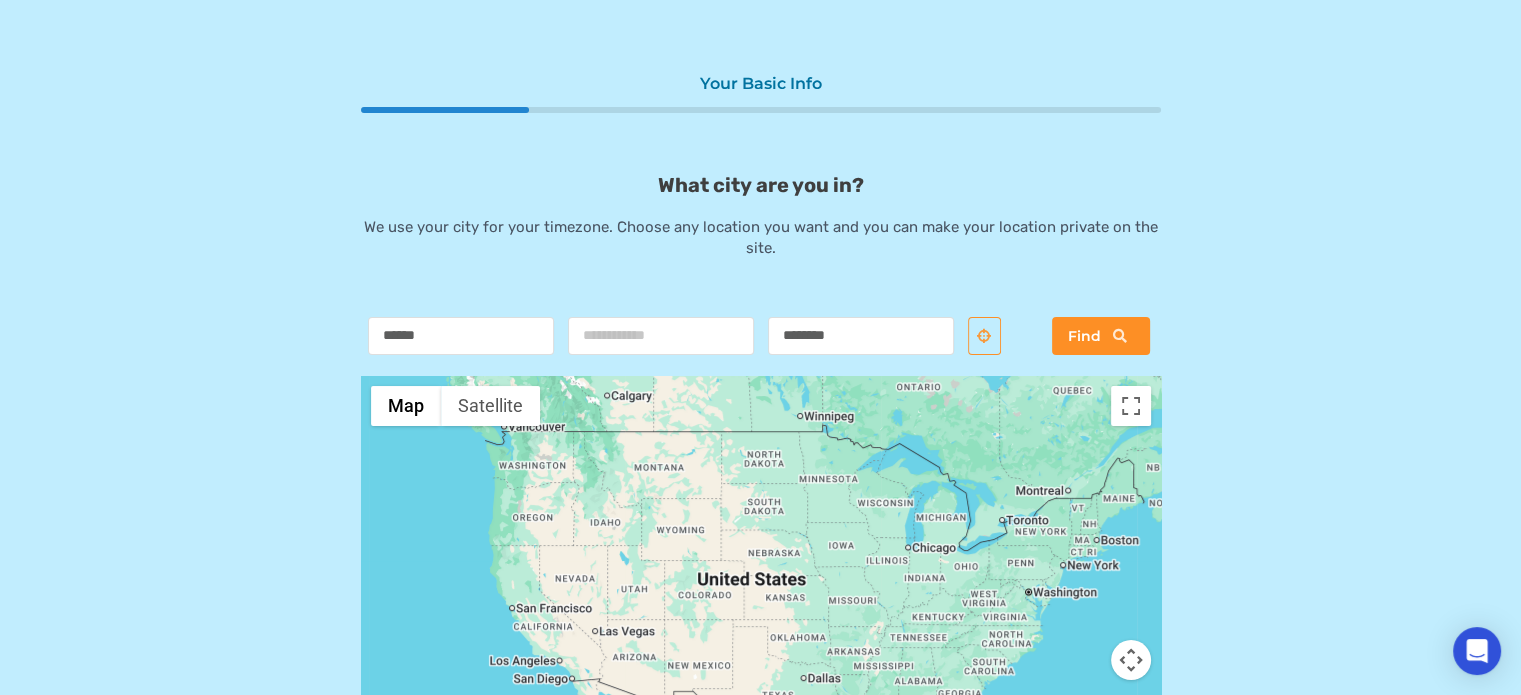 click on "What city are you in?   We use your city for your timezone. Choose any location you want and you can make your location private on the site. ****** ******** Find ← Move left → Move right ↑ Move up ↓ Move down + Zoom in - Zoom out Home Jump left by 75% End Jump right by 75% Page Up Jump up by 75% Page Down Jump down by 75% Map Terrain Satellite Labels Keyboard shortcuts Map Data Map data ©2025 Google, INEGI Map data ©2025 Google, INEGI 500 km  Click to toggle between metric and imperial units Terms Report a map error" at bounding box center [761, 501] 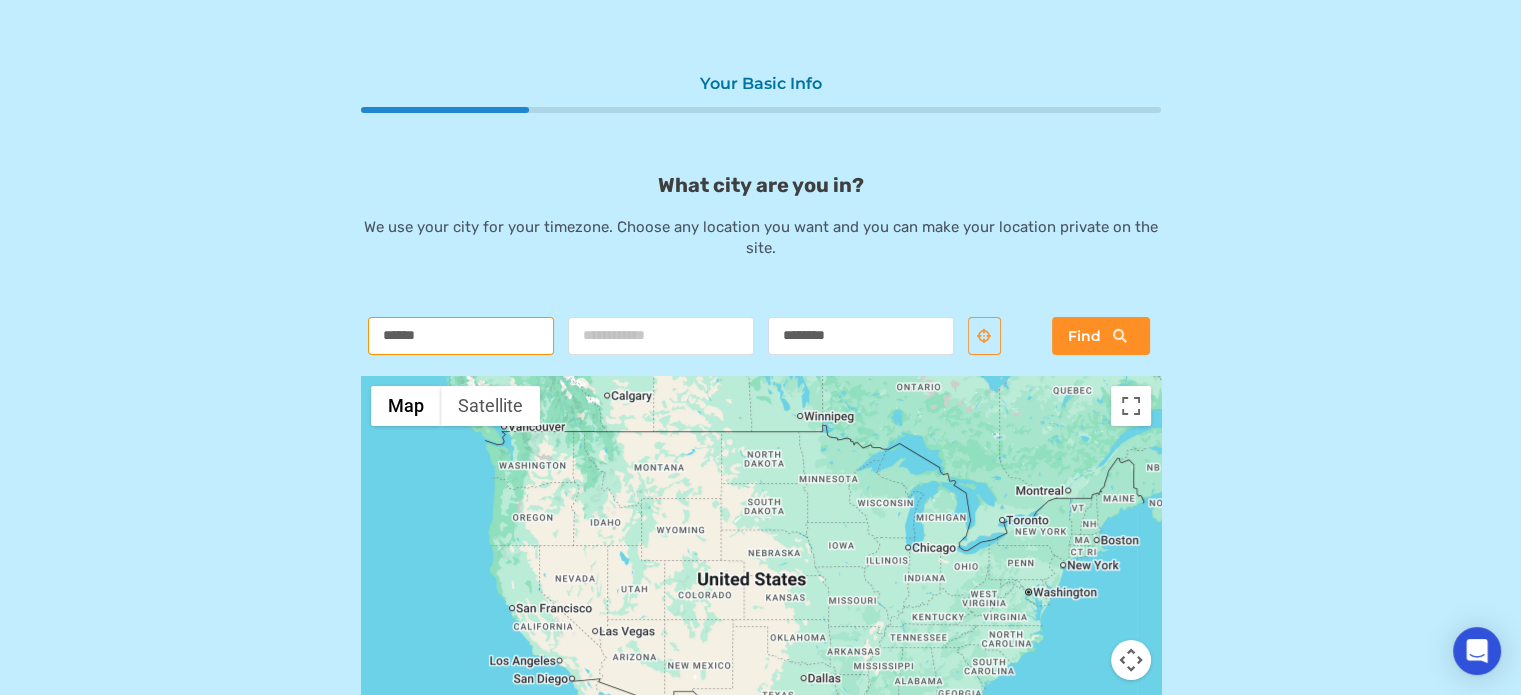 drag, startPoint x: 434, startPoint y: 323, endPoint x: 188, endPoint y: 328, distance: 246.05081 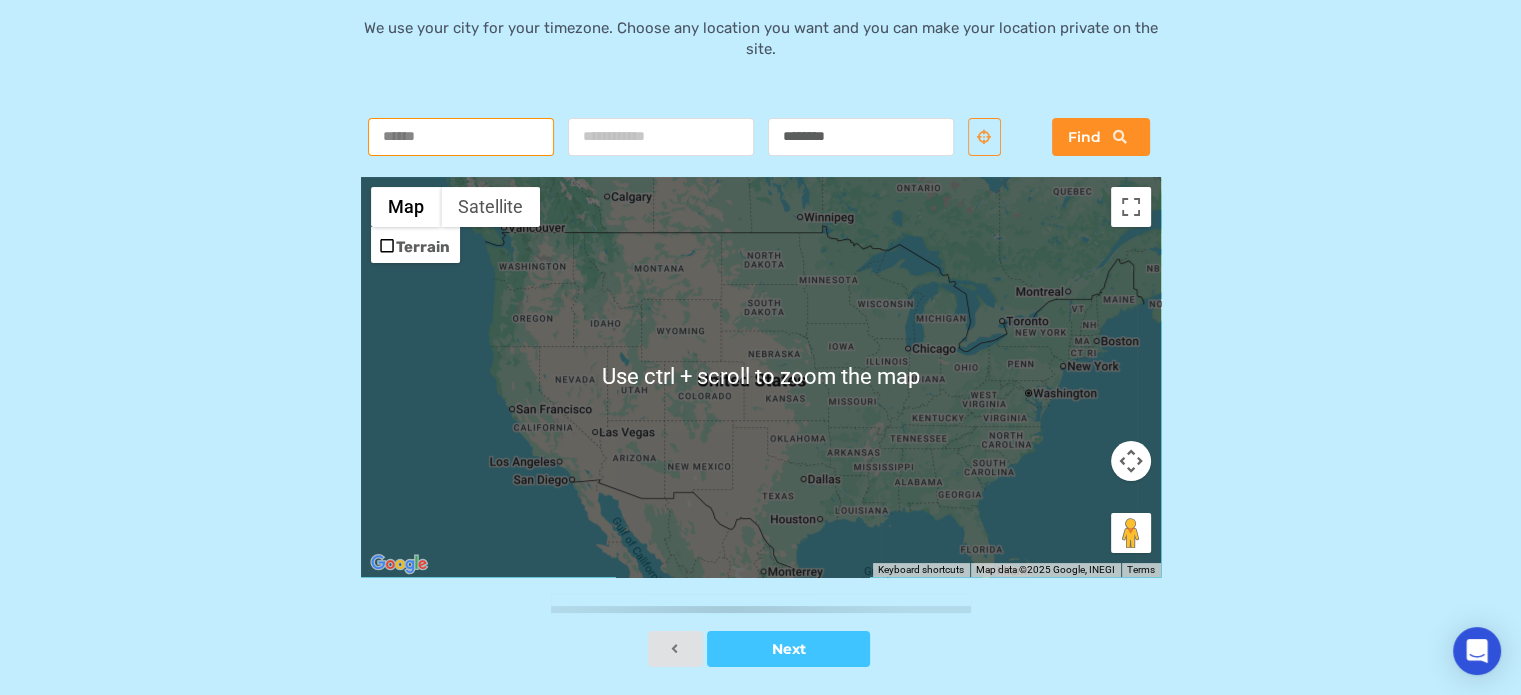 scroll, scrollTop: 200, scrollLeft: 0, axis: vertical 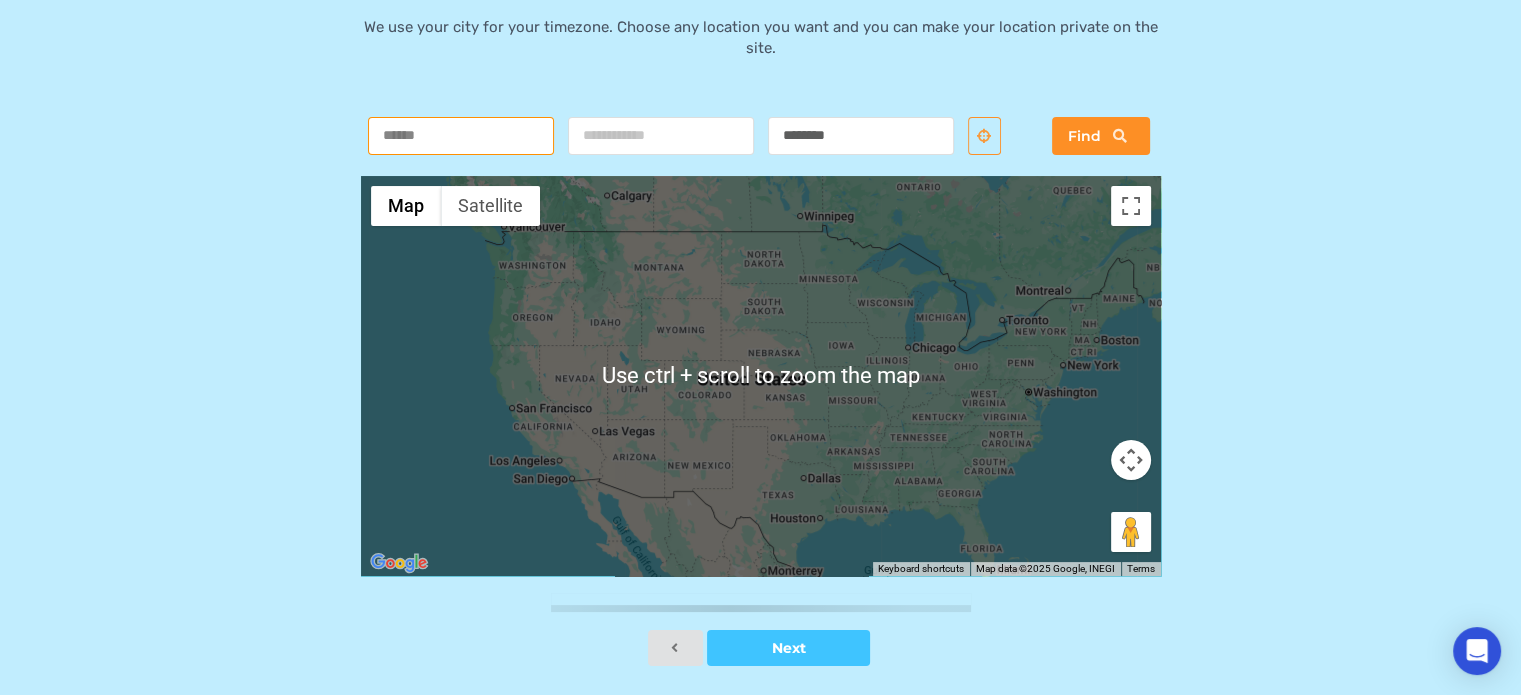 type 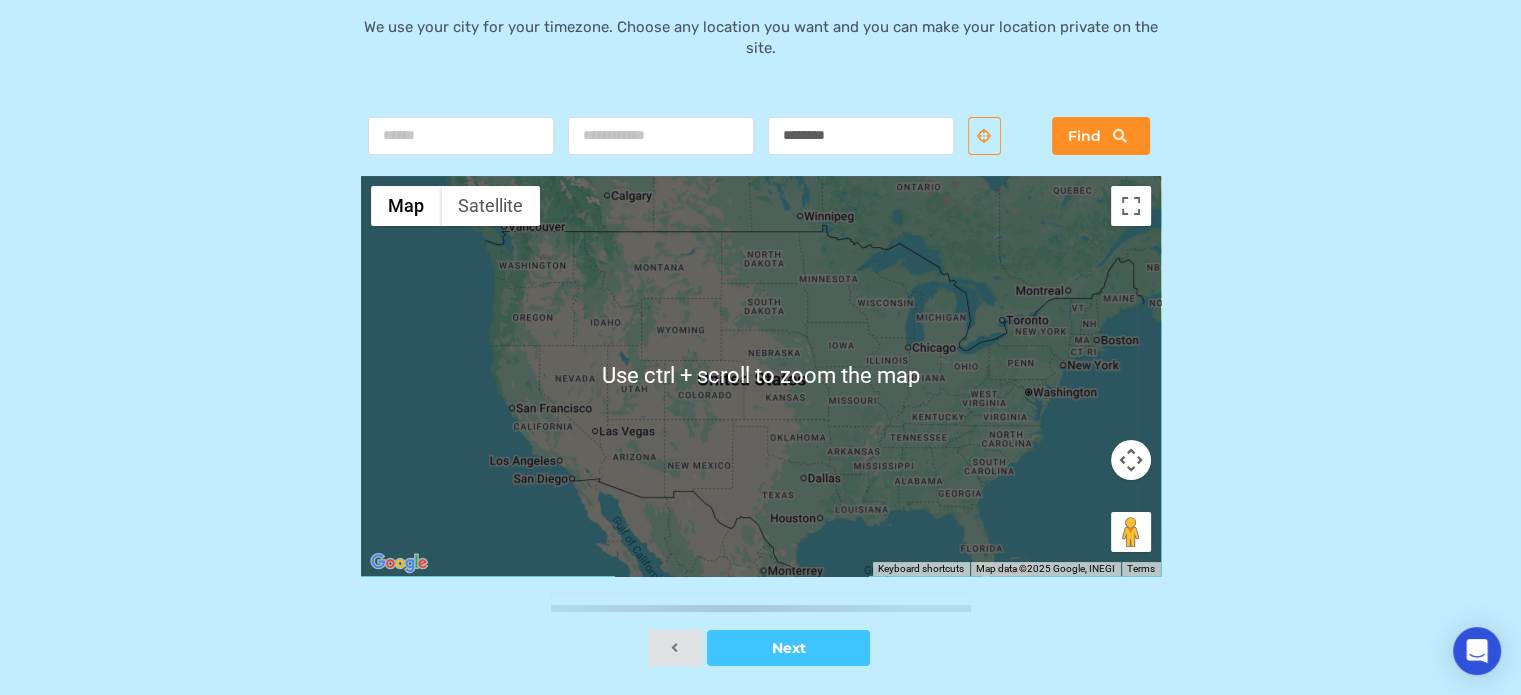 click at bounding box center (761, 376) 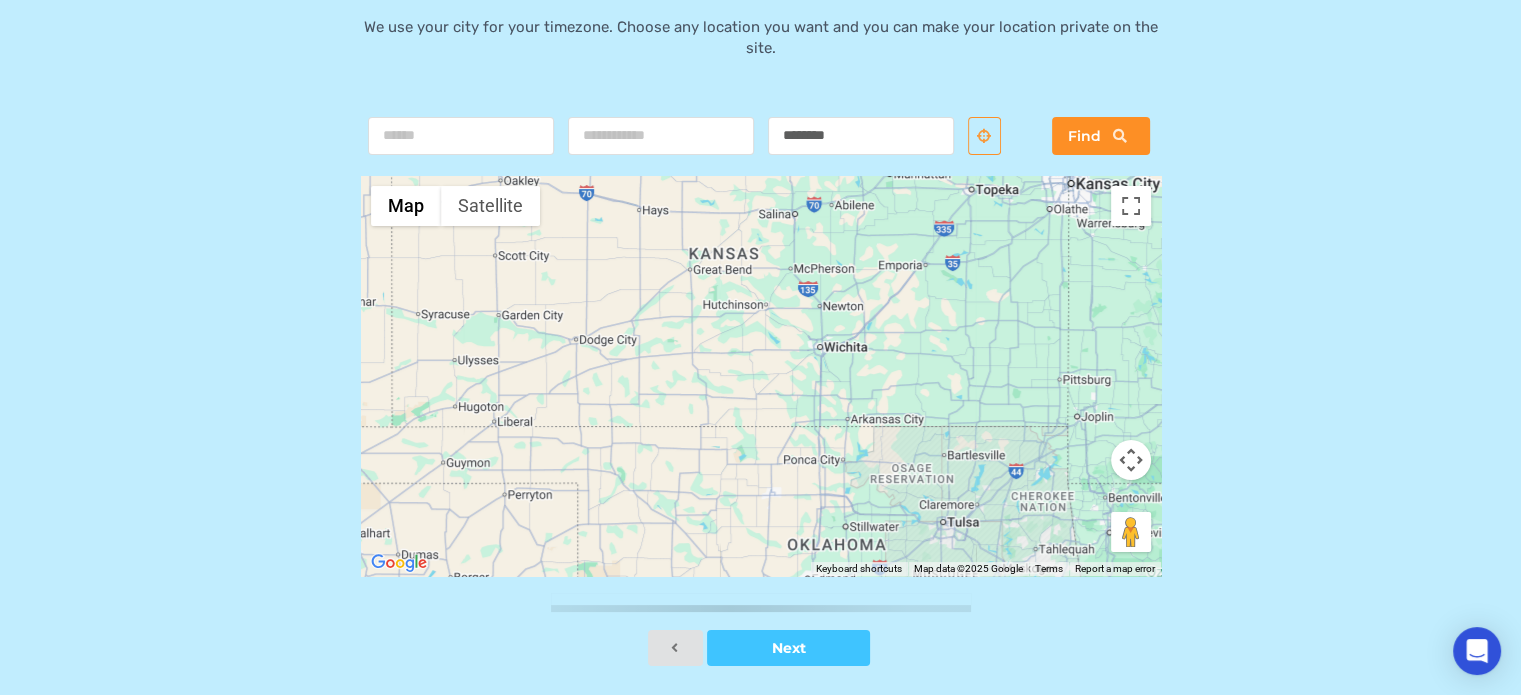 drag, startPoint x: 722, startPoint y: 362, endPoint x: 746, endPoint y: 367, distance: 24.5153 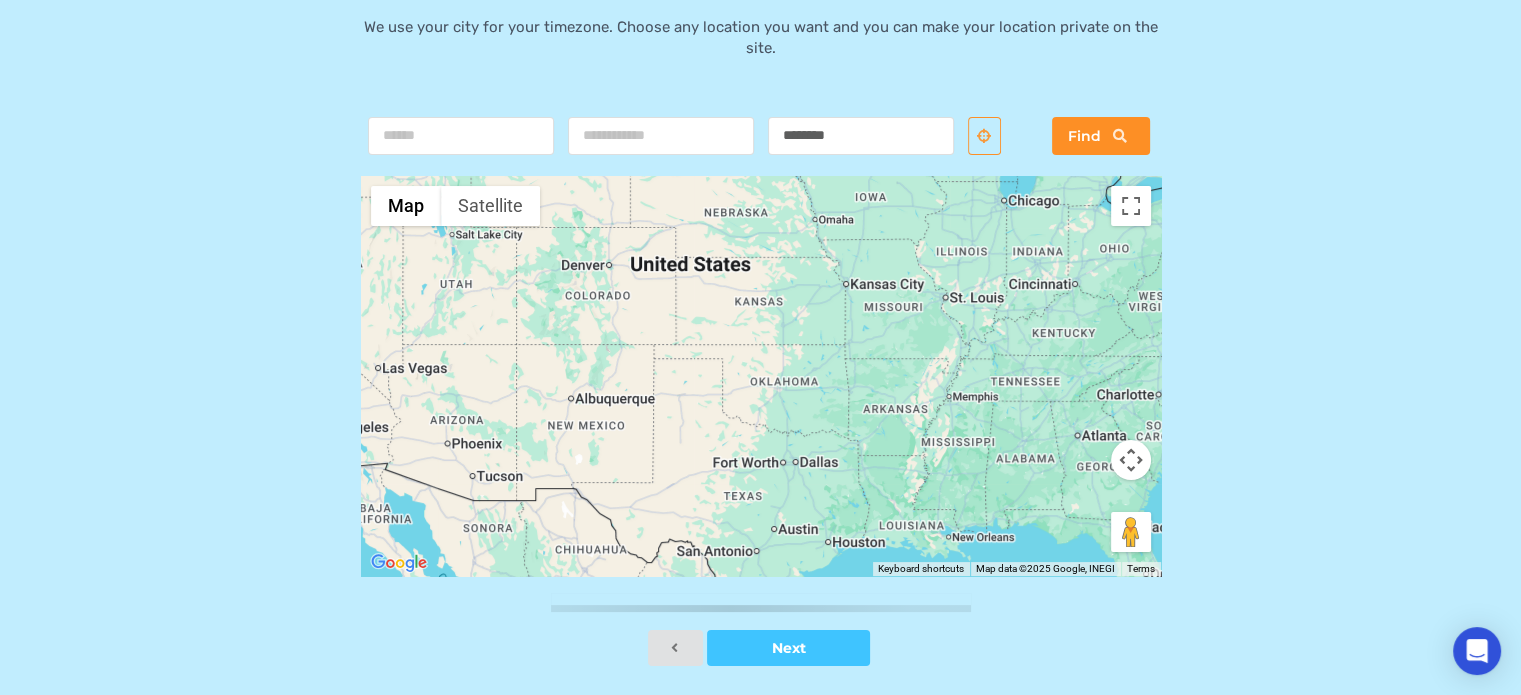 drag, startPoint x: 862, startPoint y: 330, endPoint x: 805, endPoint y: 318, distance: 58.249462 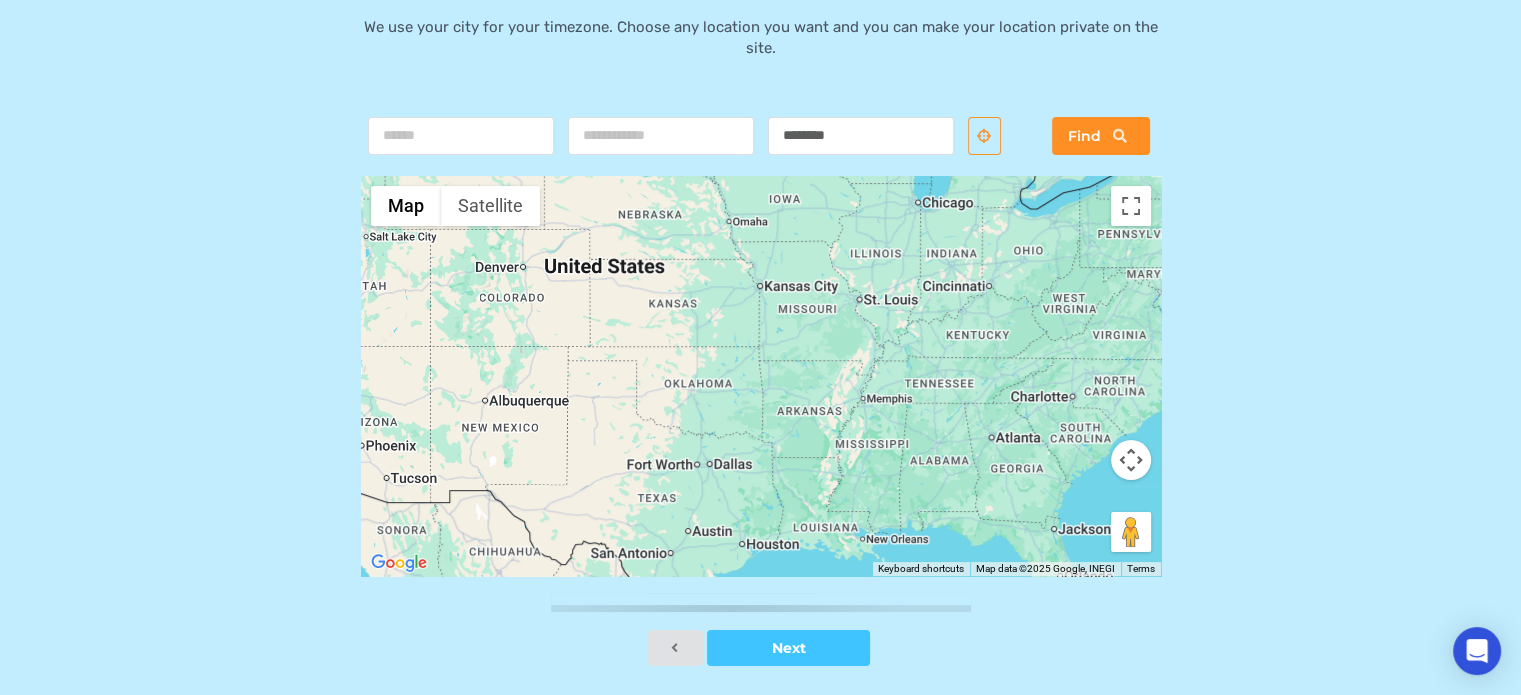 drag, startPoint x: 805, startPoint y: 318, endPoint x: 713, endPoint y: 321, distance: 92.0489 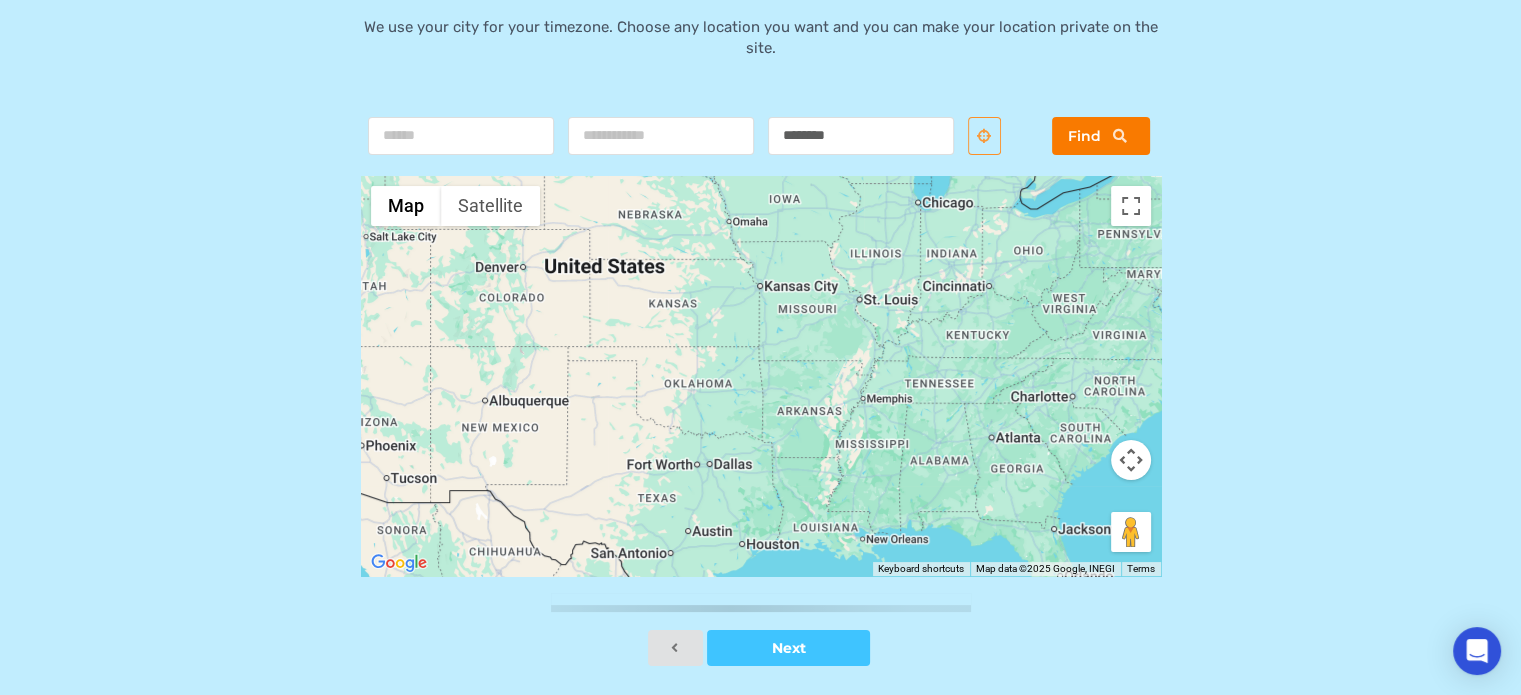 click on "Find" at bounding box center (1101, 136) 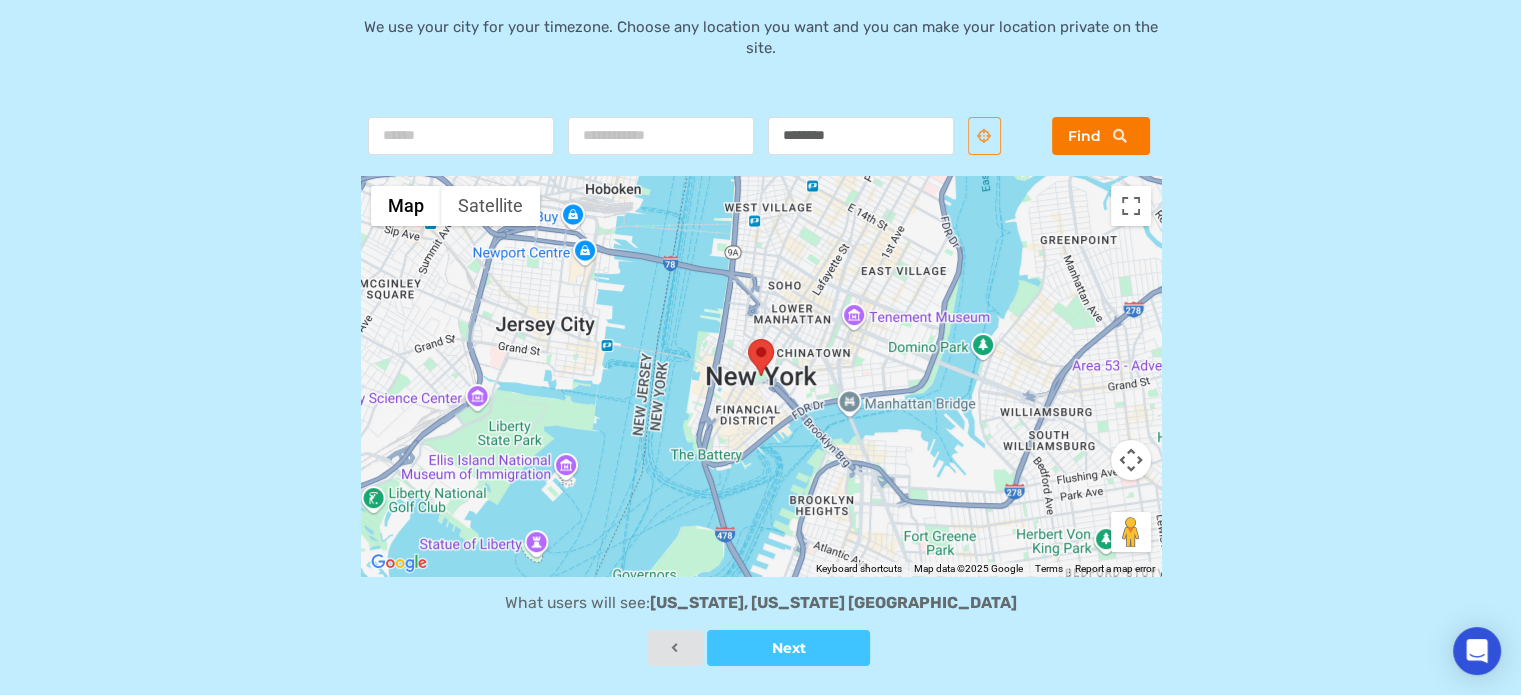 type 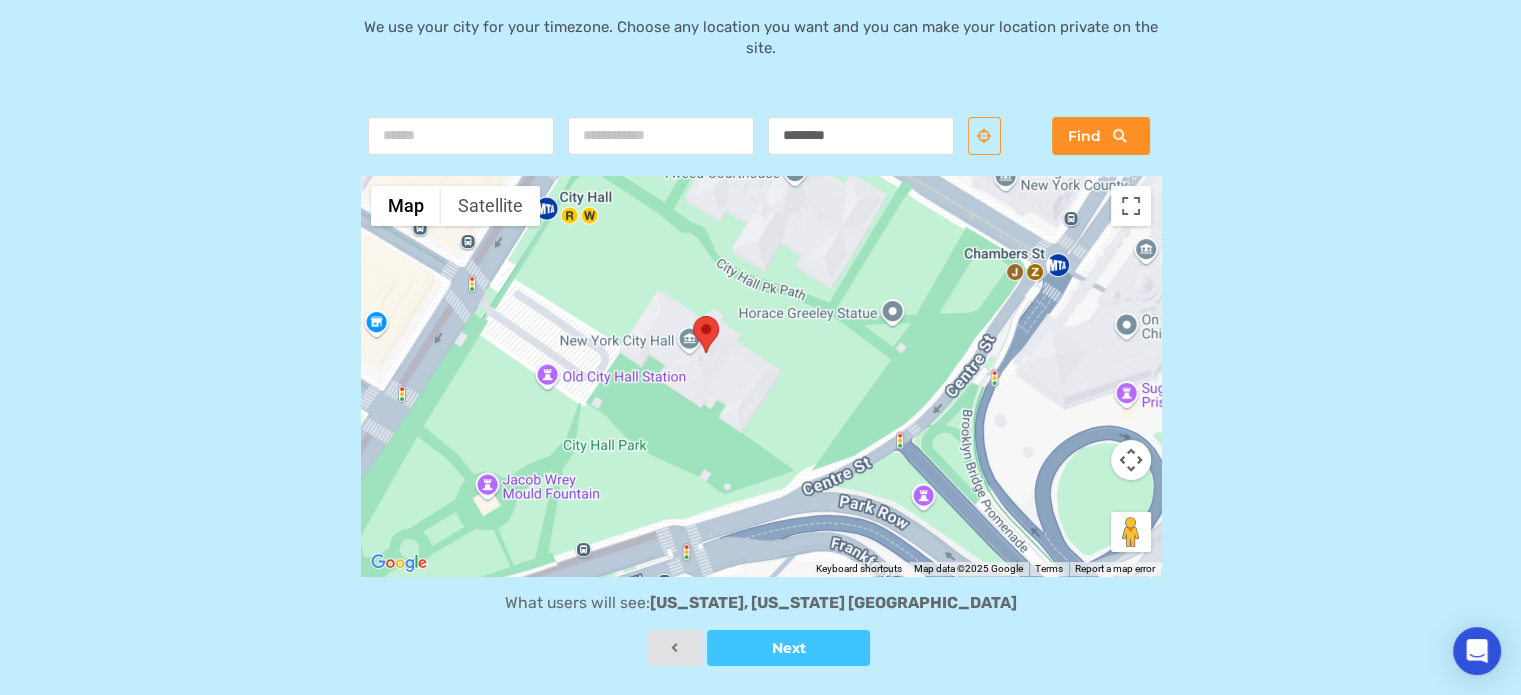 drag, startPoint x: 605, startPoint y: 289, endPoint x: 907, endPoint y: 468, distance: 351.06268 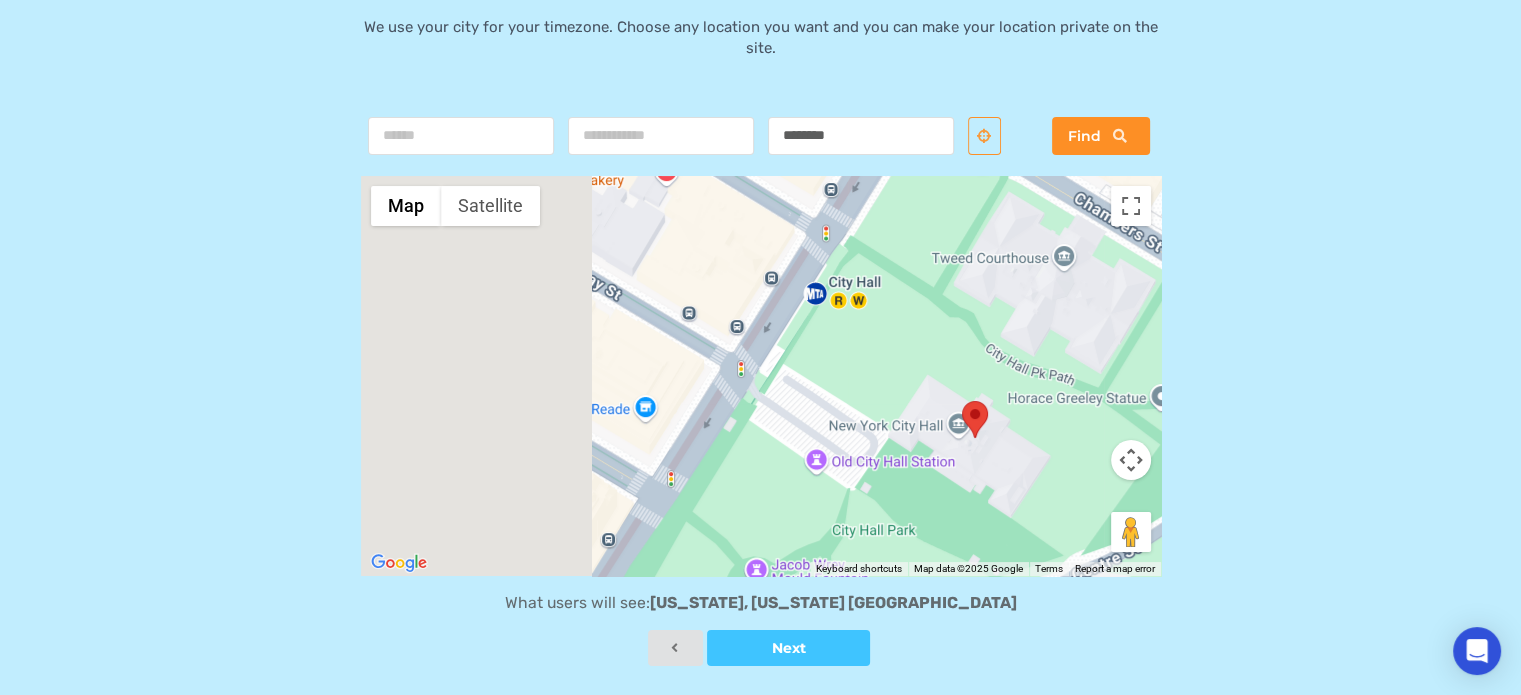 drag, startPoint x: 727, startPoint y: 374, endPoint x: 1049, endPoint y: 472, distance: 336.58282 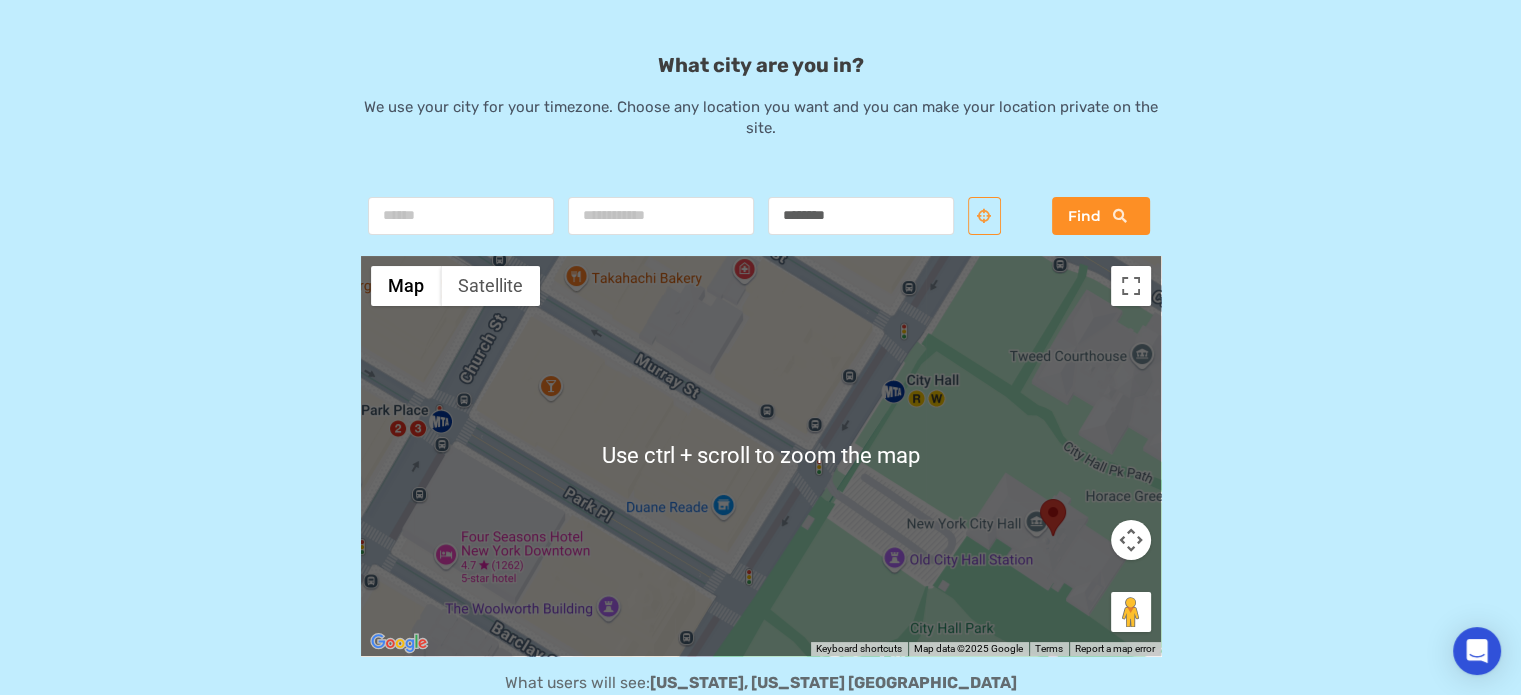 scroll, scrollTop: 100, scrollLeft: 0, axis: vertical 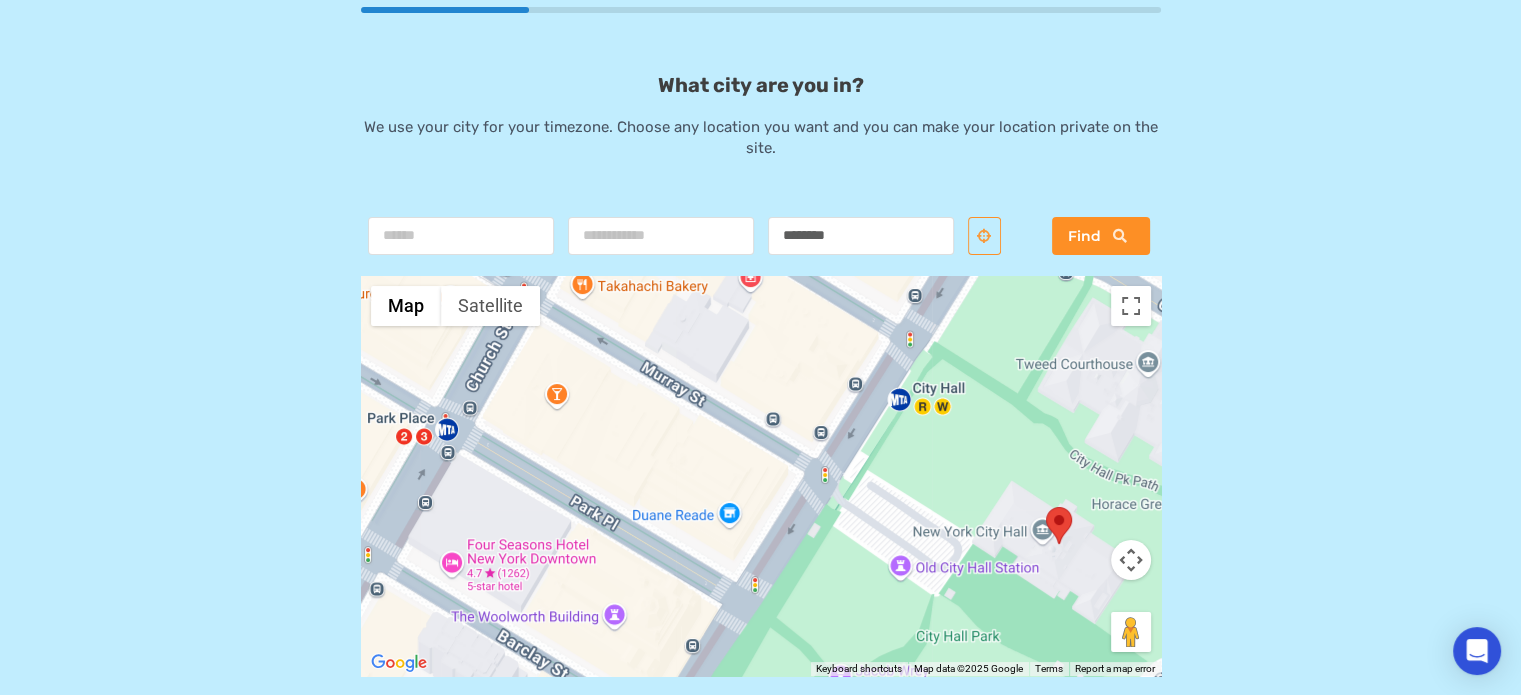 drag, startPoint x: 894, startPoint y: 443, endPoint x: 913, endPoint y: 400, distance: 47.010635 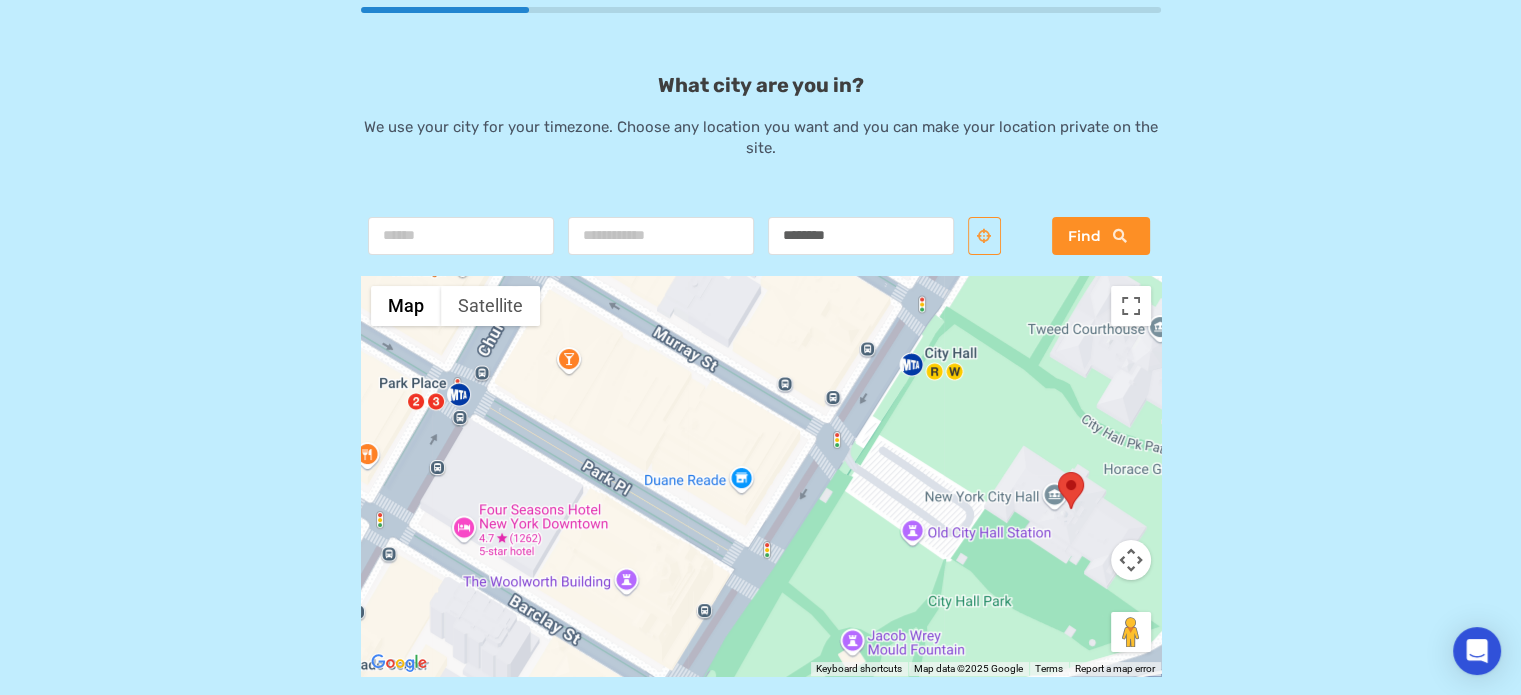 click at bounding box center [1058, 472] 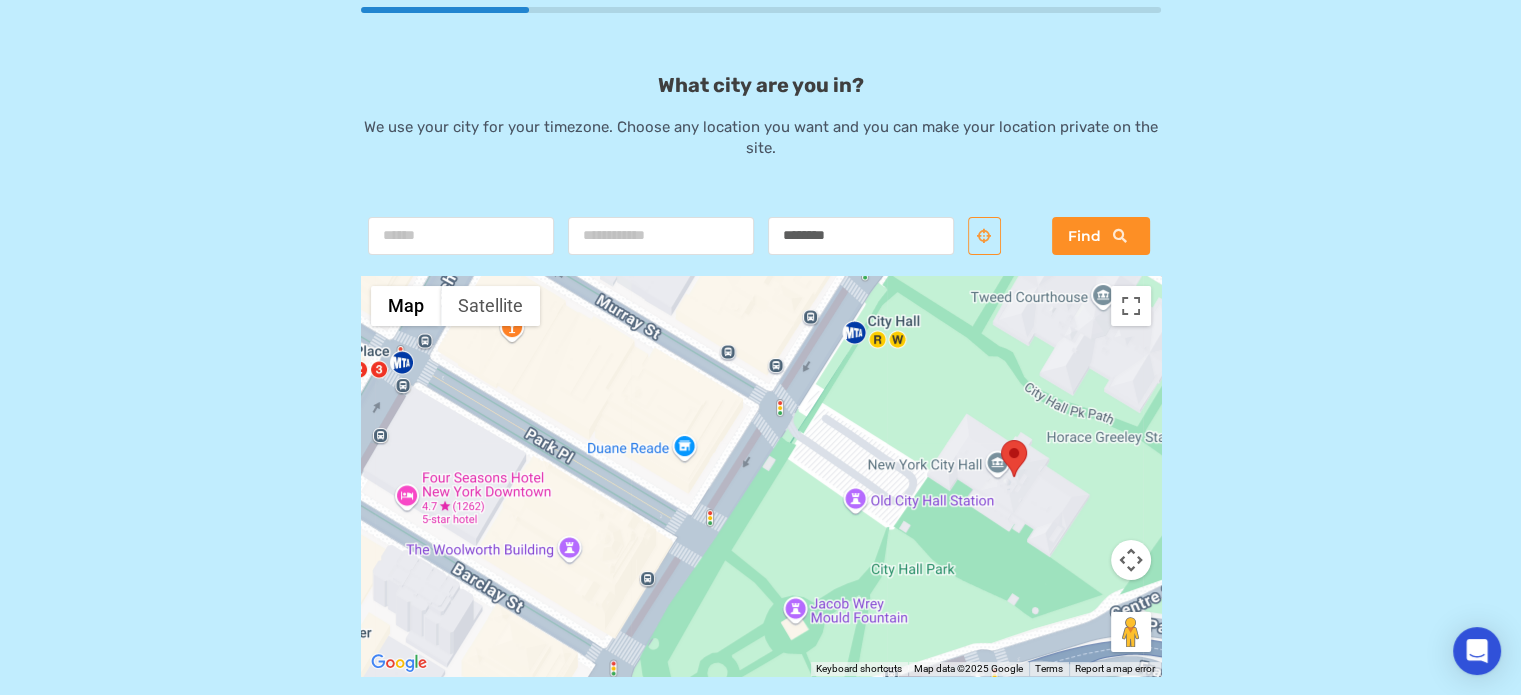 drag, startPoint x: 1069, startPoint y: 486, endPoint x: 1000, endPoint y: 450, distance: 77.82673 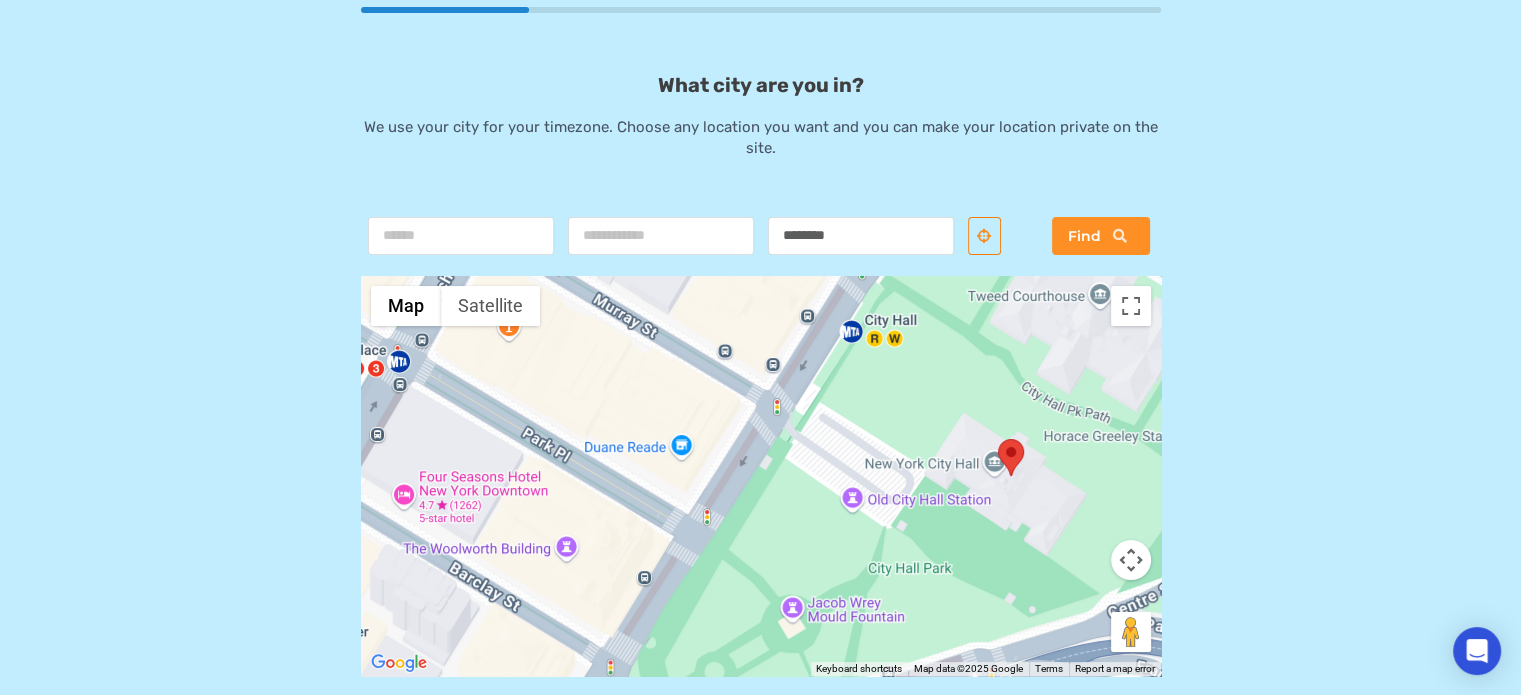 click at bounding box center [984, 236] 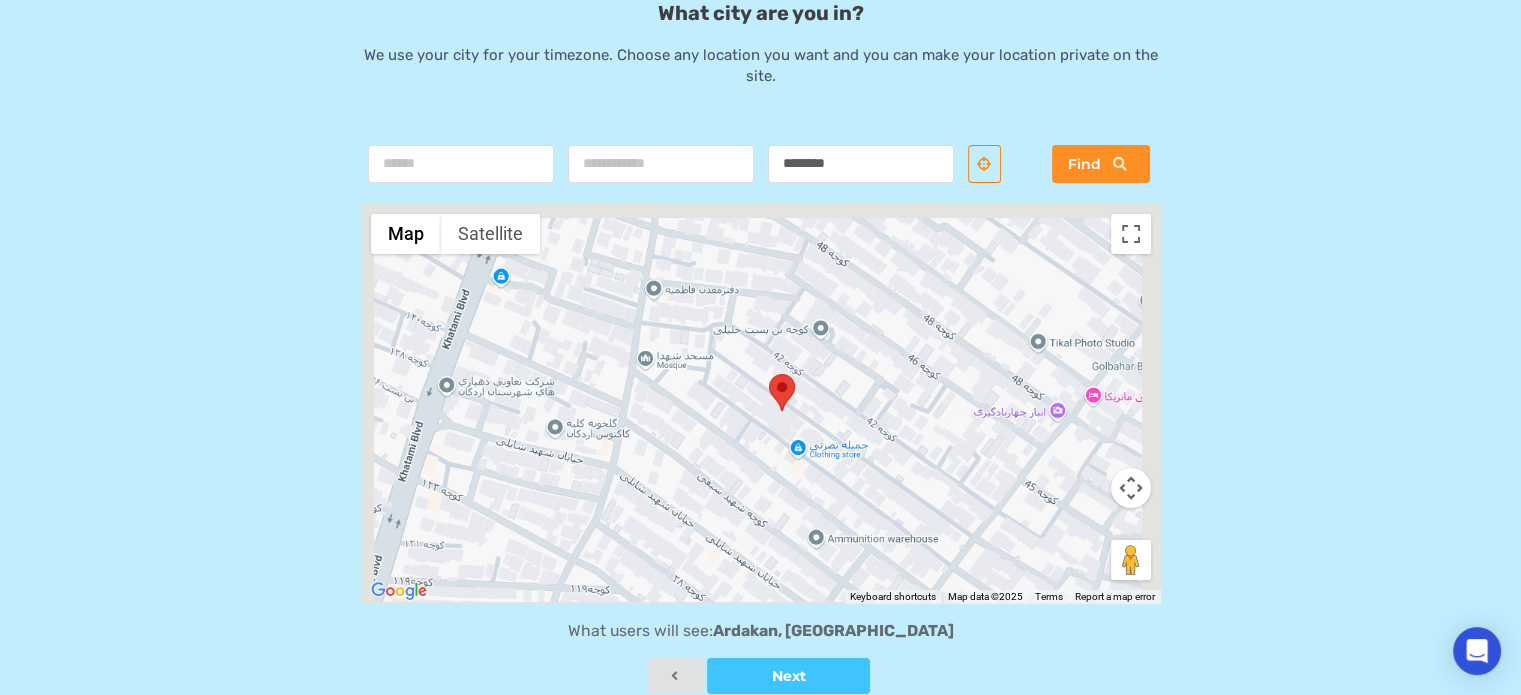 scroll, scrollTop: 200, scrollLeft: 0, axis: vertical 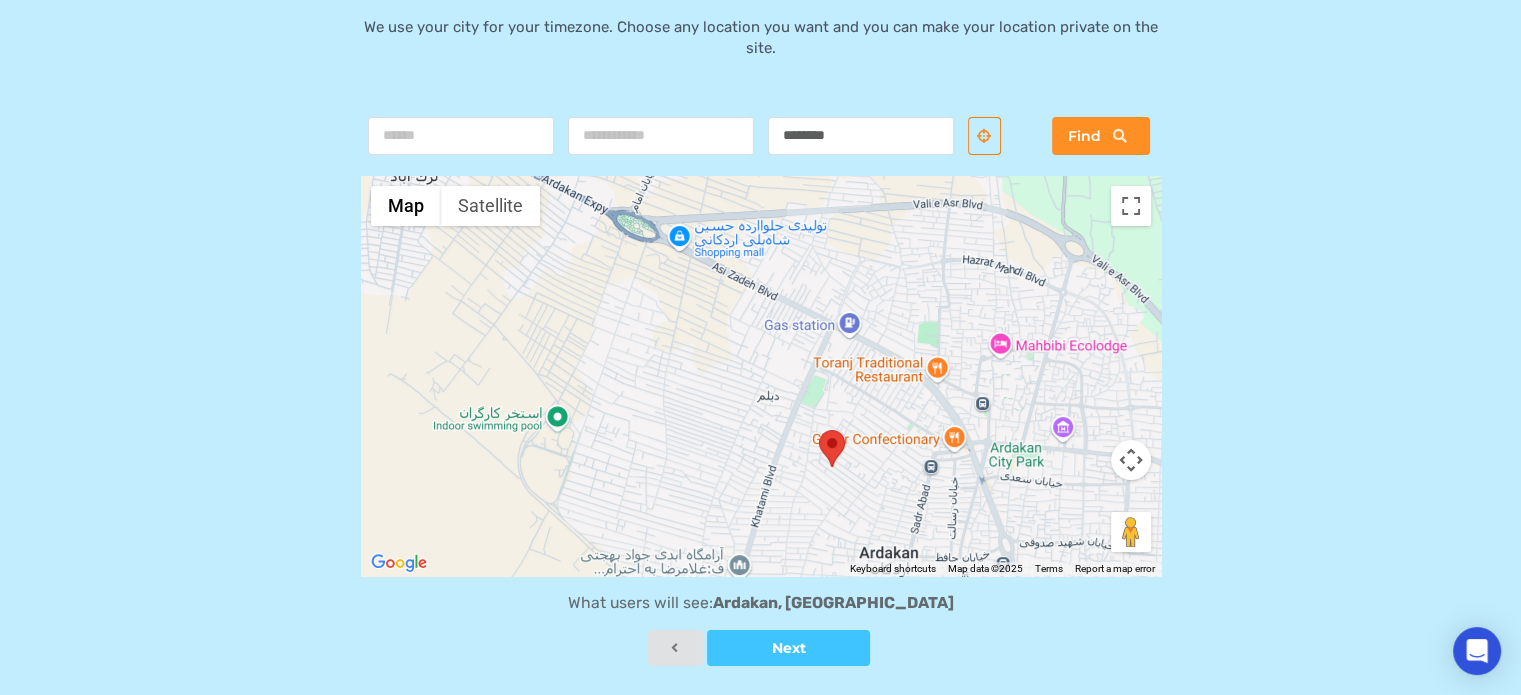 click at bounding box center [984, 135] 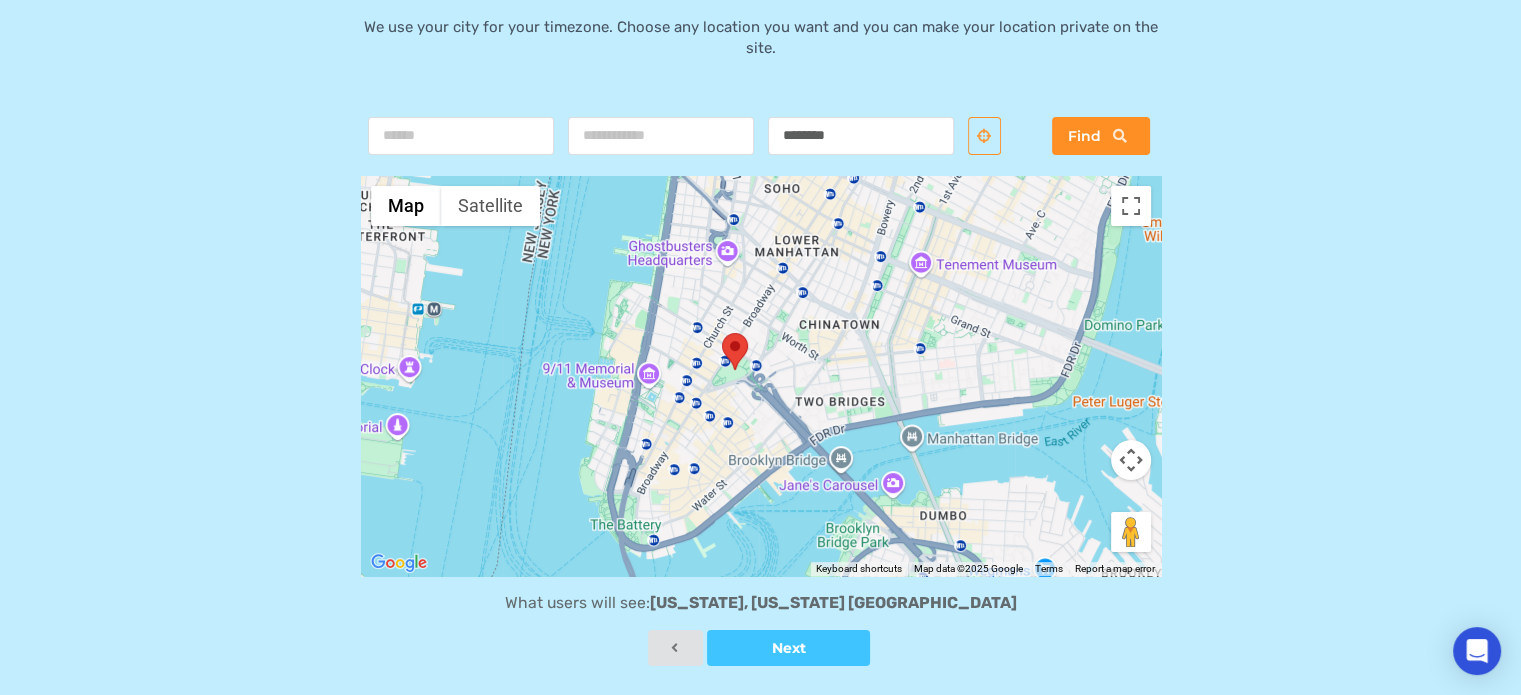 drag, startPoint x: 756, startPoint y: 361, endPoint x: 768, endPoint y: 407, distance: 47.539455 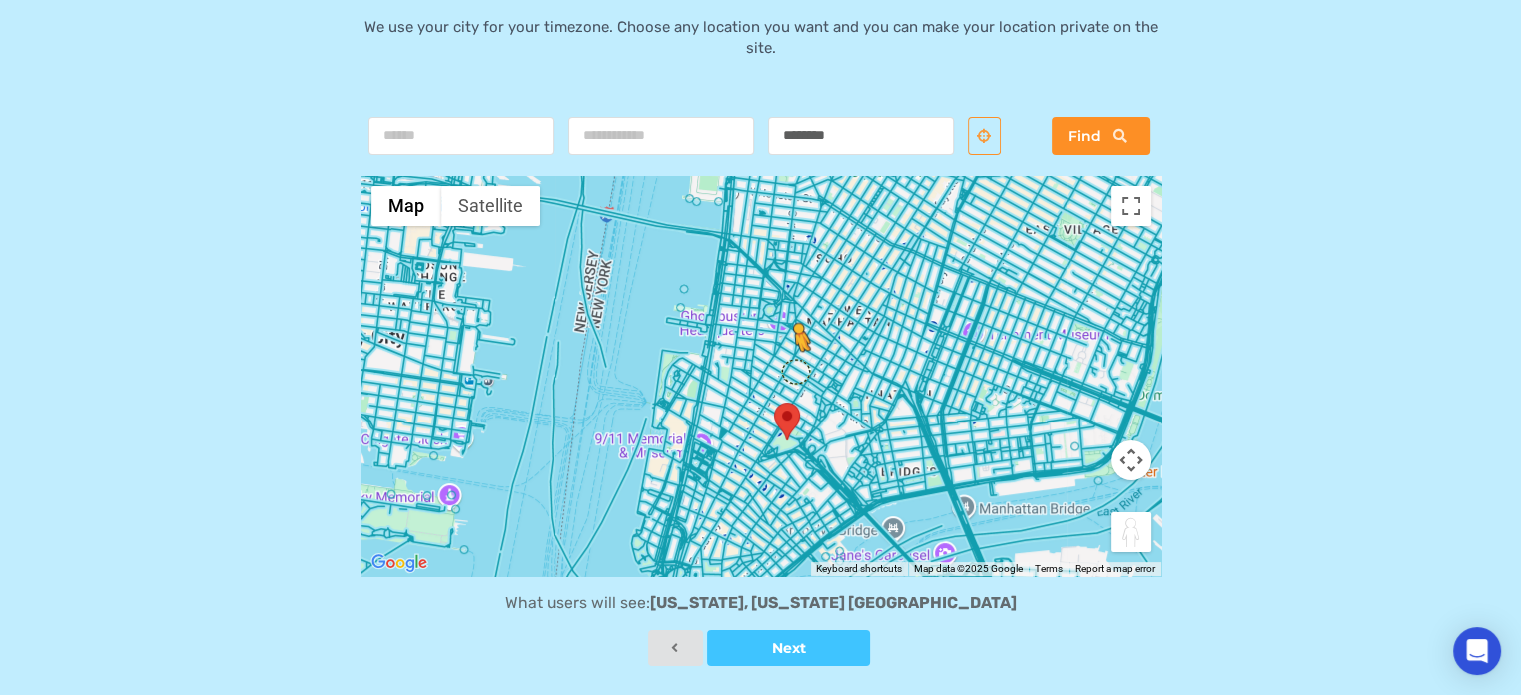 drag, startPoint x: 1128, startPoint y: 543, endPoint x: 794, endPoint y: 367, distance: 377.53412 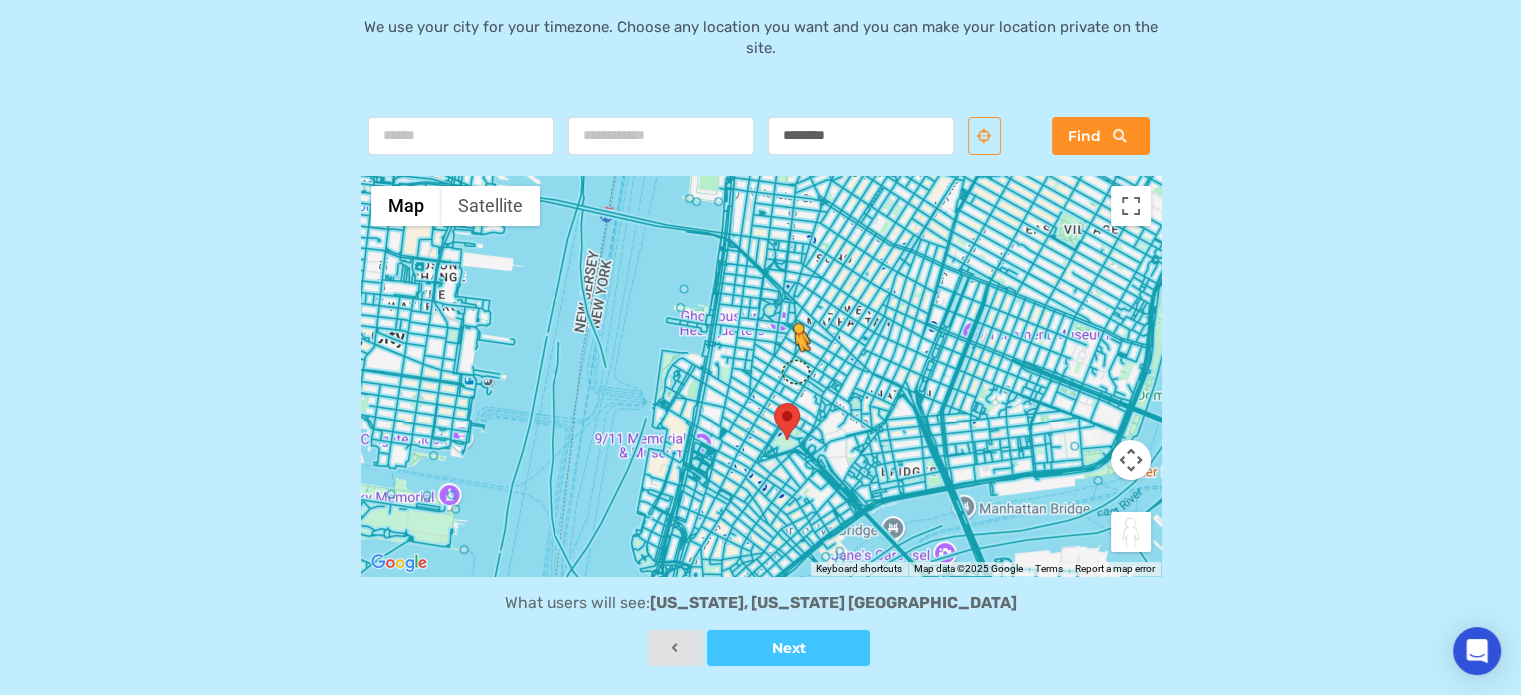 click on "To activate drag with keyboard, press Alt + Enter. Once in keyboard drag state, use the arrow keys to move the marker. To complete the drag, press the Enter key. To cancel, press Escape. Loading... Use ctrl + scroll to zoom the map Map Terrain Satellite Labels Keyboard shortcuts Map Data Map data ©2025 Google Map data ©2025 Google 500 m  Click to toggle between metric and imperial units Terms Report a map error" at bounding box center (761, 376) 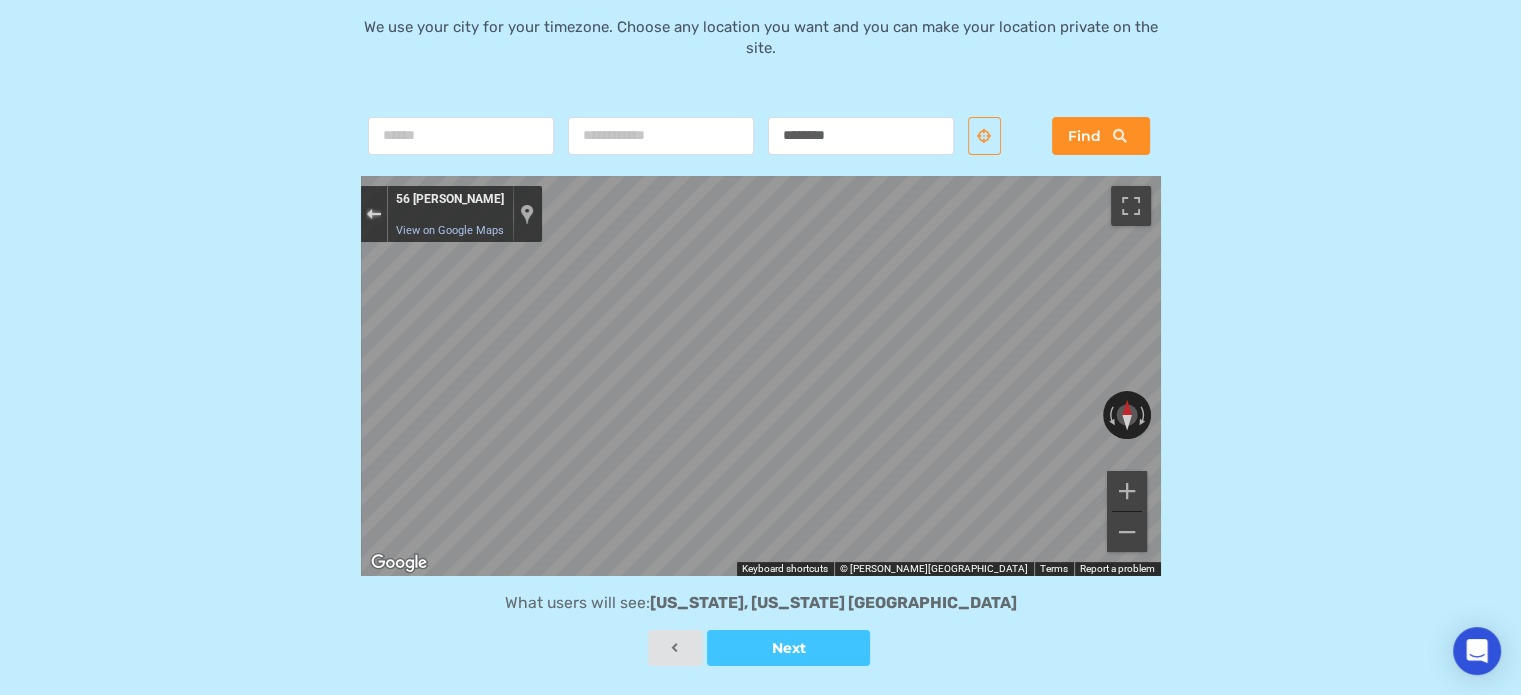 click at bounding box center [373, 214] 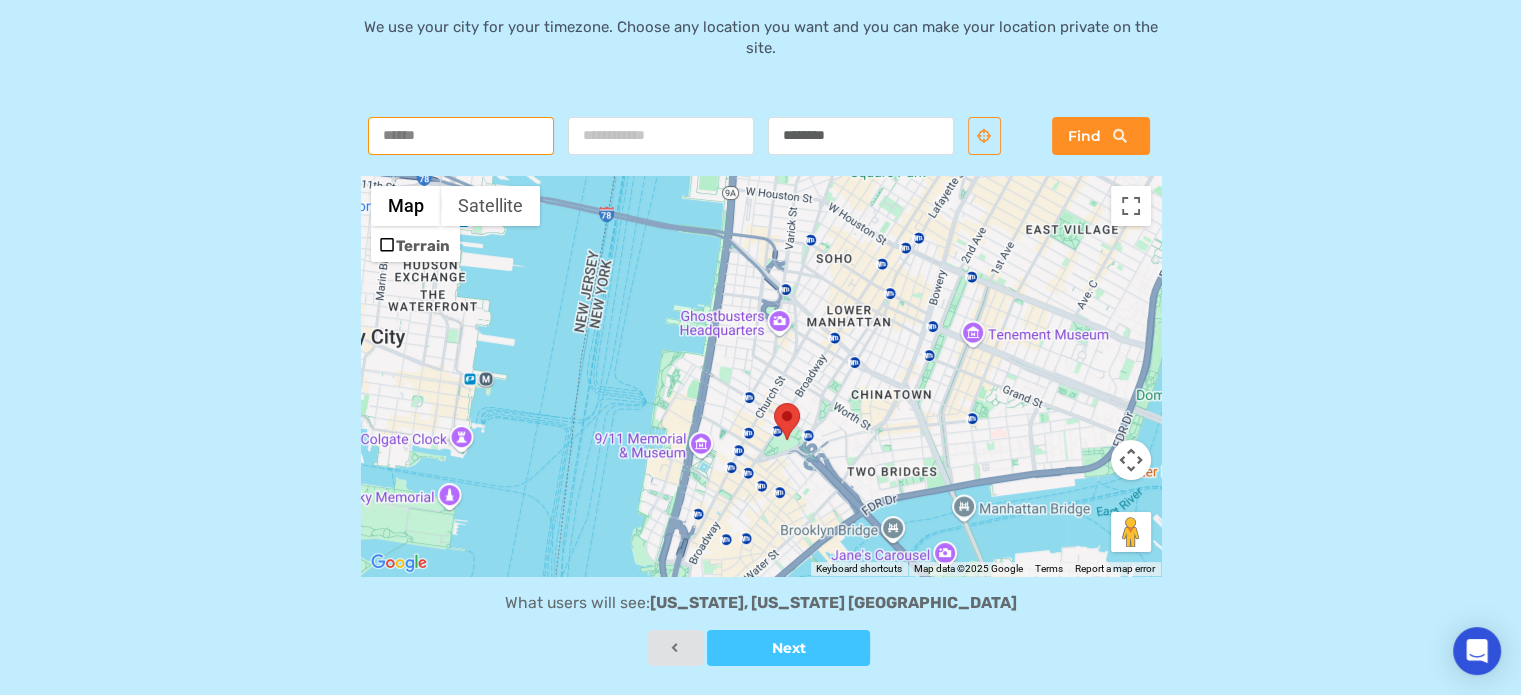 click at bounding box center (461, 136) 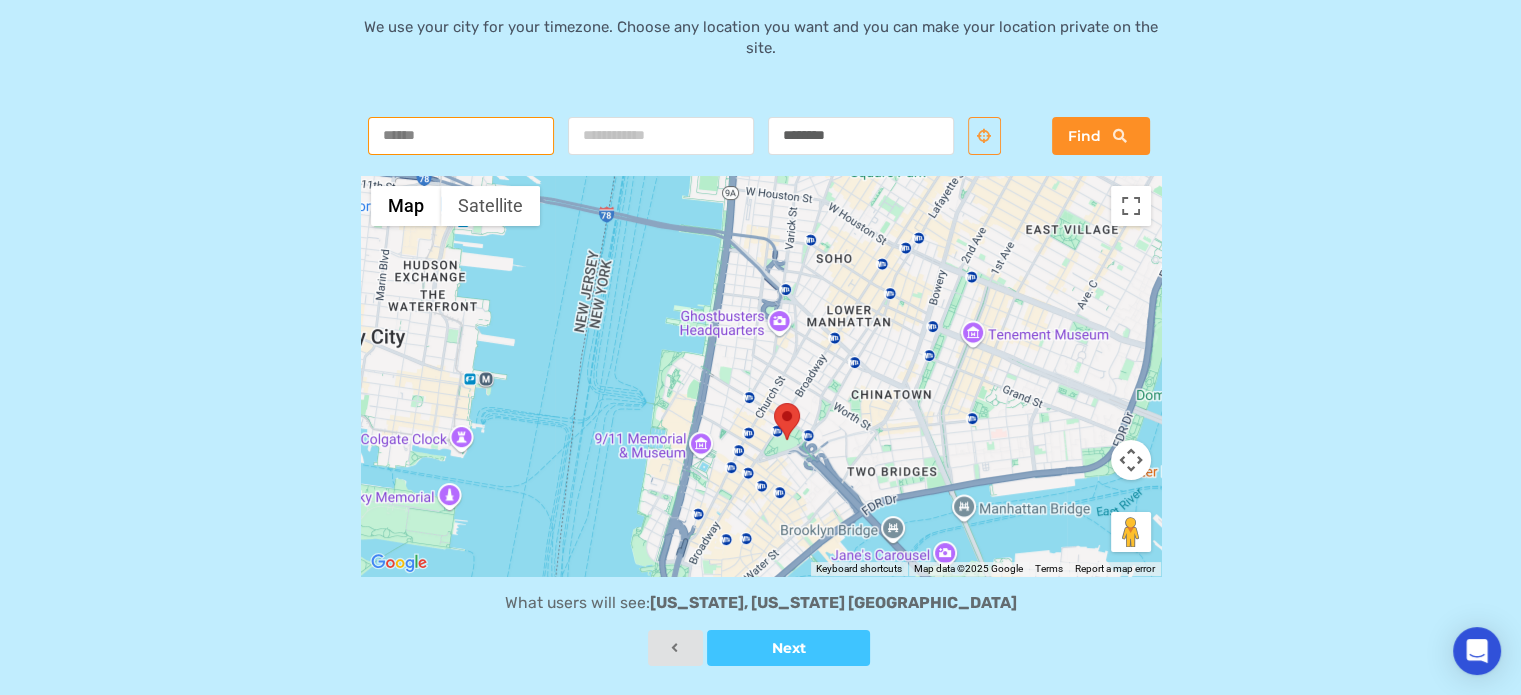 click at bounding box center (461, 136) 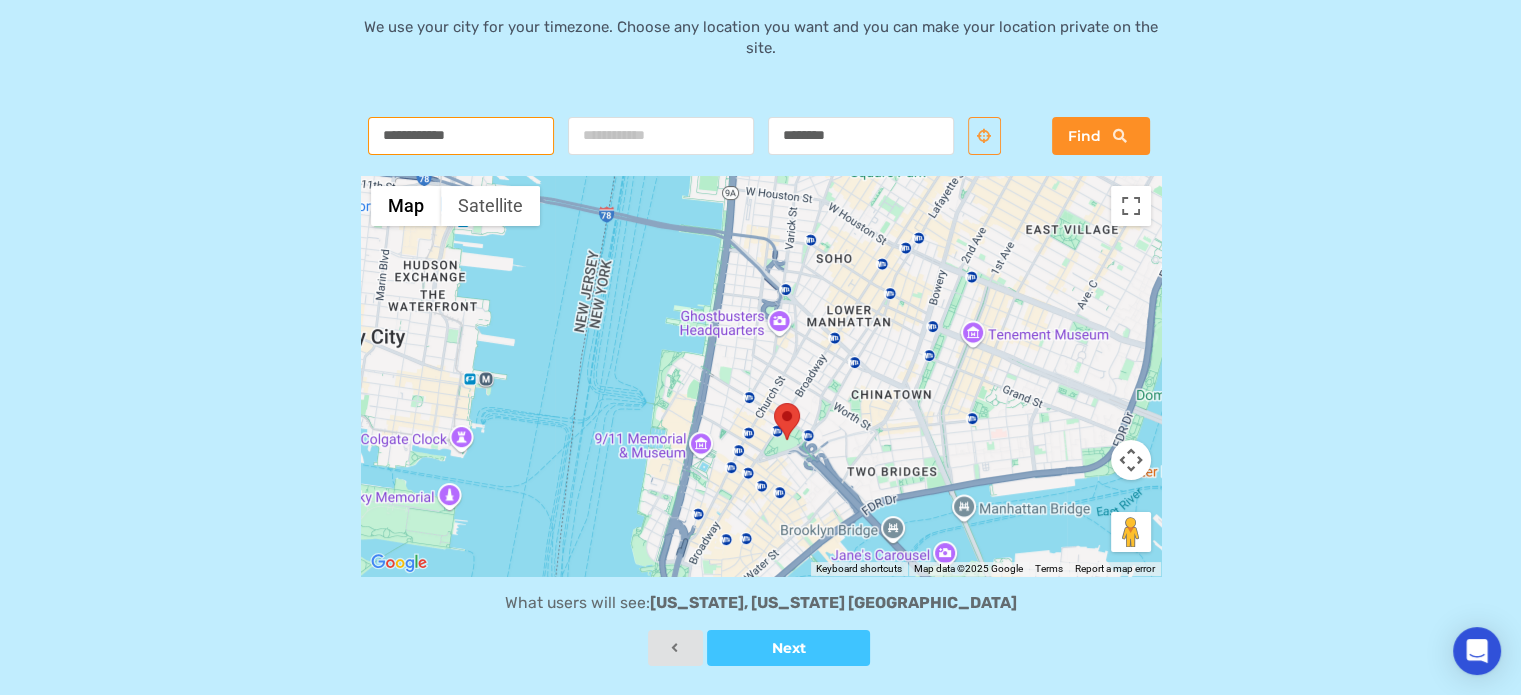 type on "**********" 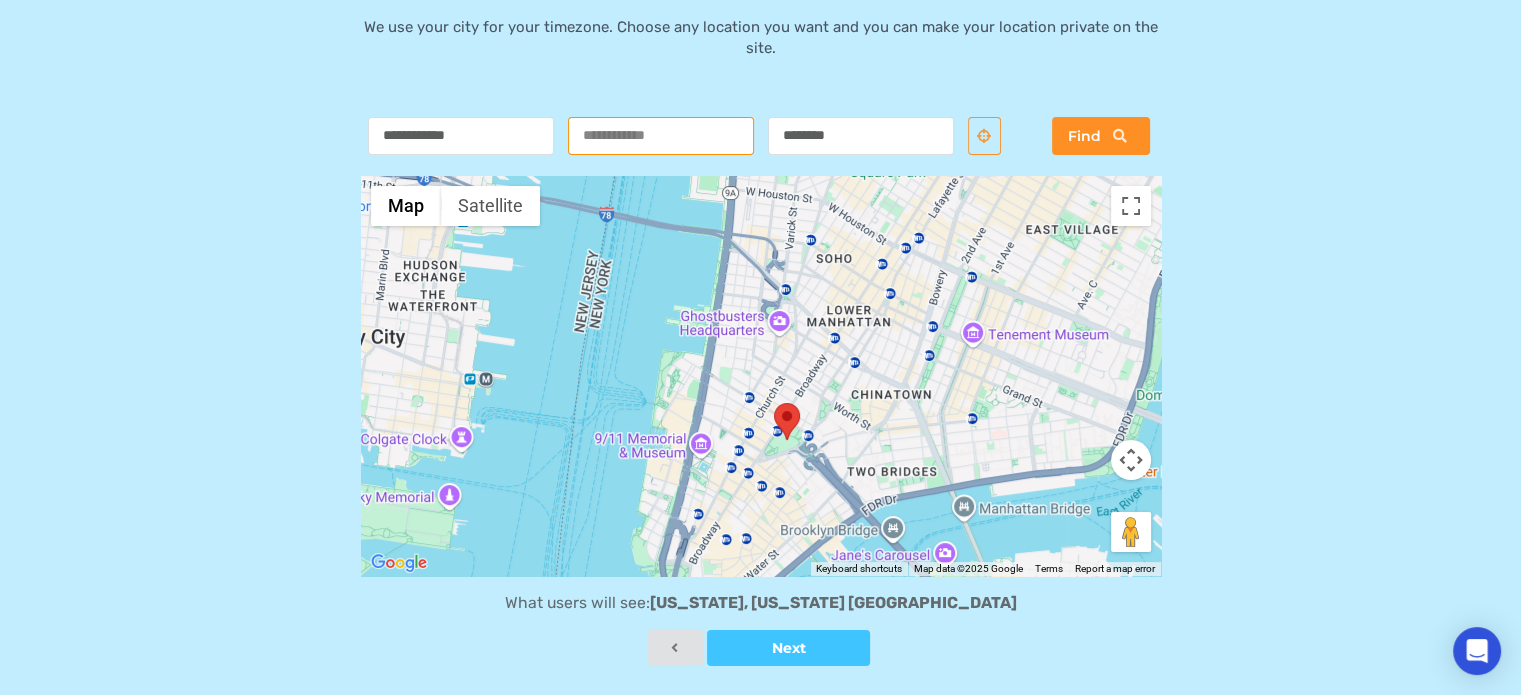 click at bounding box center [661, 136] 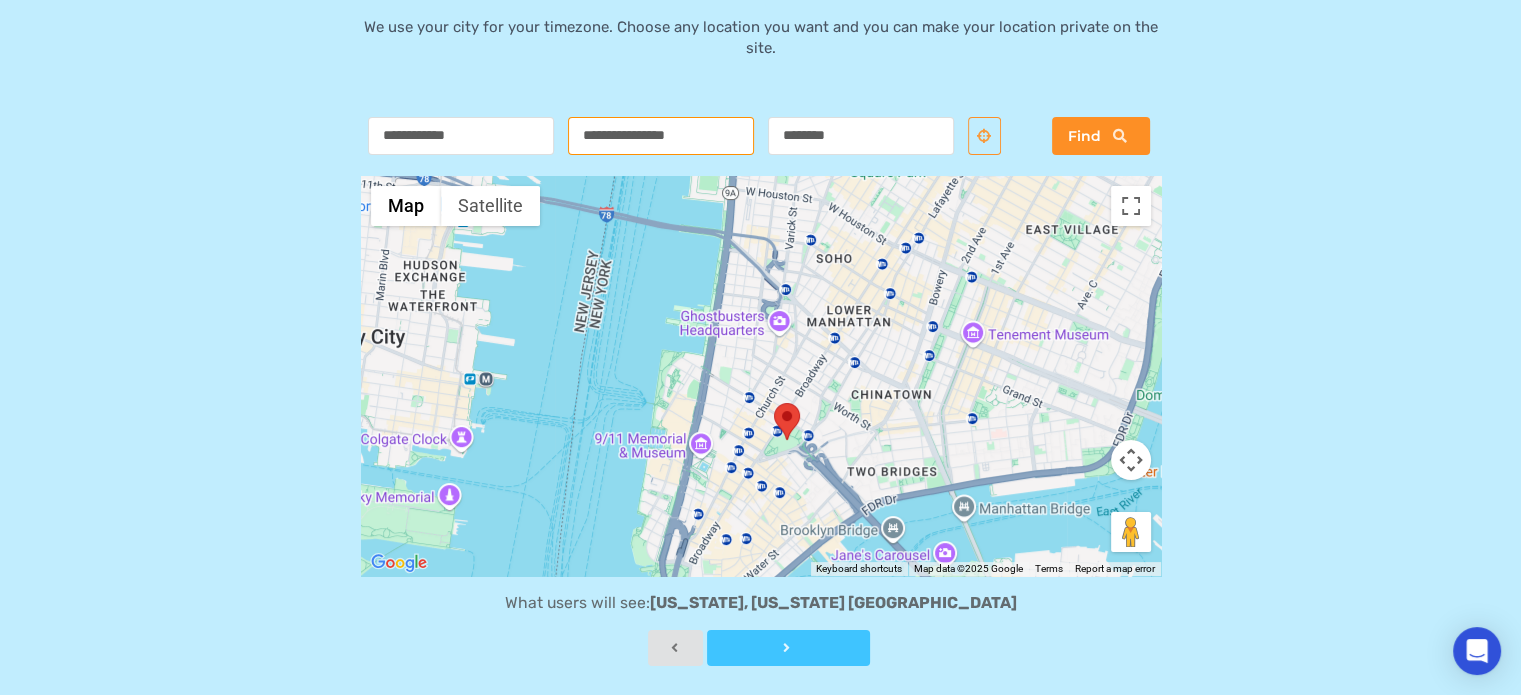 type on "**********" 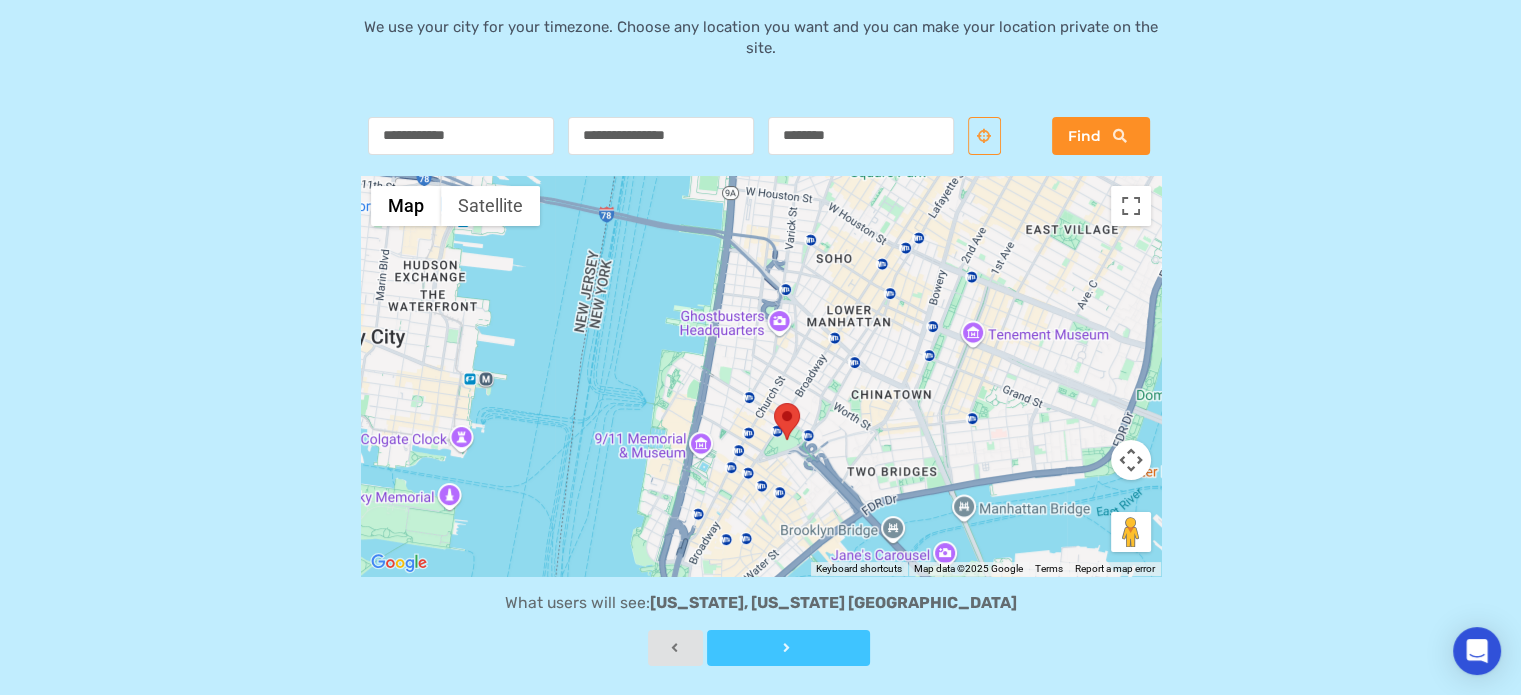 click on "Next" at bounding box center (788, 648) 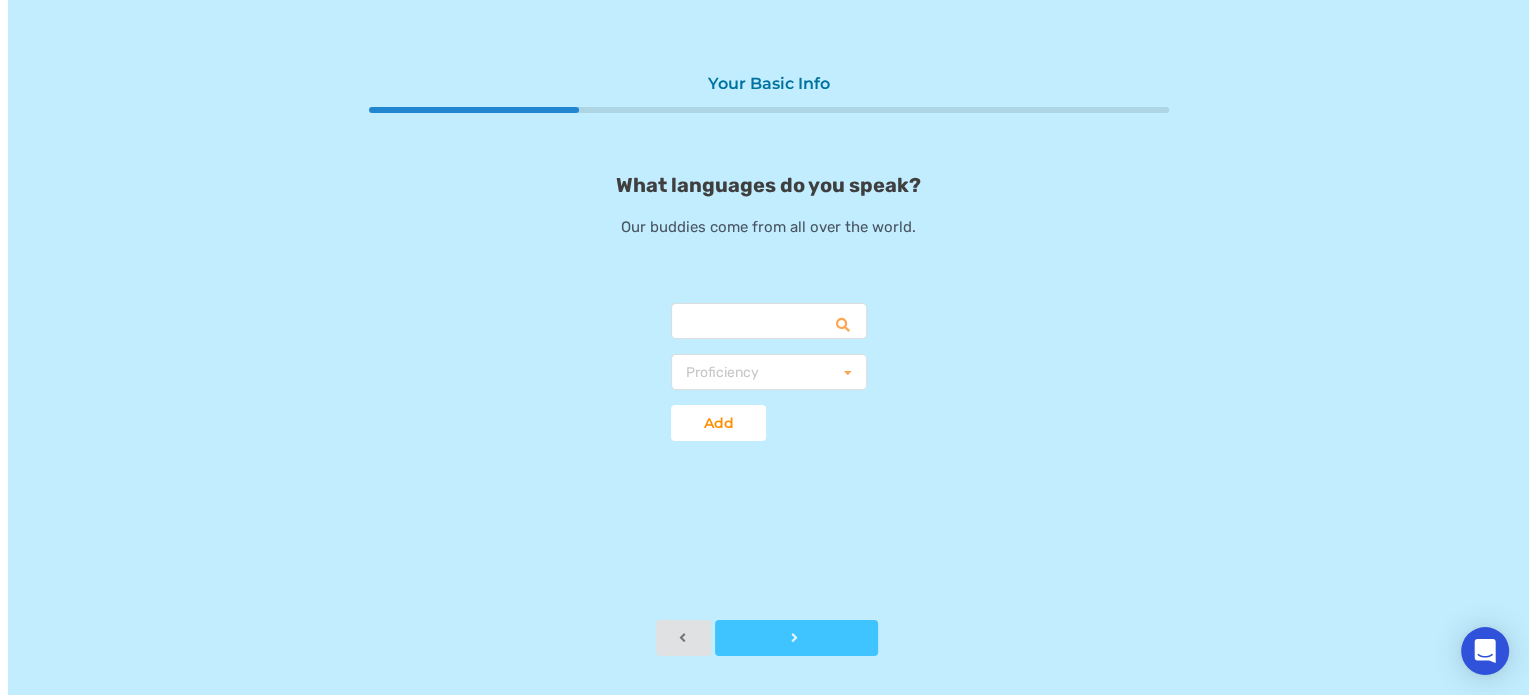 scroll, scrollTop: 0, scrollLeft: 0, axis: both 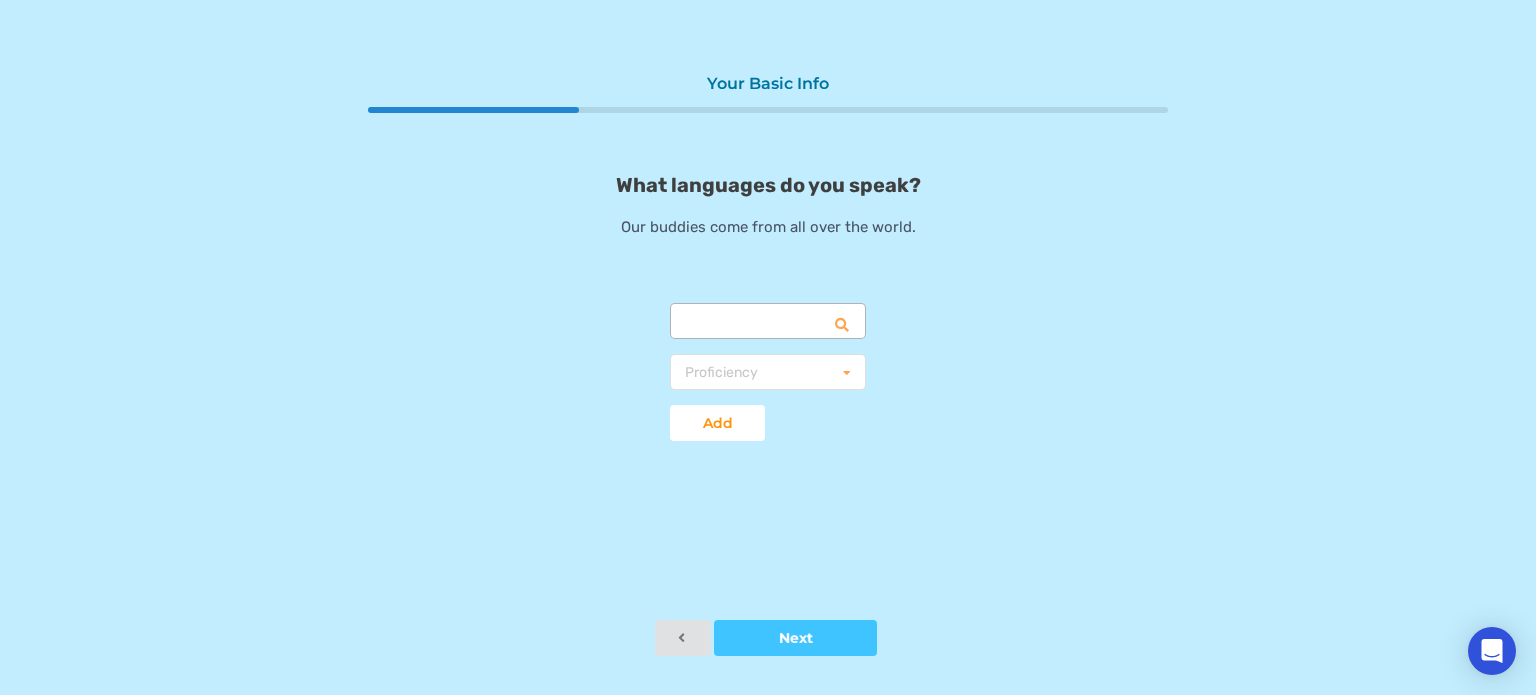 click at bounding box center (769, 322) 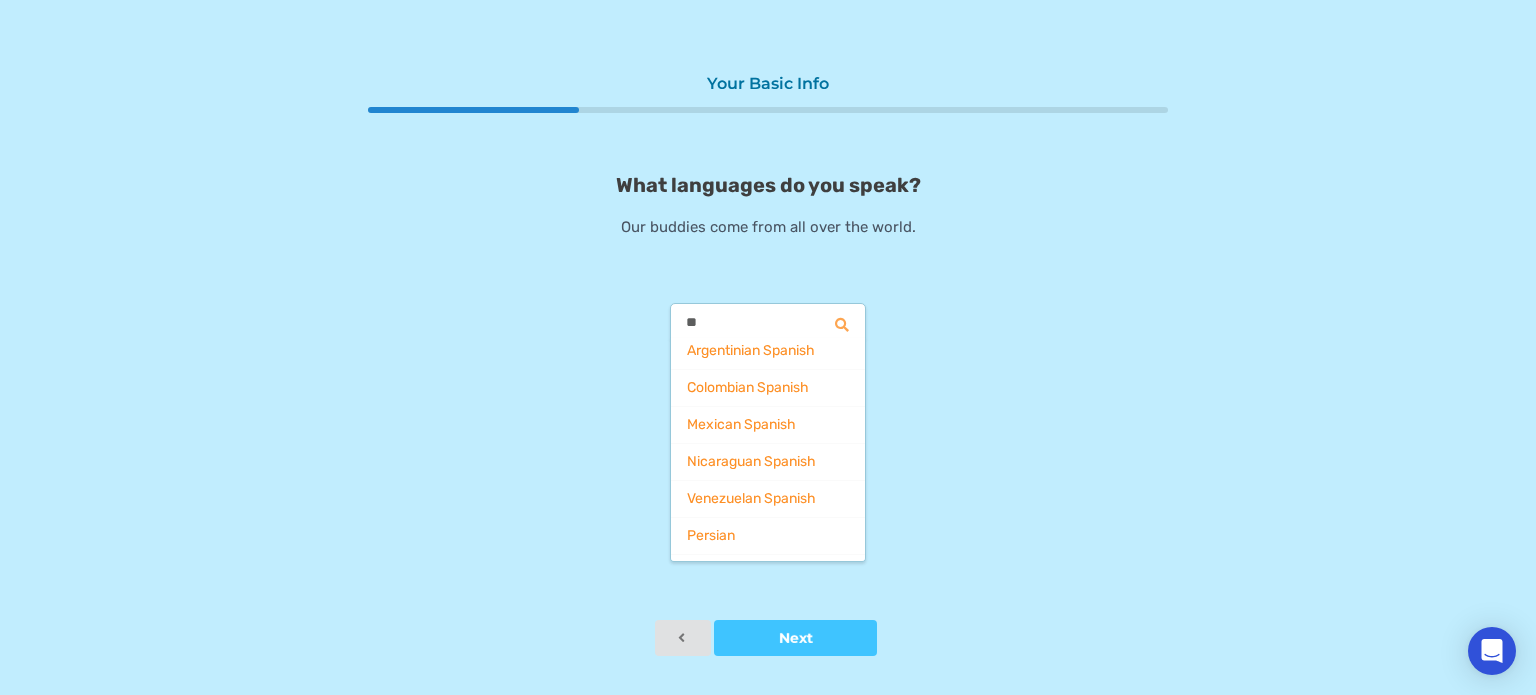 scroll, scrollTop: 0, scrollLeft: 0, axis: both 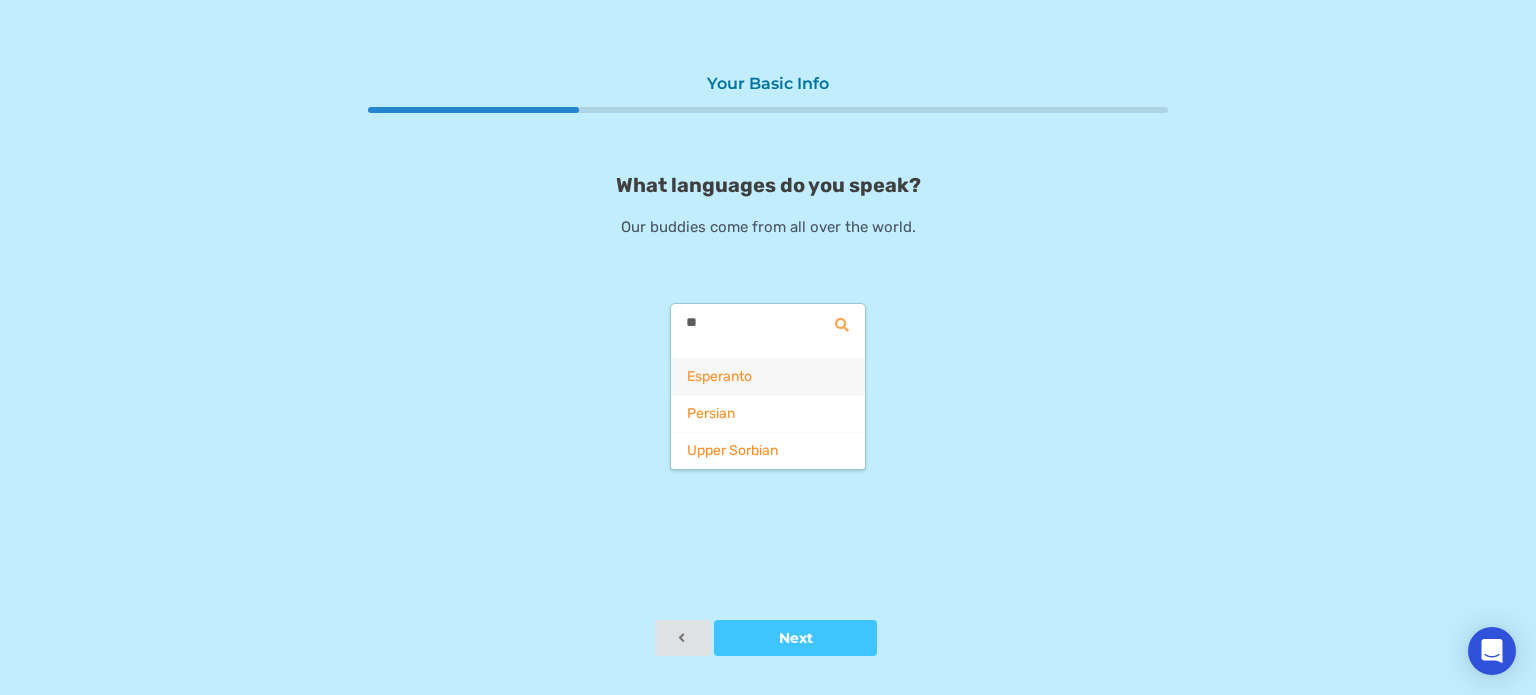 type on "*" 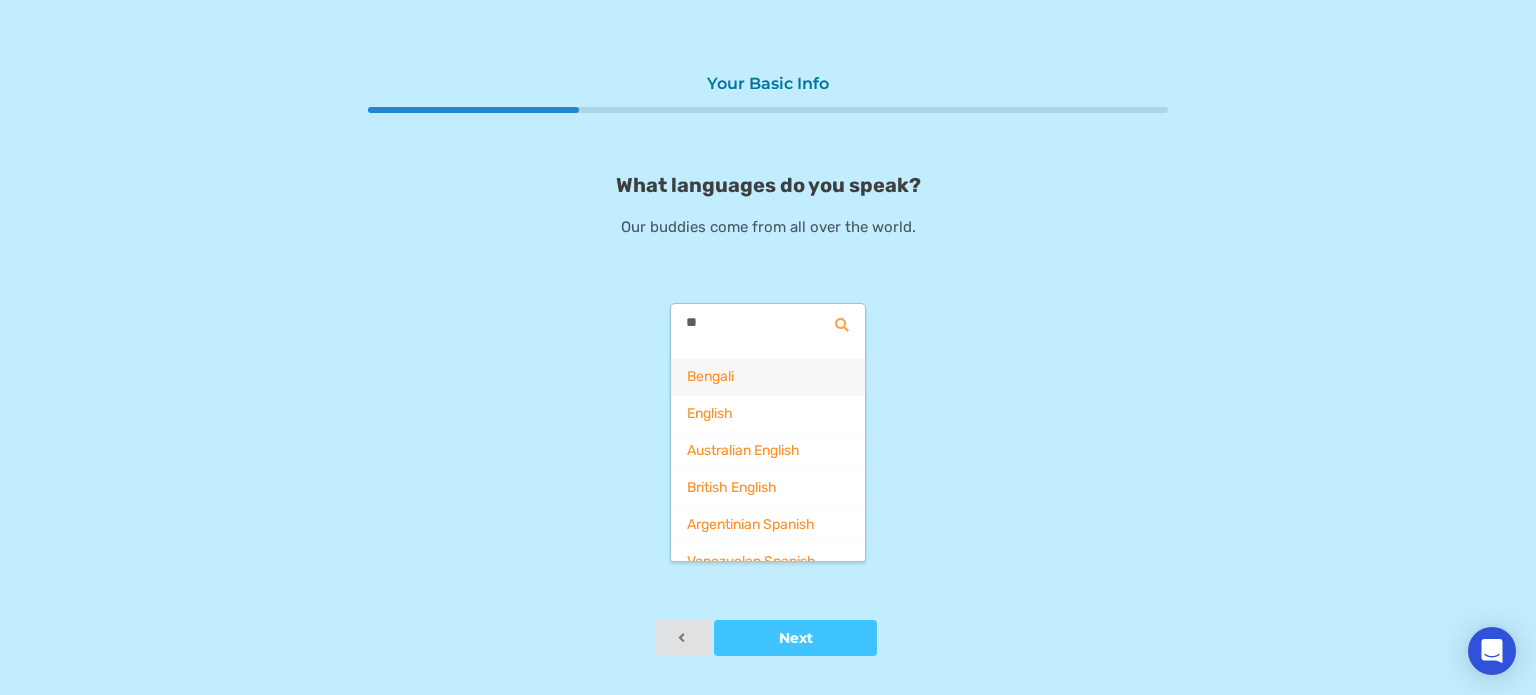 type on "**" 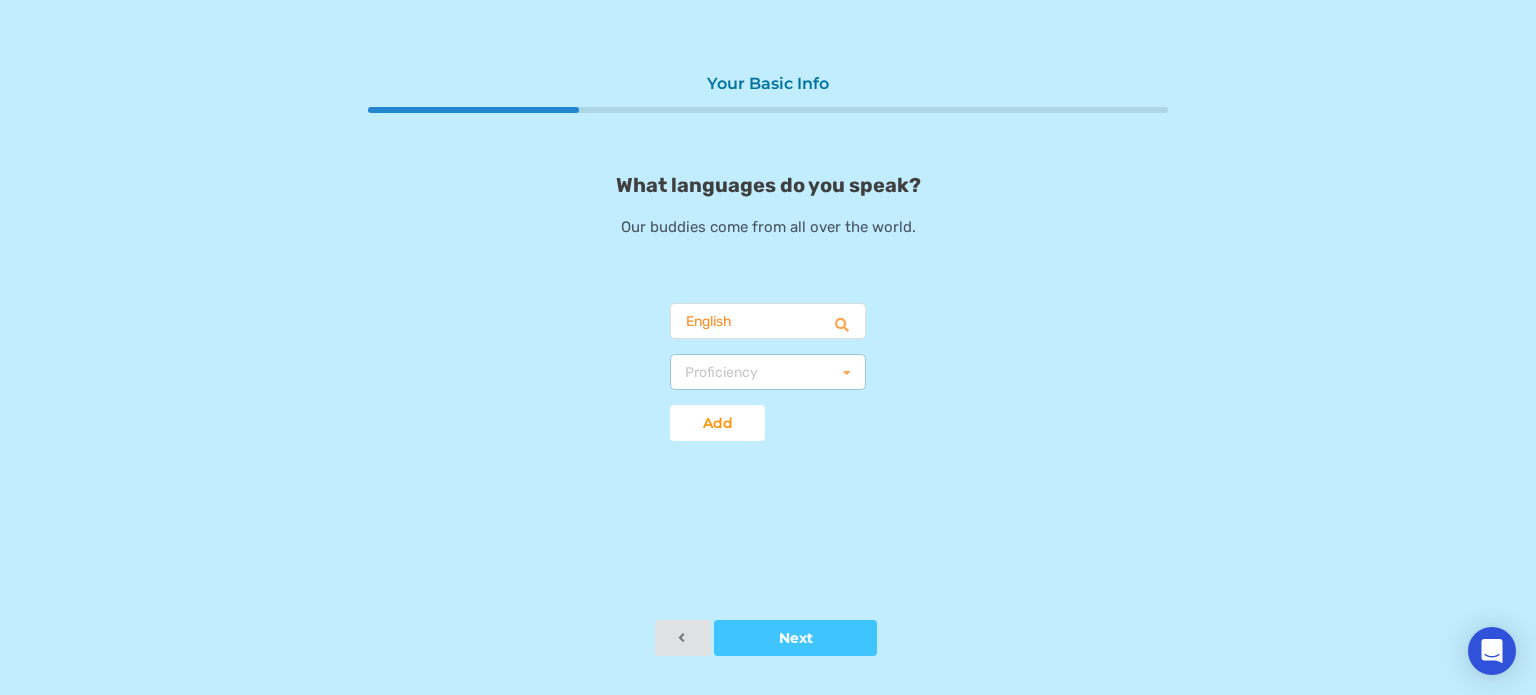 click on "Proficiency Basic Fluent Native" at bounding box center [768, 372] 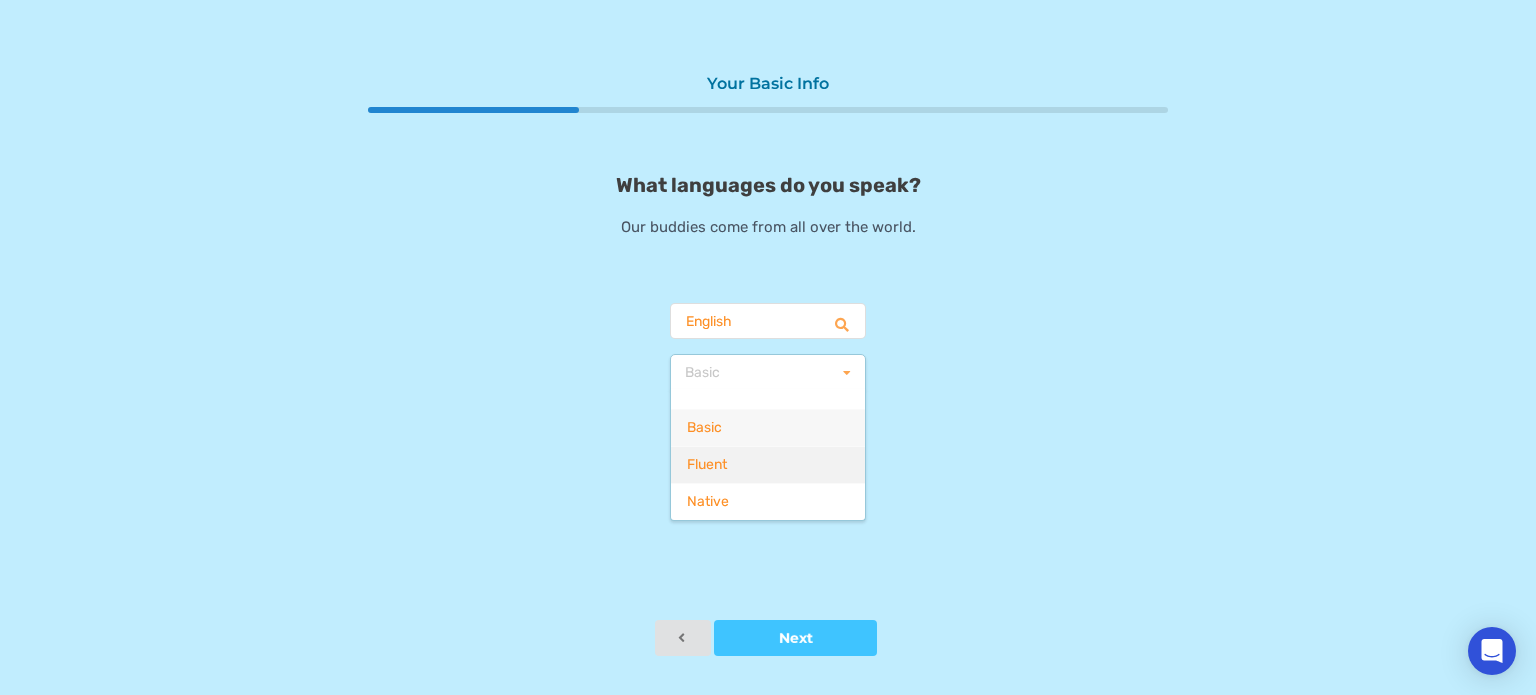 click on "Fluent" at bounding box center (768, 464) 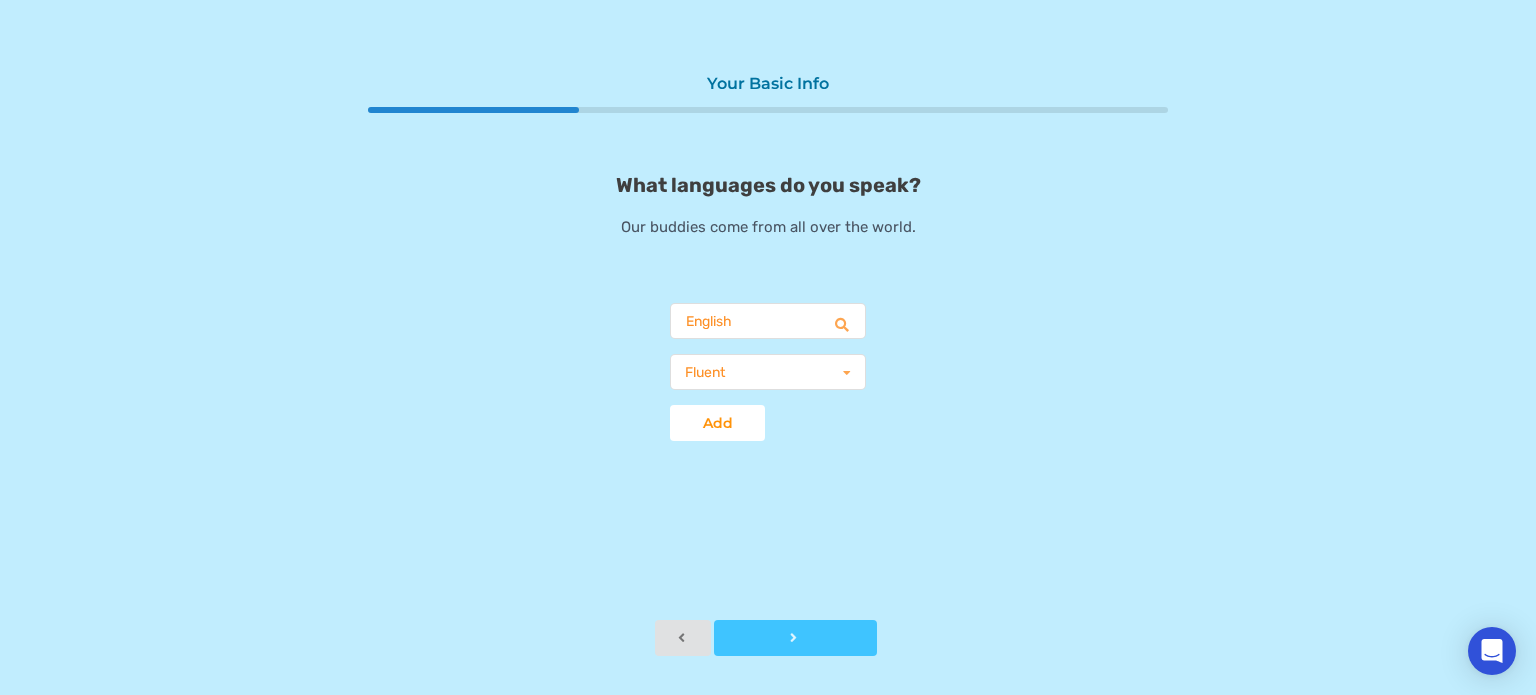 click on "Next" at bounding box center (795, 638) 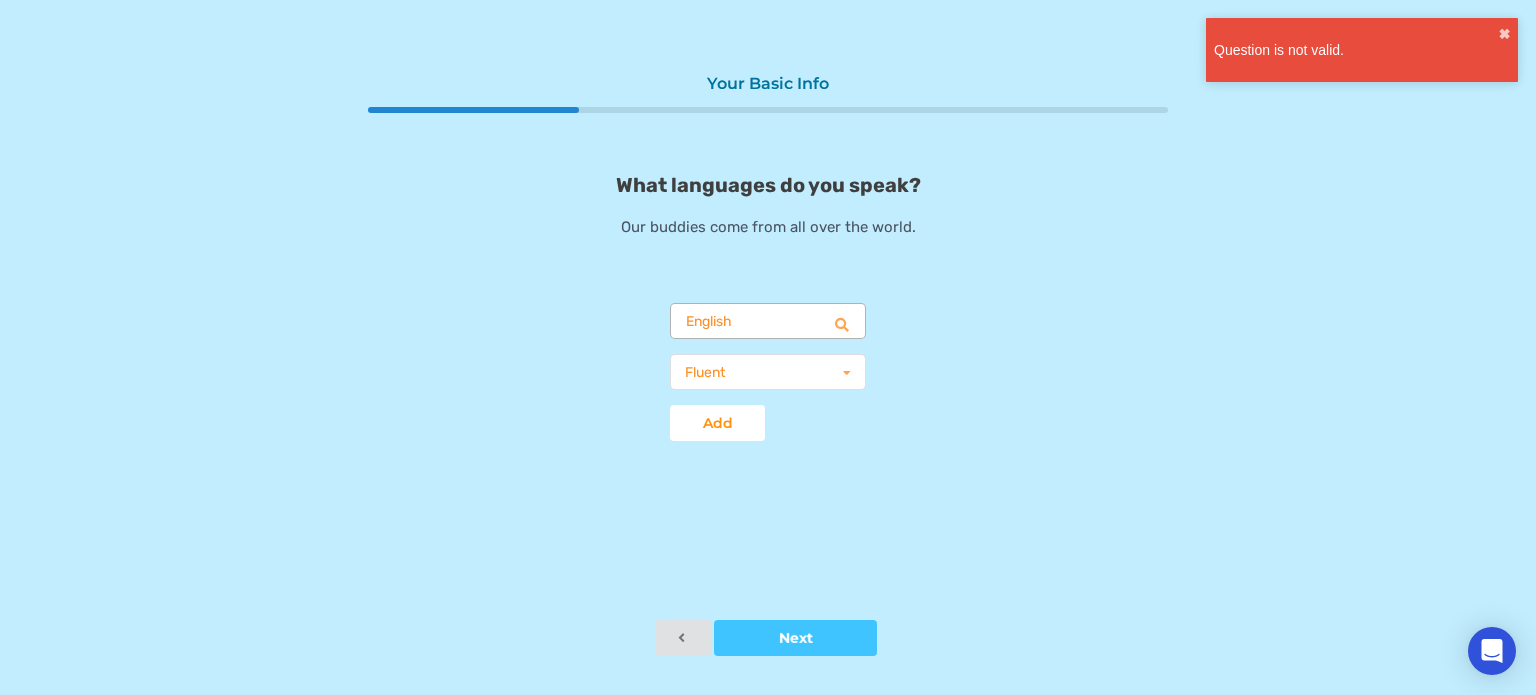 click at bounding box center [769, 322] 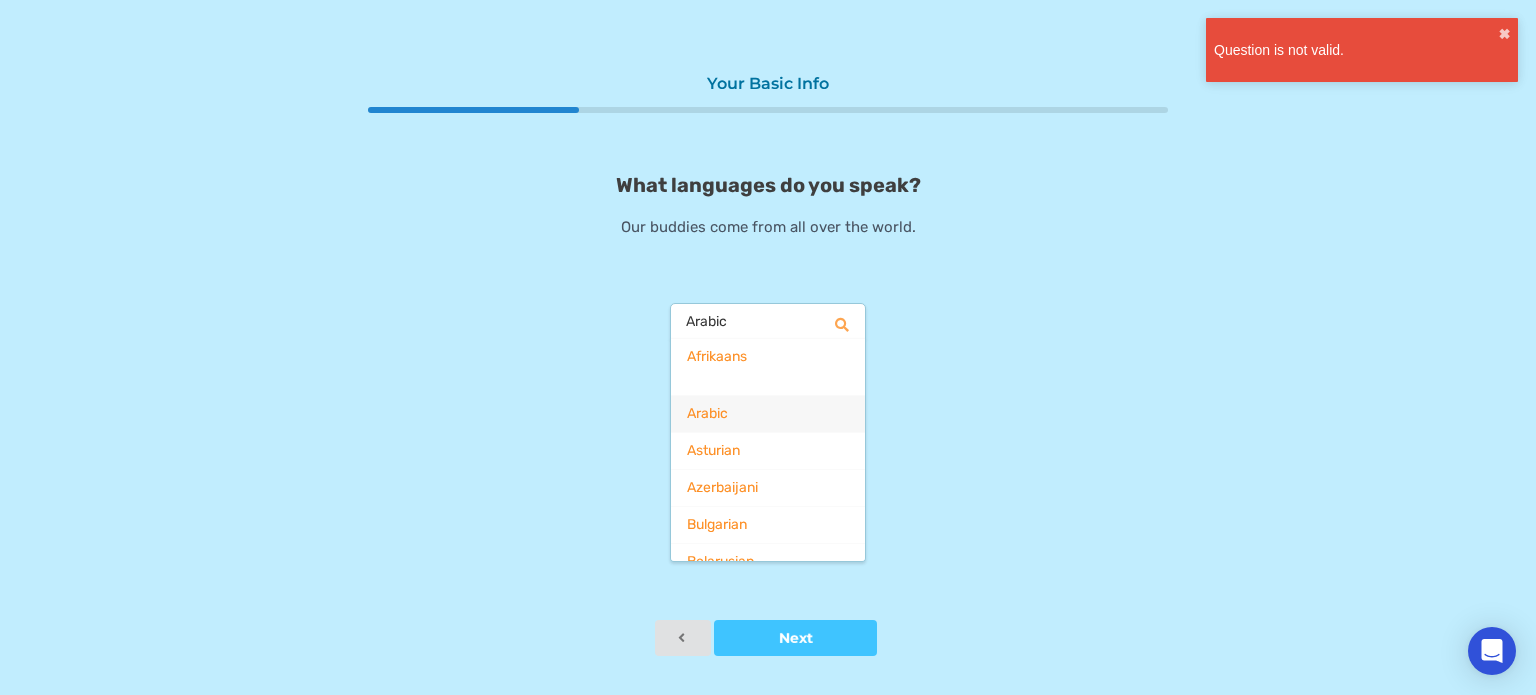 click on "Arabic" at bounding box center (768, 413) 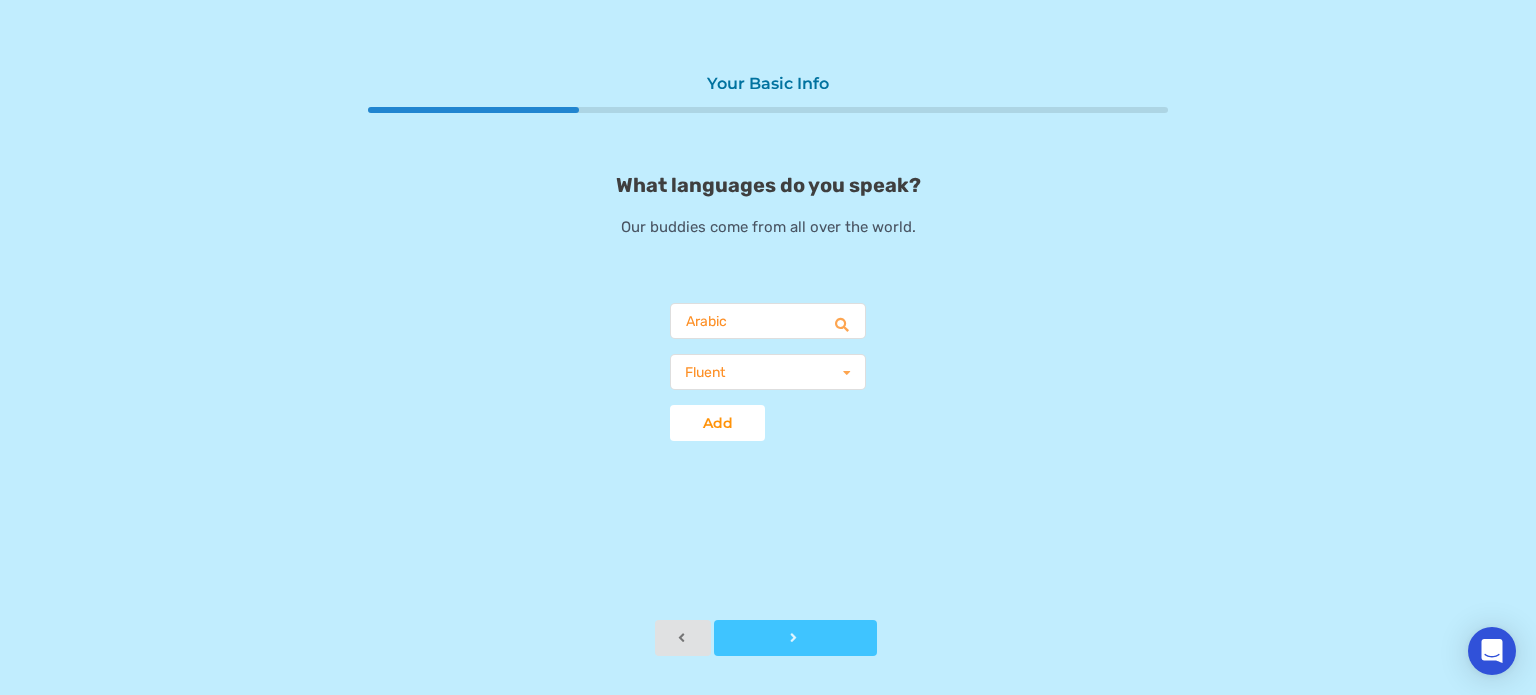 click at bounding box center (795, 638) 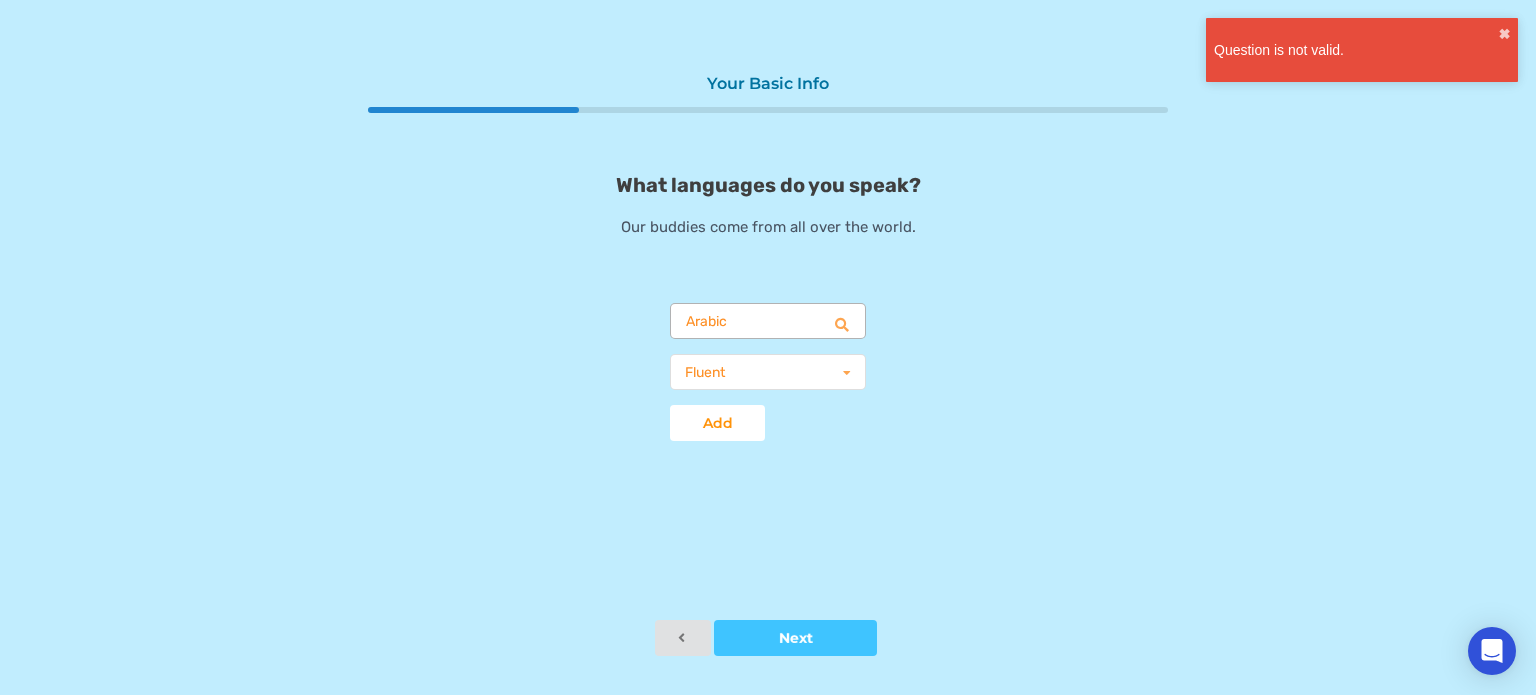 click at bounding box center (769, 322) 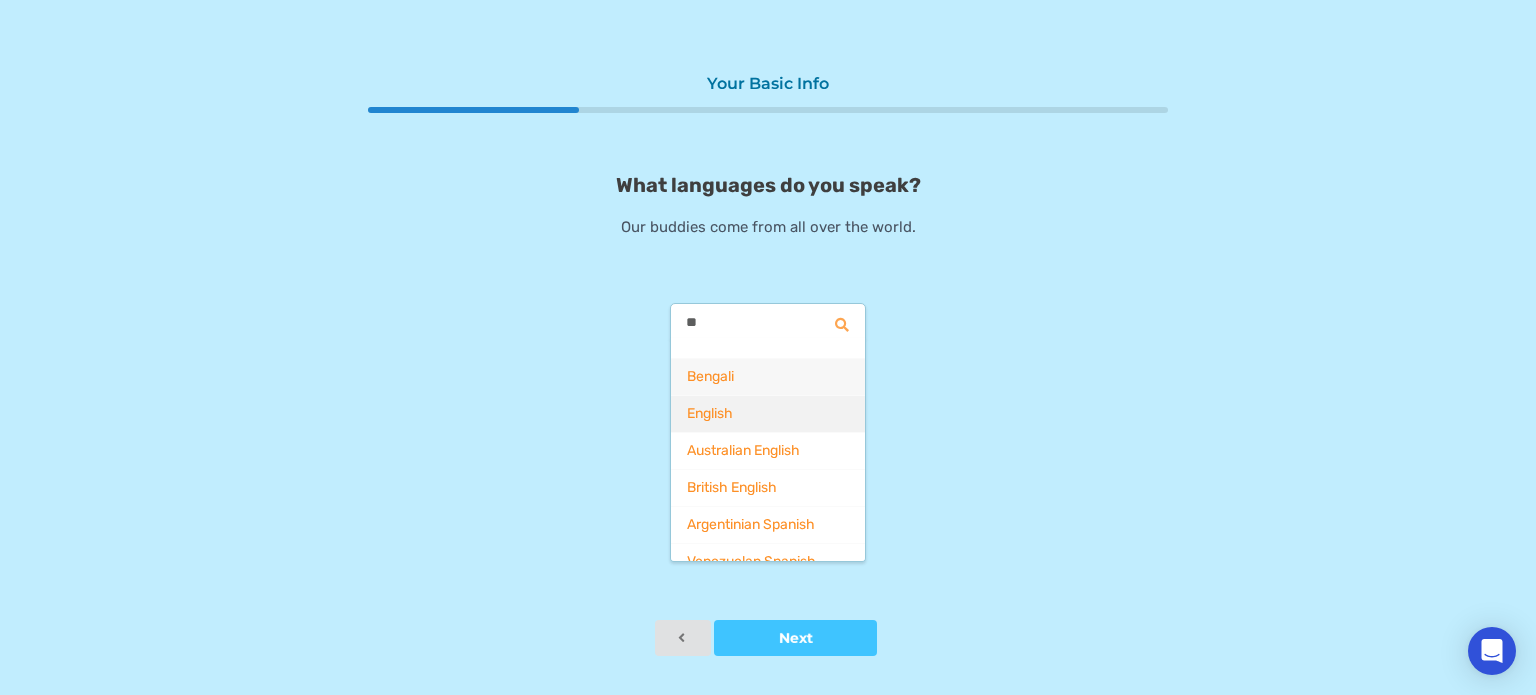 type on "**" 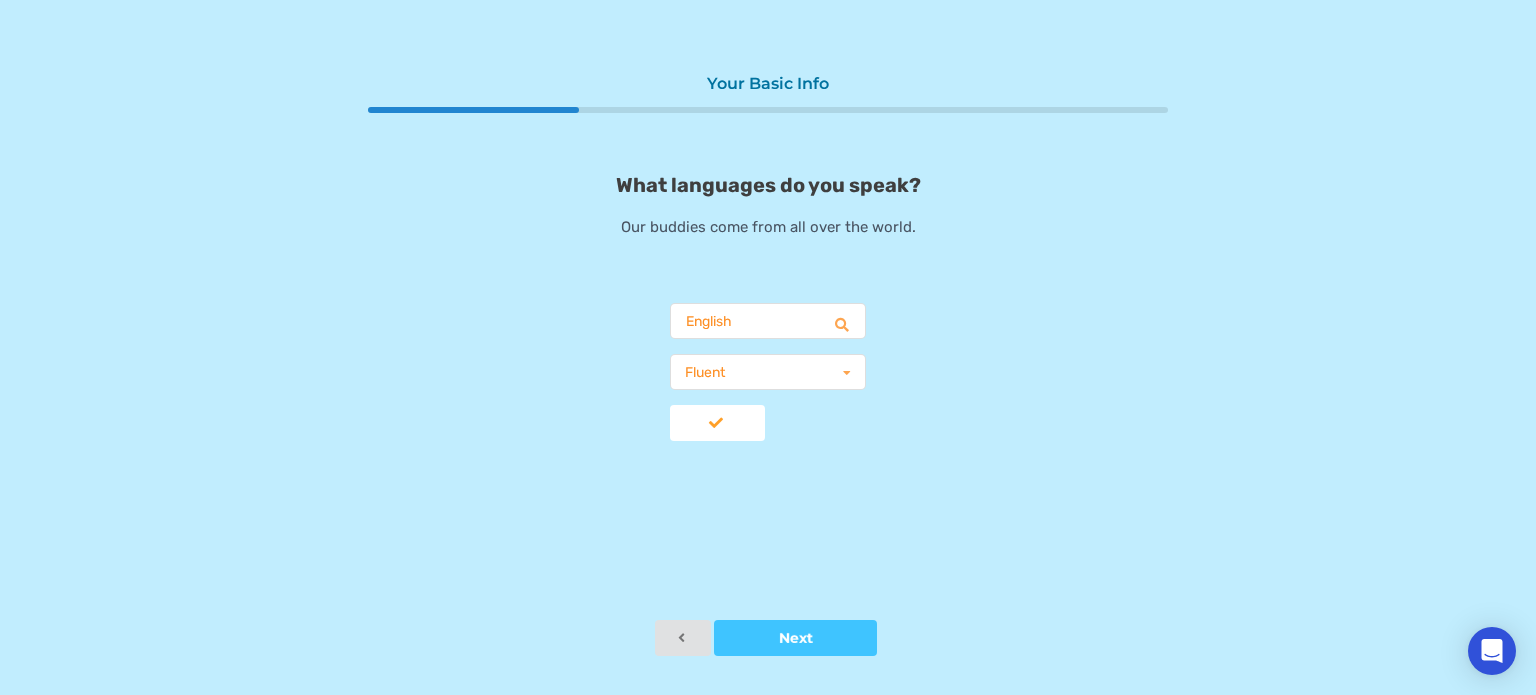 click on "Add" at bounding box center (717, 423) 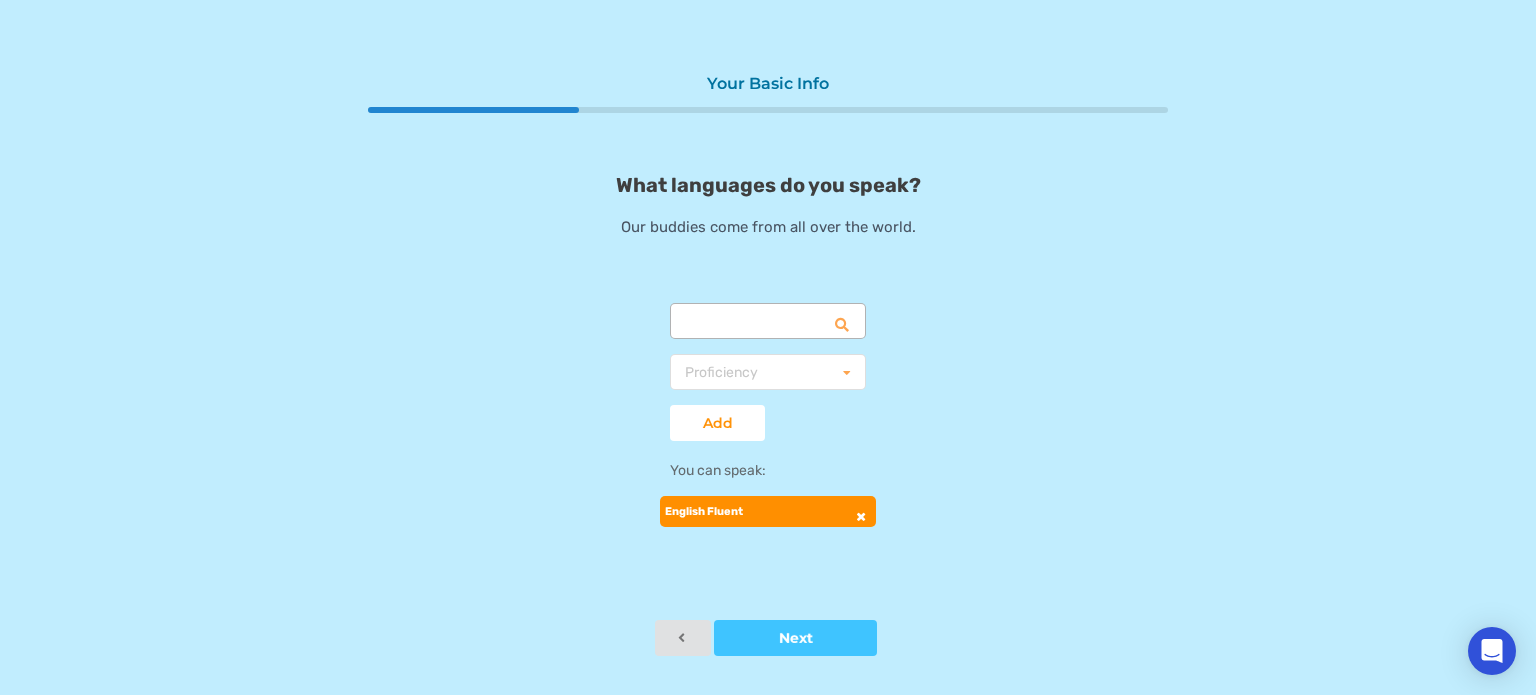 click at bounding box center (769, 322) 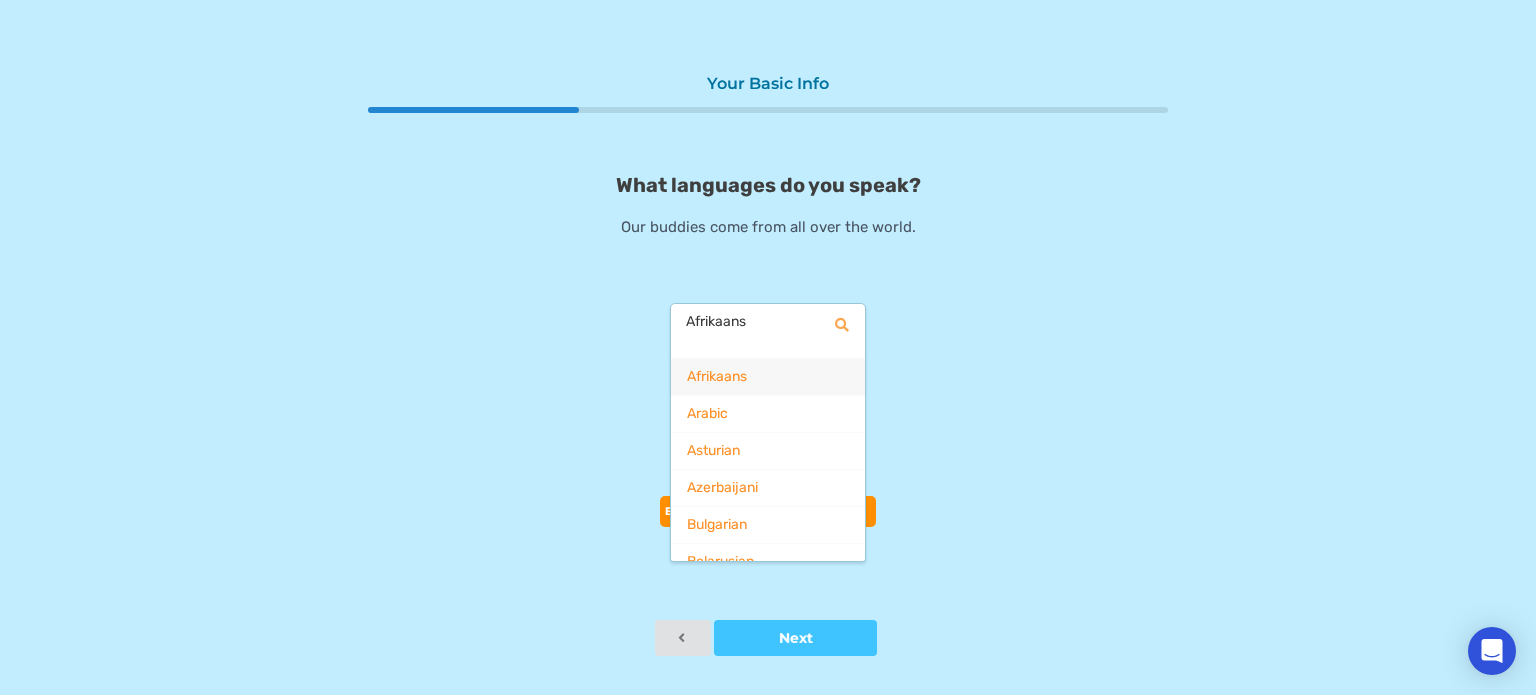 click on "What languages do you speak?   Our buddies come from all over the world. Afrikaans Afrikaans Arabic Asturian Azerbaijani Bulgarian Belarusian Bengali Breton Bosnian Catalan Czech Welsh Danish German Lower Sorbian Greek English Australian English British English Esperanto Spanish Argentinian Spanish Colombian Spanish Mexican Spanish Nicaraguan Spanish Venezuelan Spanish Estonian Basque Persian Finnish French Frisian Irish Scottish Gaelic Galician Hebrew Hindi Croatian Upper Sorbian Hungarian Armenian Interlingua Indonesian Ido Icelandic Italian Japanese Georgian Kabyle Kazakh Khmer Kannada Korean Luxembourgish Lithuanian Latvian Macedonian Malayalam Mongolian Marathi Burmese Norwegian Bokmål Nepali Dutch Norwegian Nynorsk Ossetic Punjabi Polish Portuguese Brazilian Portuguese Romanian Russian Slovak Slovenian Albanian Serbian Serbian Latin Swedish Swahili Tamil Telugu Thai Turkish Tatar Udmurt Ukrainian Urdu Vietnamese Simplified Chinese Traditional Chinese Proficiency Basic Fluent Native Add You can speak:" at bounding box center [768, 352] 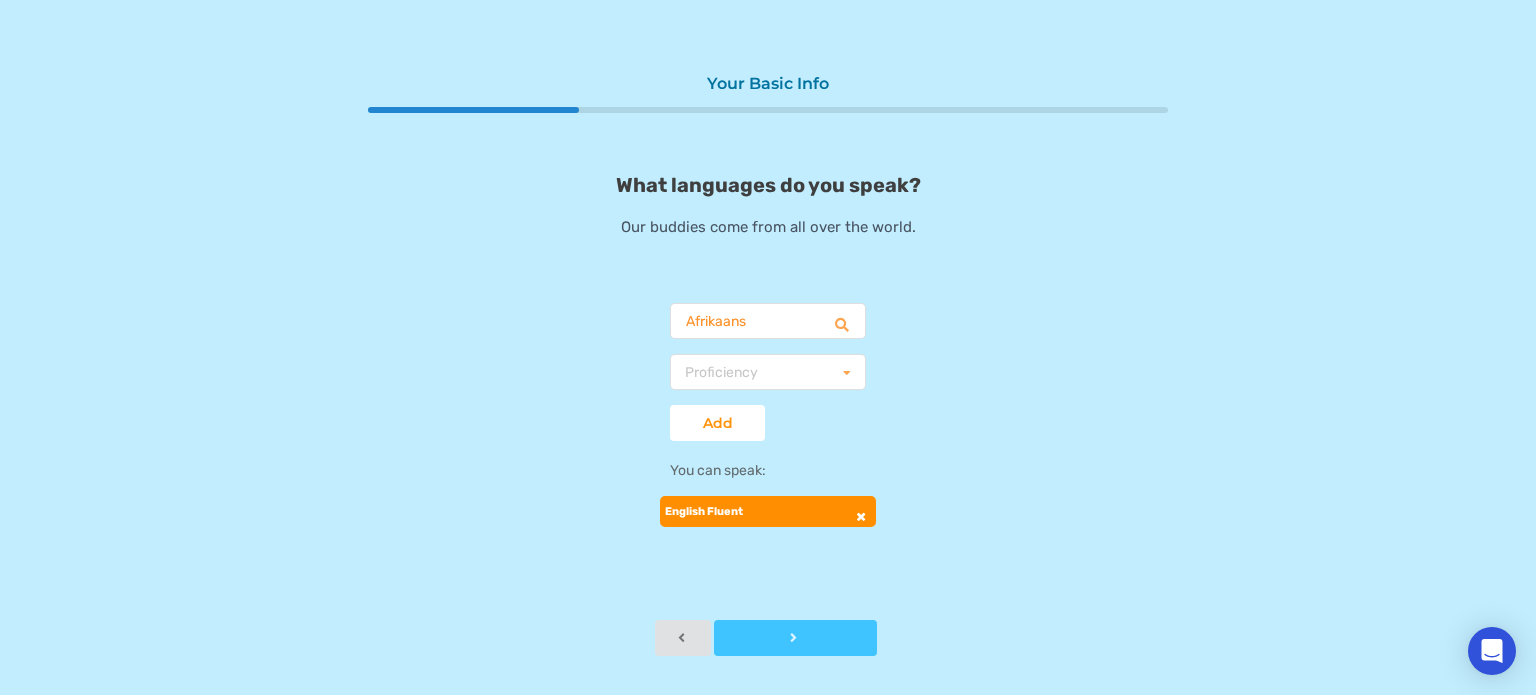 click on "Next" at bounding box center [795, 638] 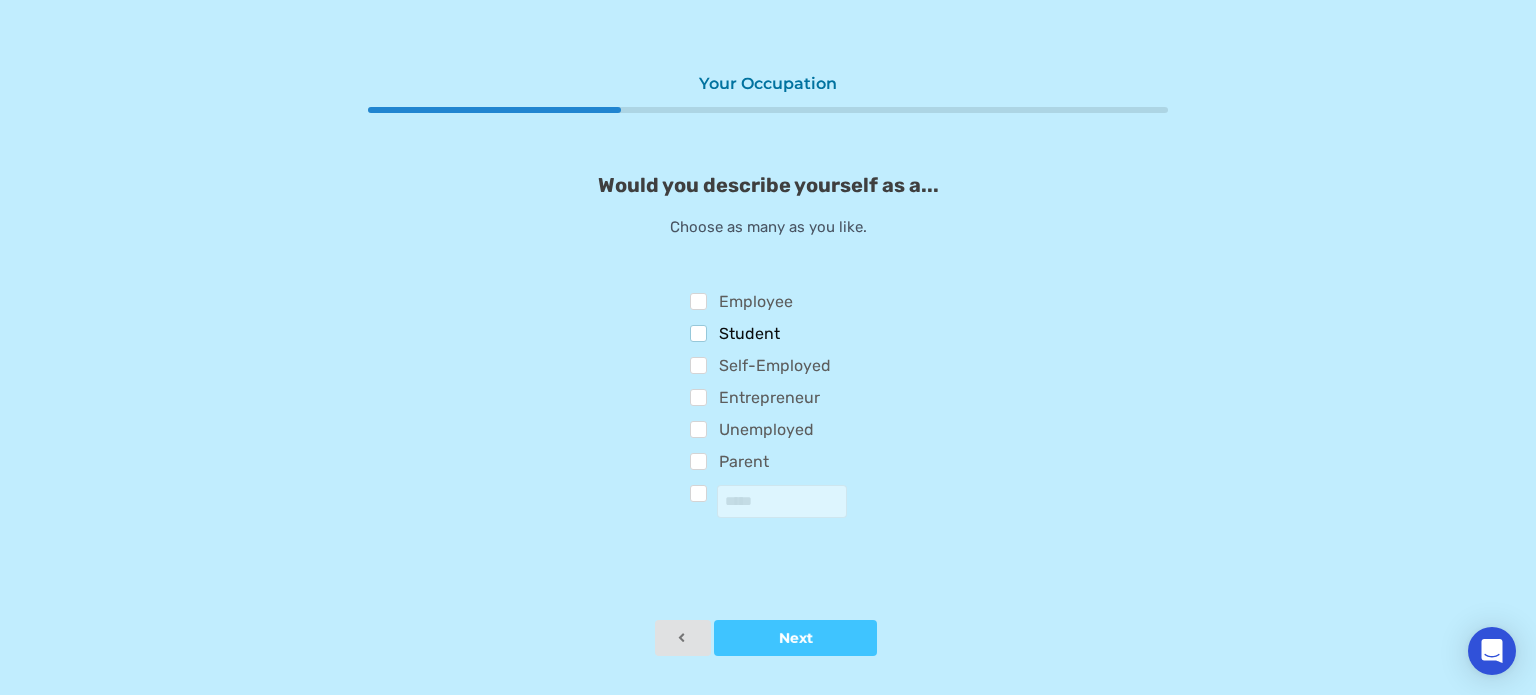 click on "Student" at bounding box center (735, 336) 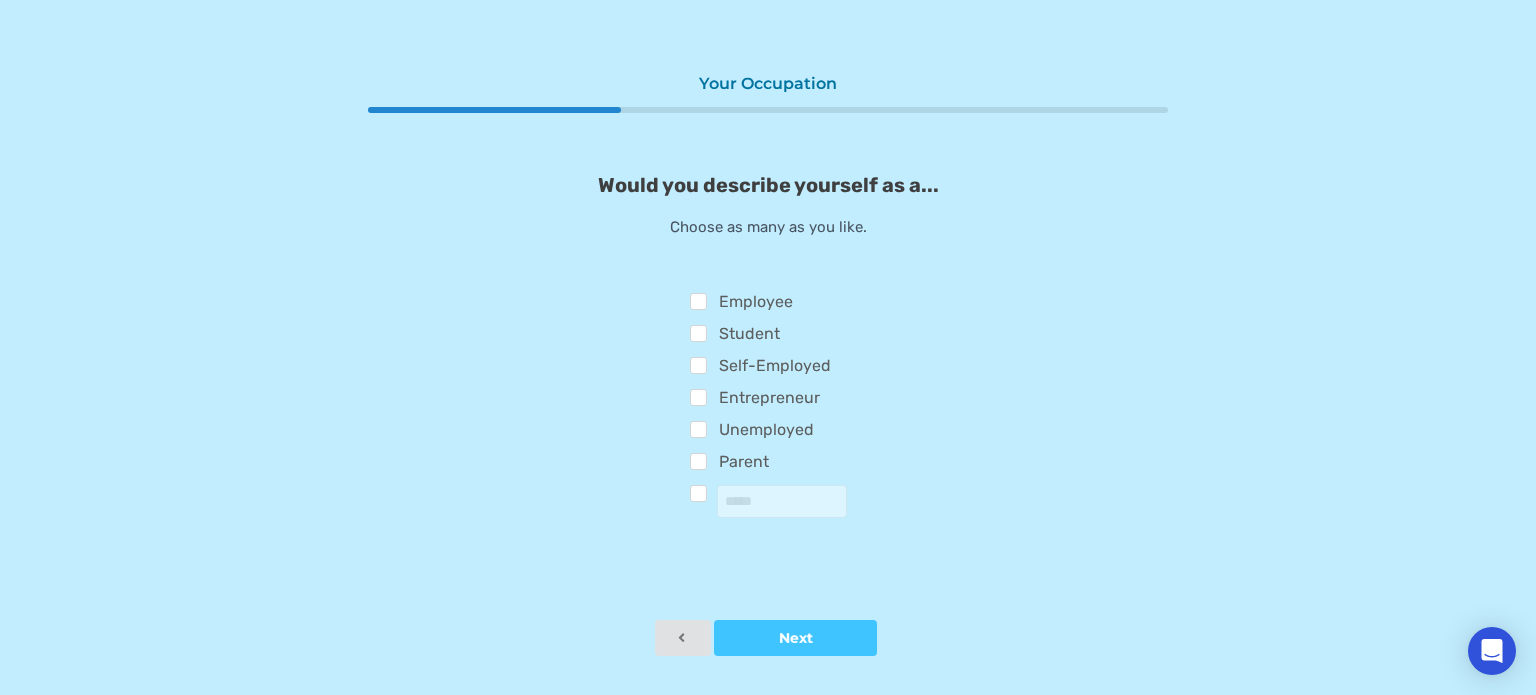 click on "Self-Employed" at bounding box center (768, 368) 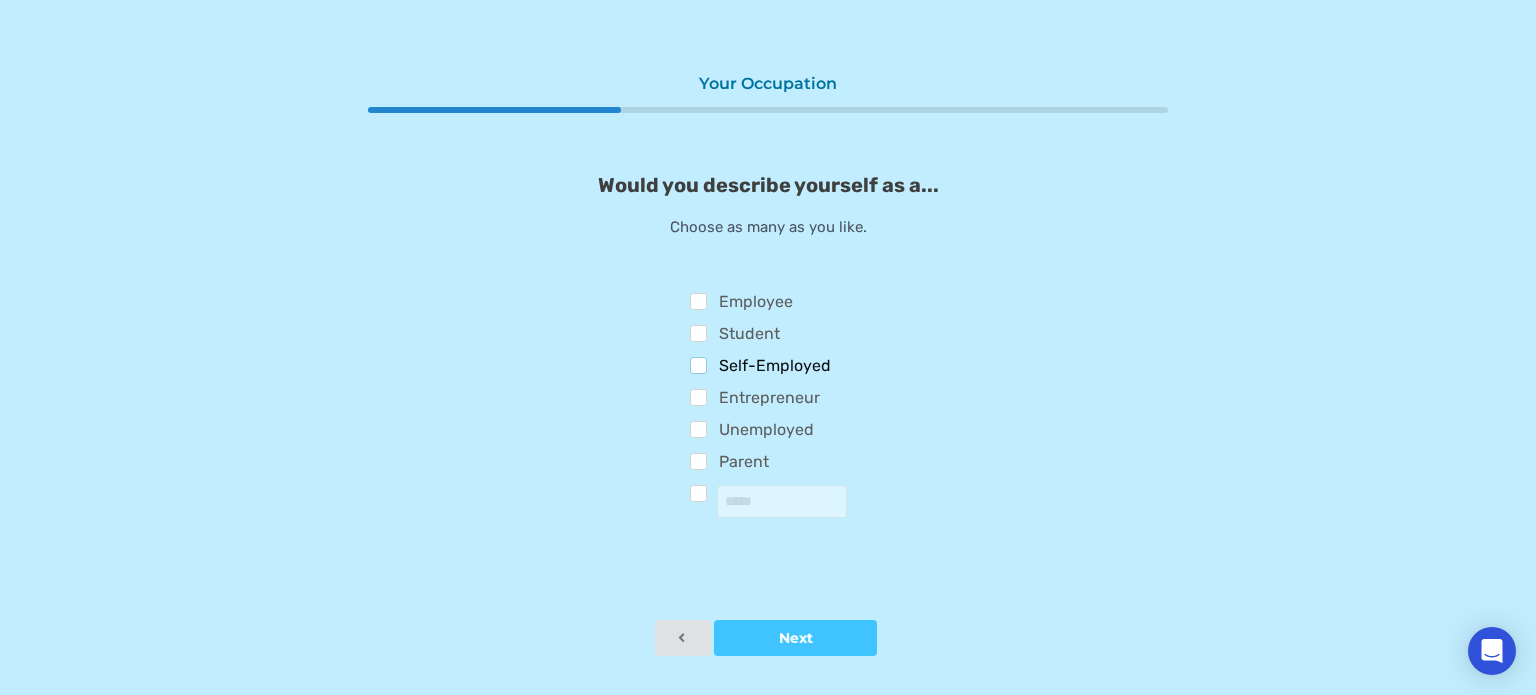 click on "Self-Employed" at bounding box center (761, 368) 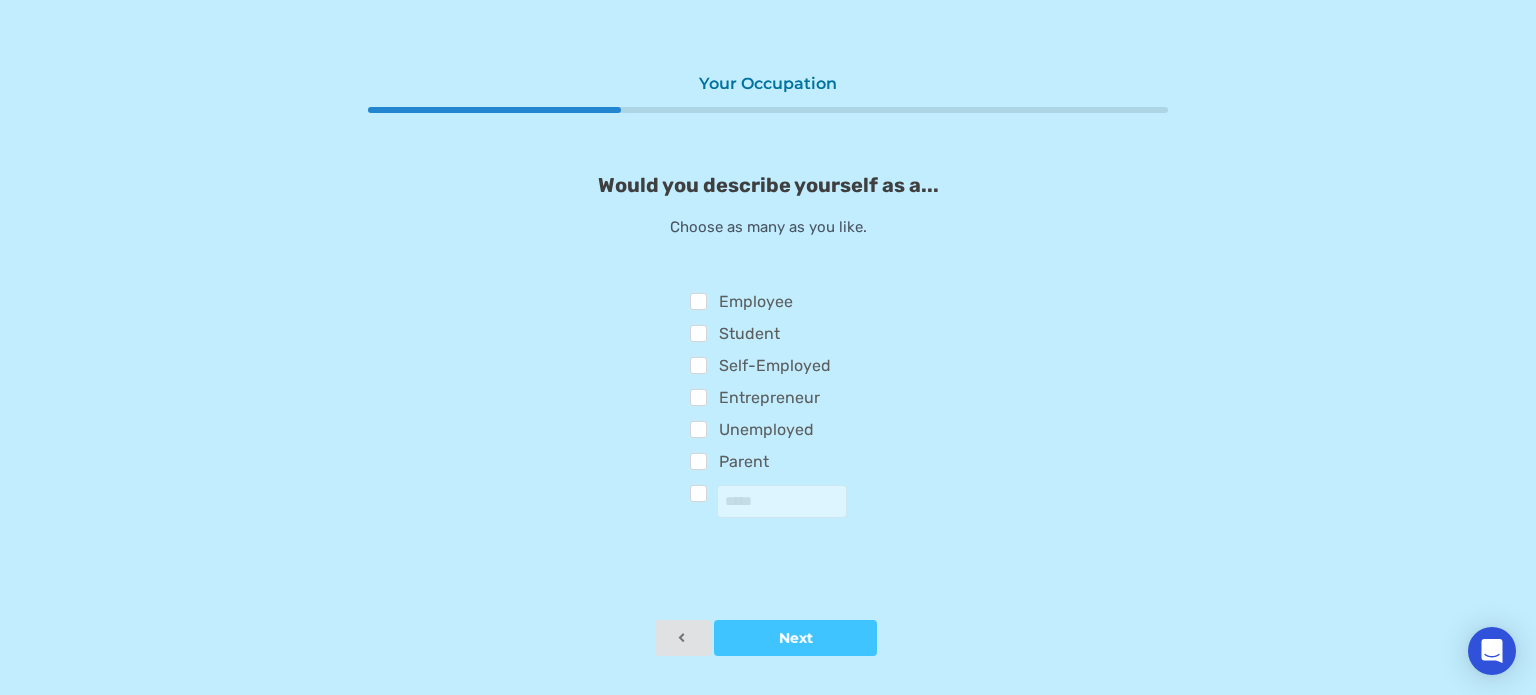 click on "Entrepreneur" at bounding box center (768, 400) 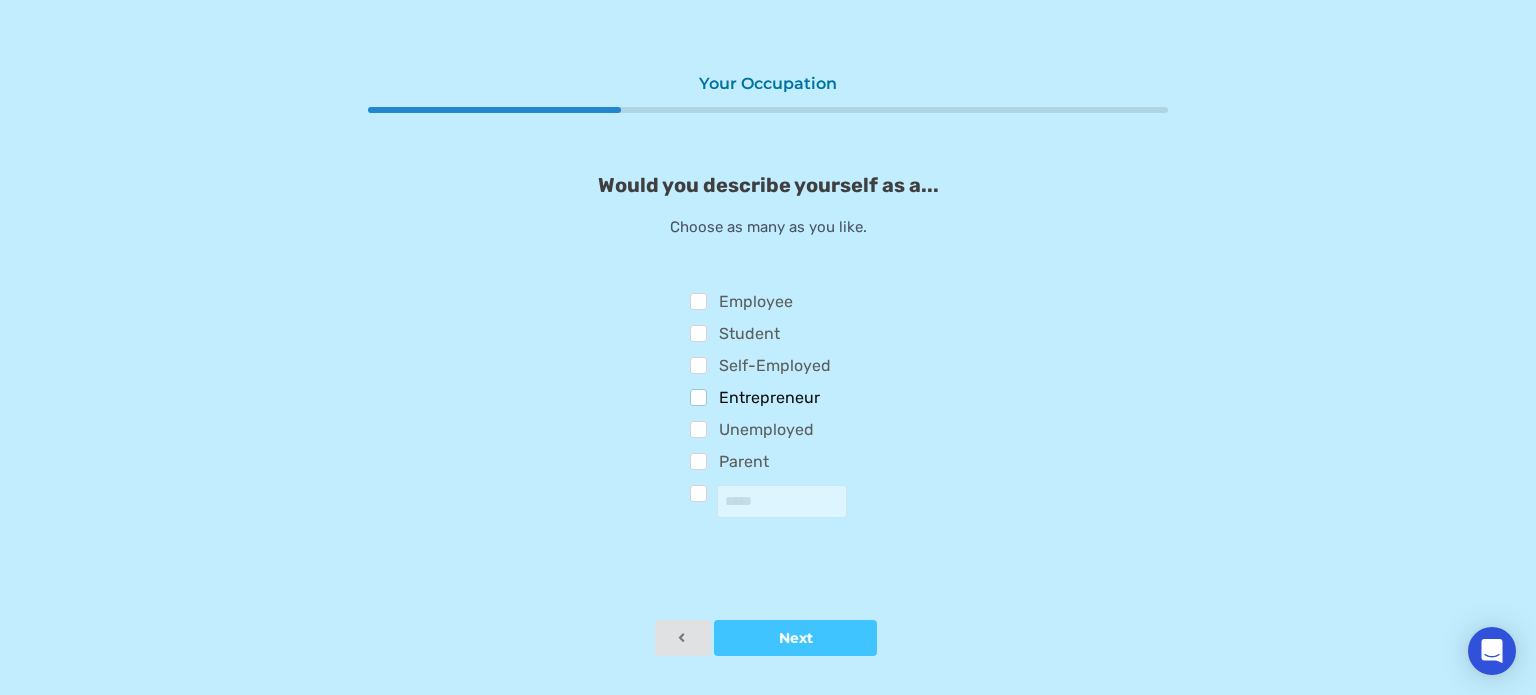 click on "Entrepreneur" at bounding box center (755, 400) 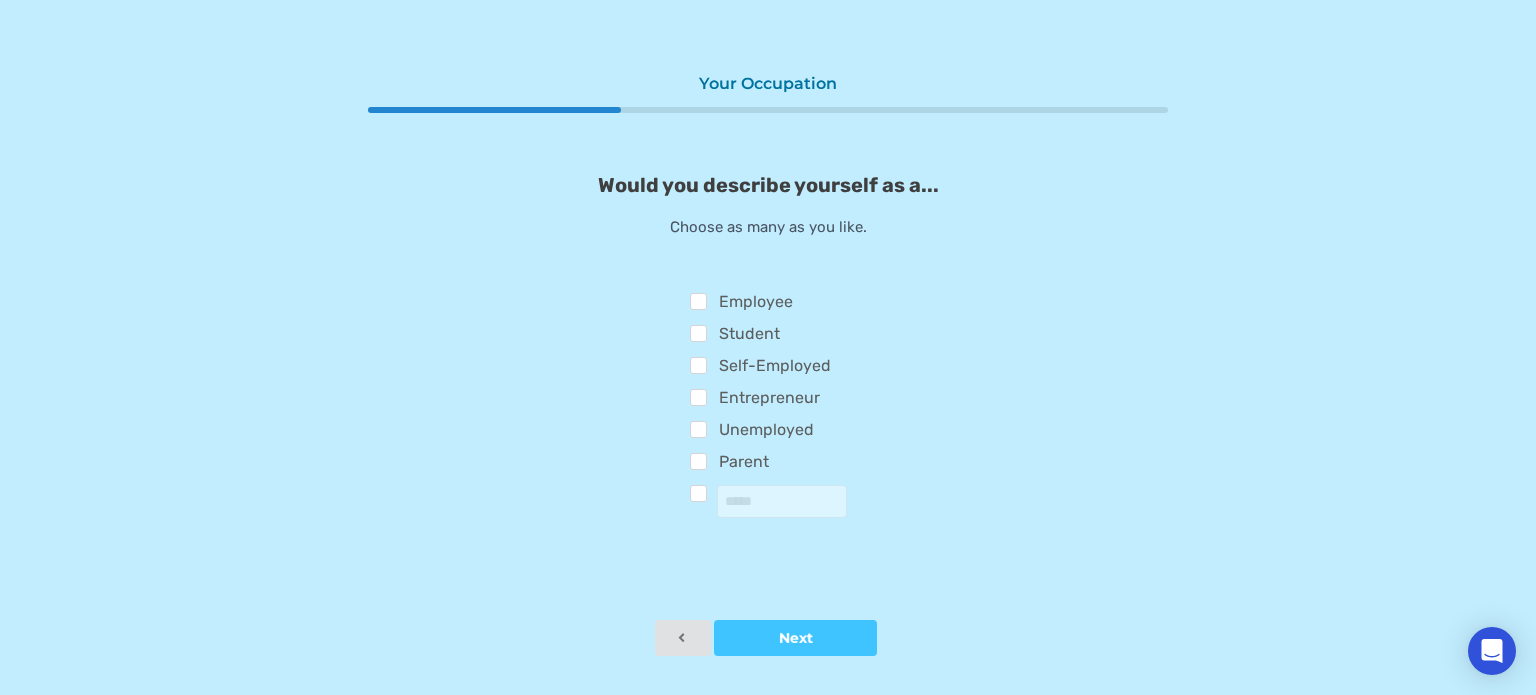 click at bounding box center (782, 501) 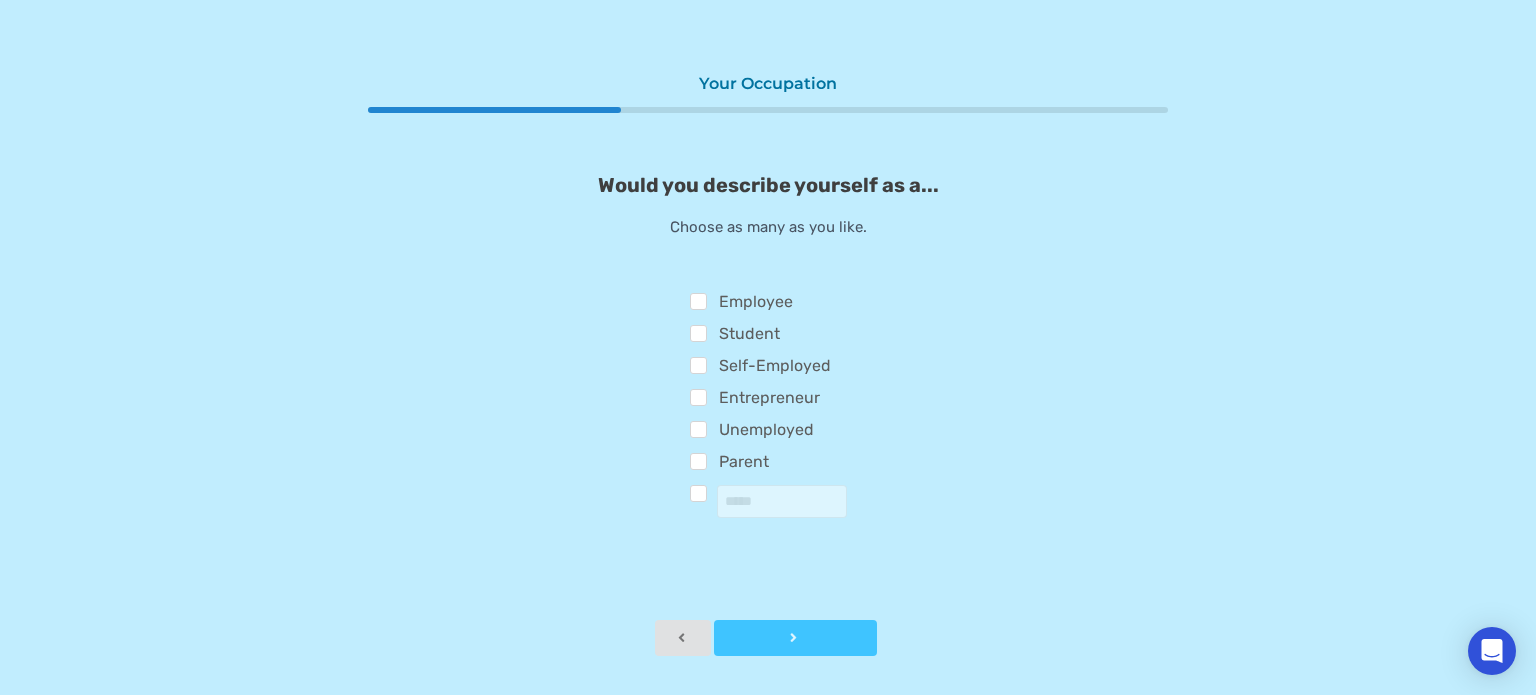 click on "Next" at bounding box center [795, 638] 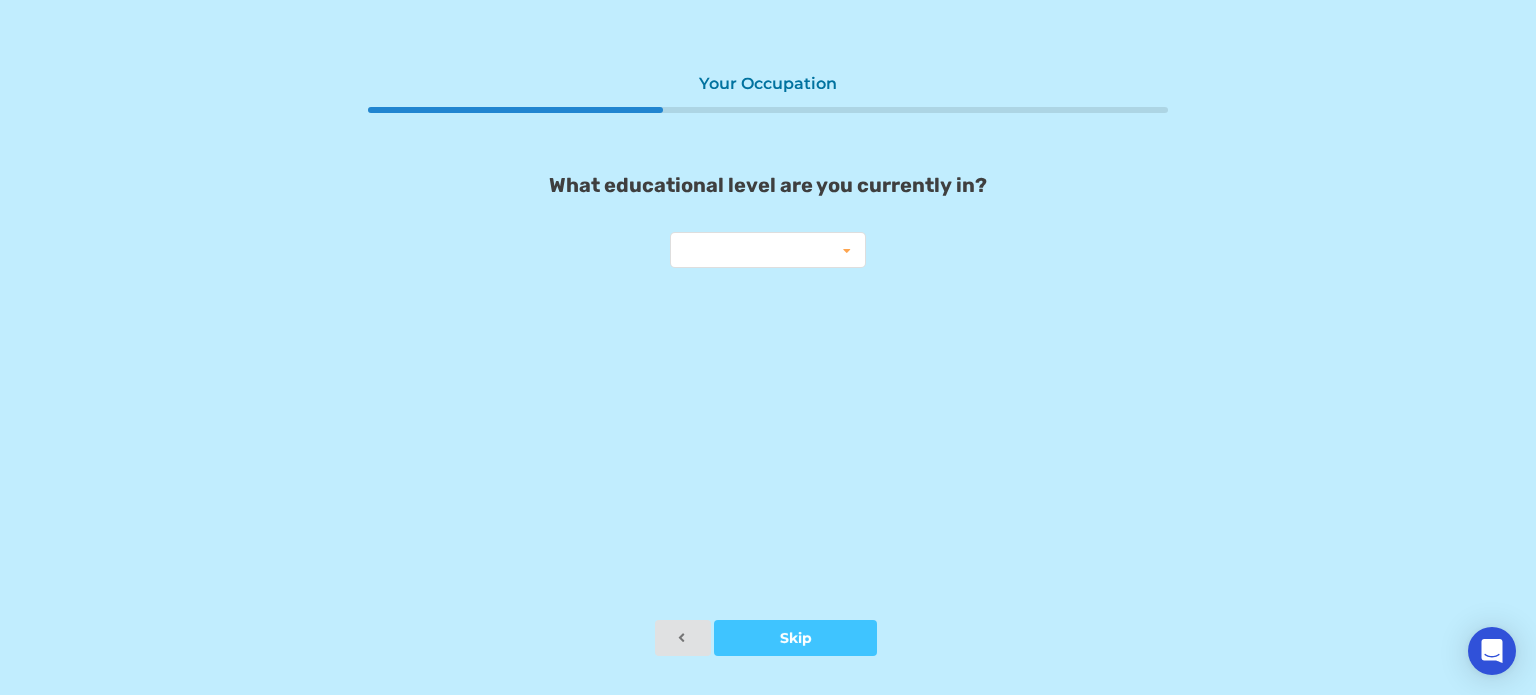 click on "What educational level are you currently in?   High School College Master's PhD MD JD Other" at bounding box center (768, 228) 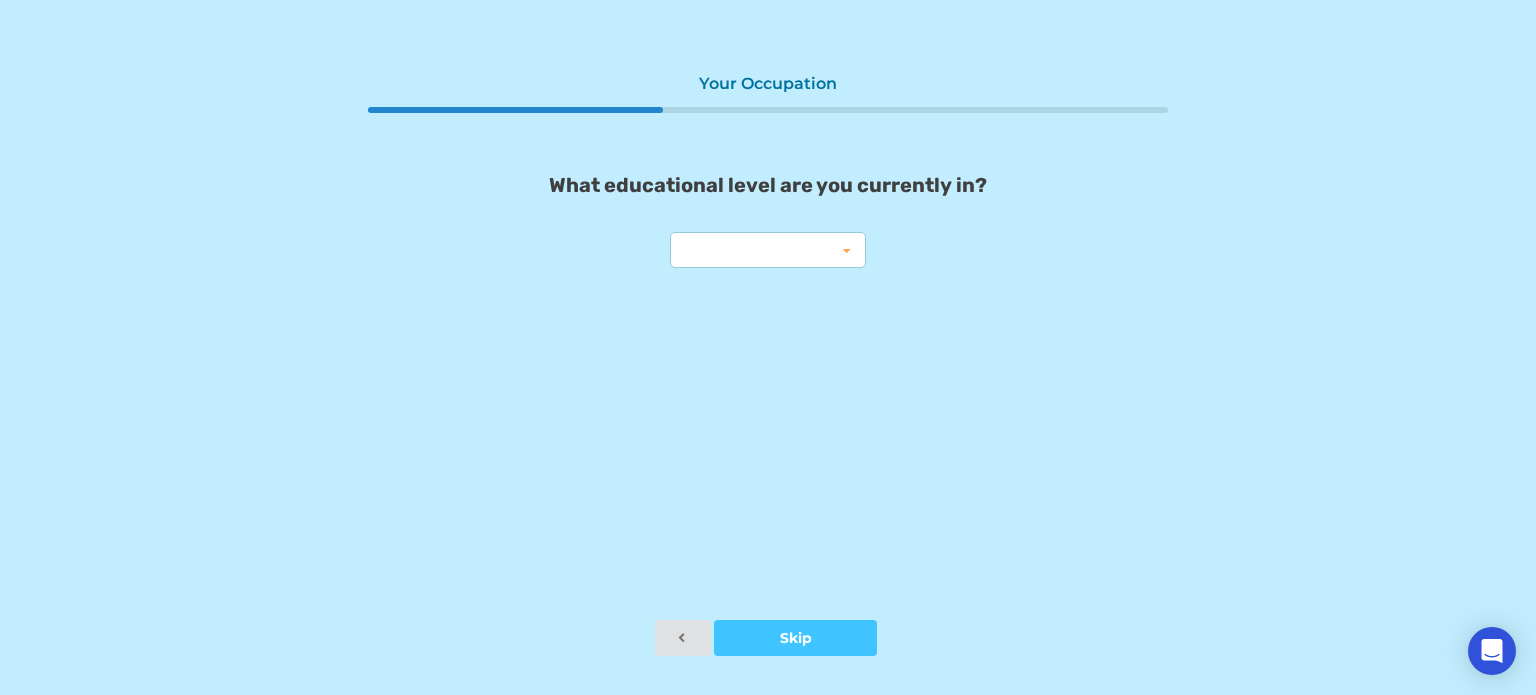 click at bounding box center (847, 251) 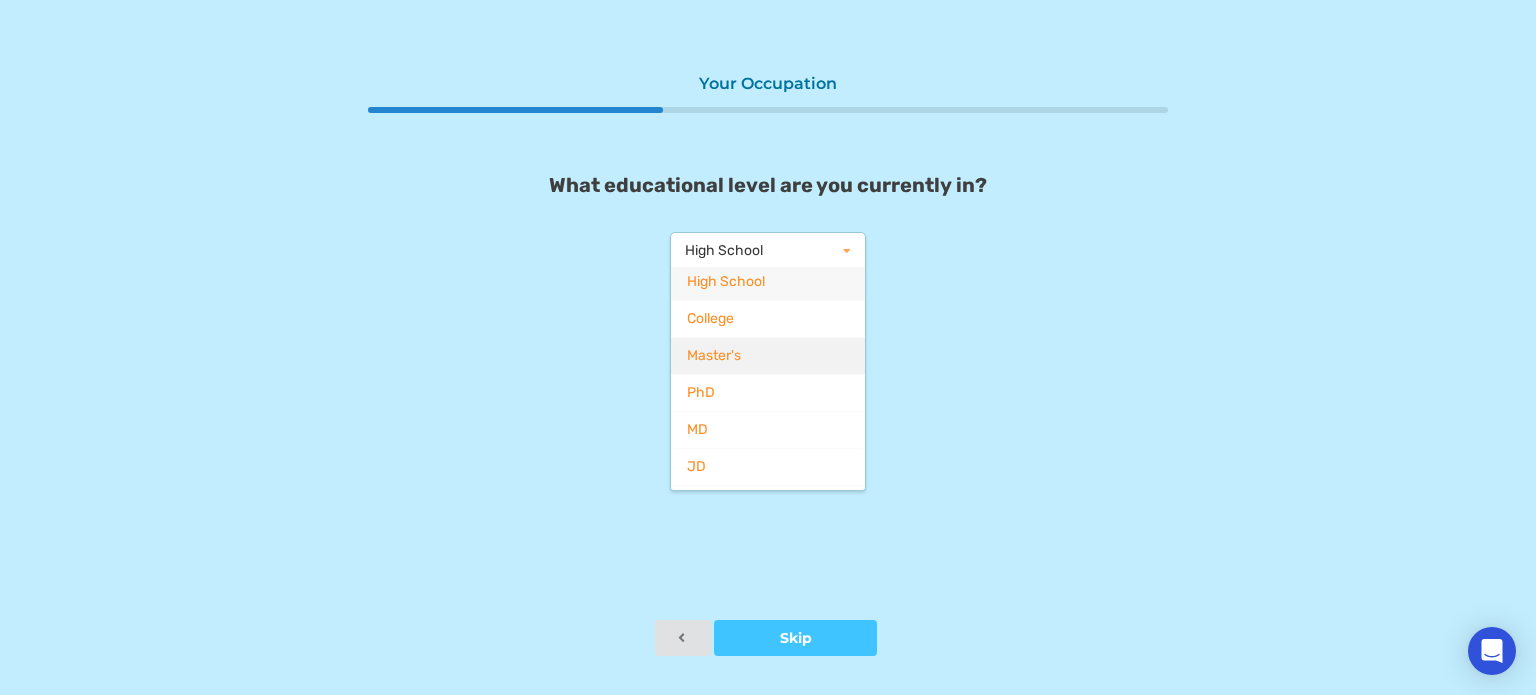 scroll, scrollTop: 0, scrollLeft: 0, axis: both 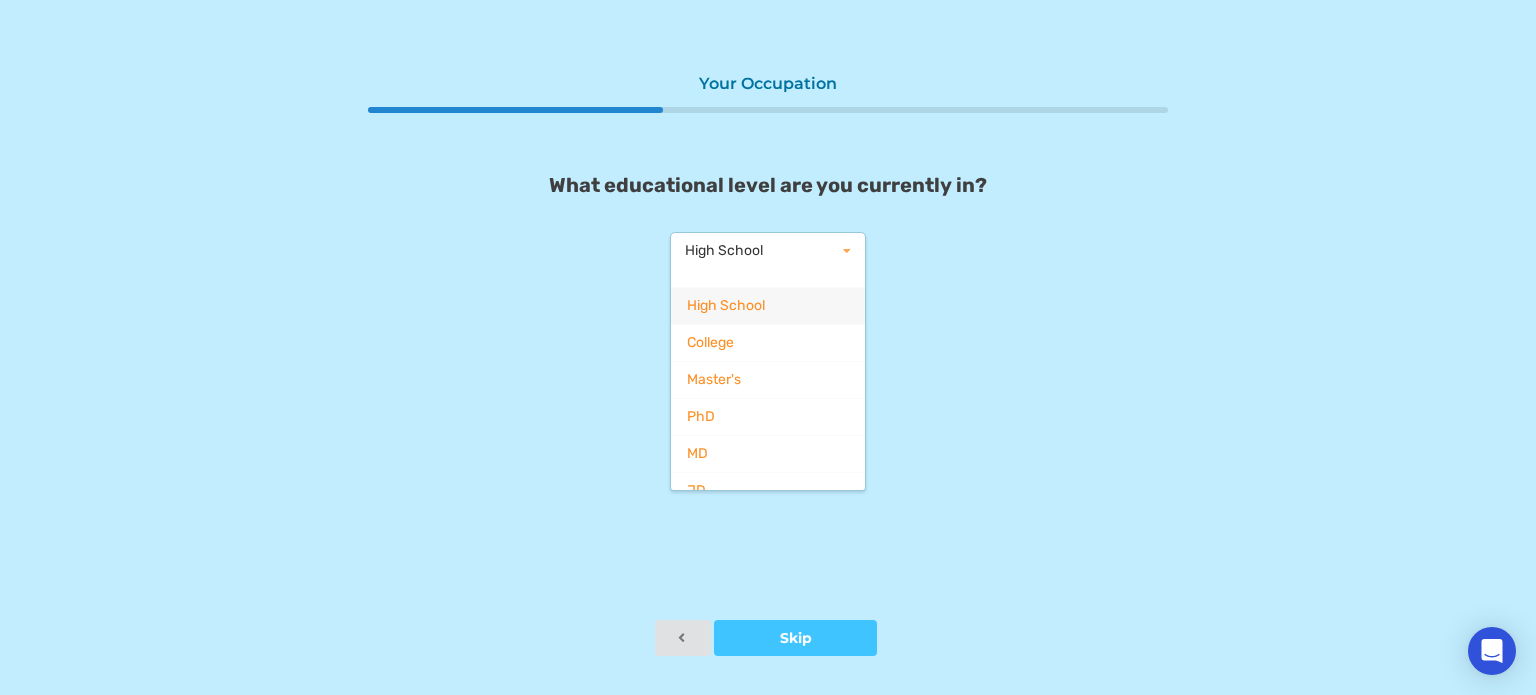 click on "High School" at bounding box center (768, 305) 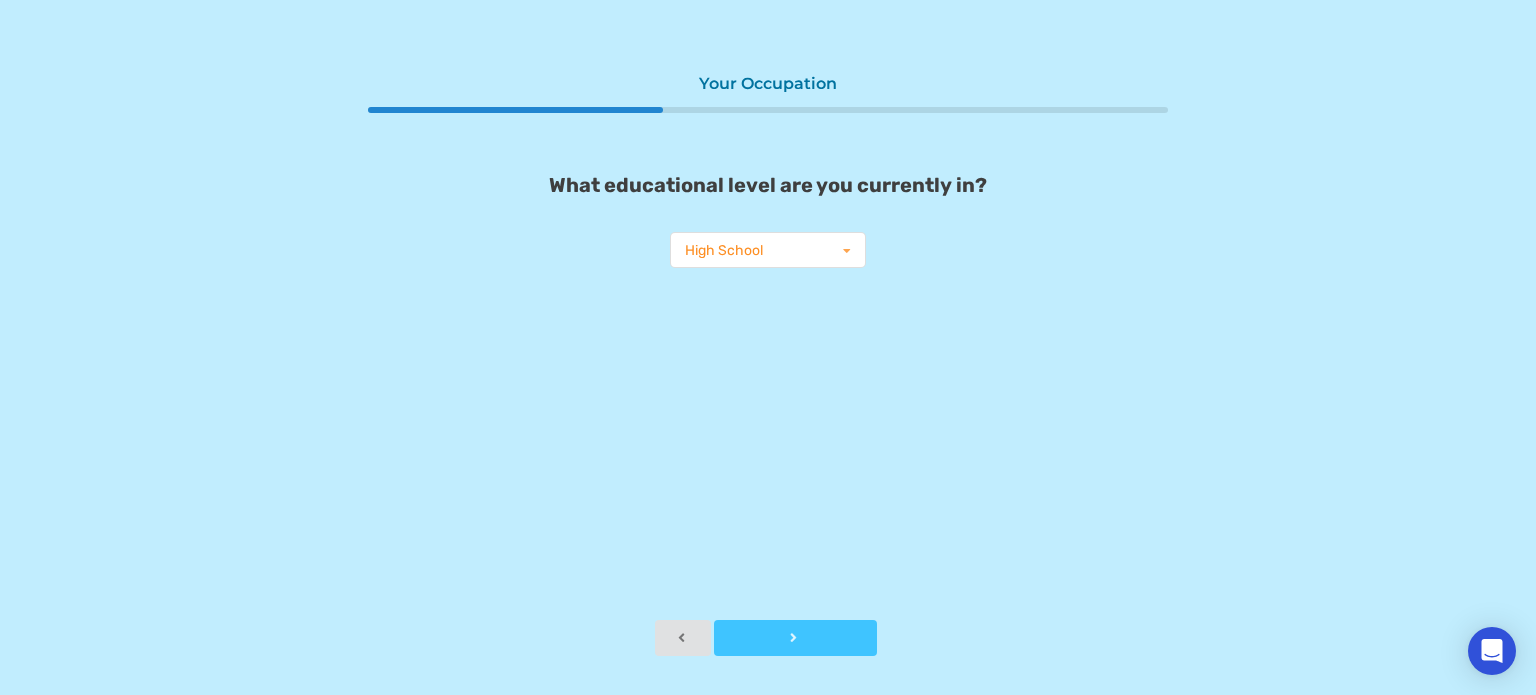 click at bounding box center [795, 638] 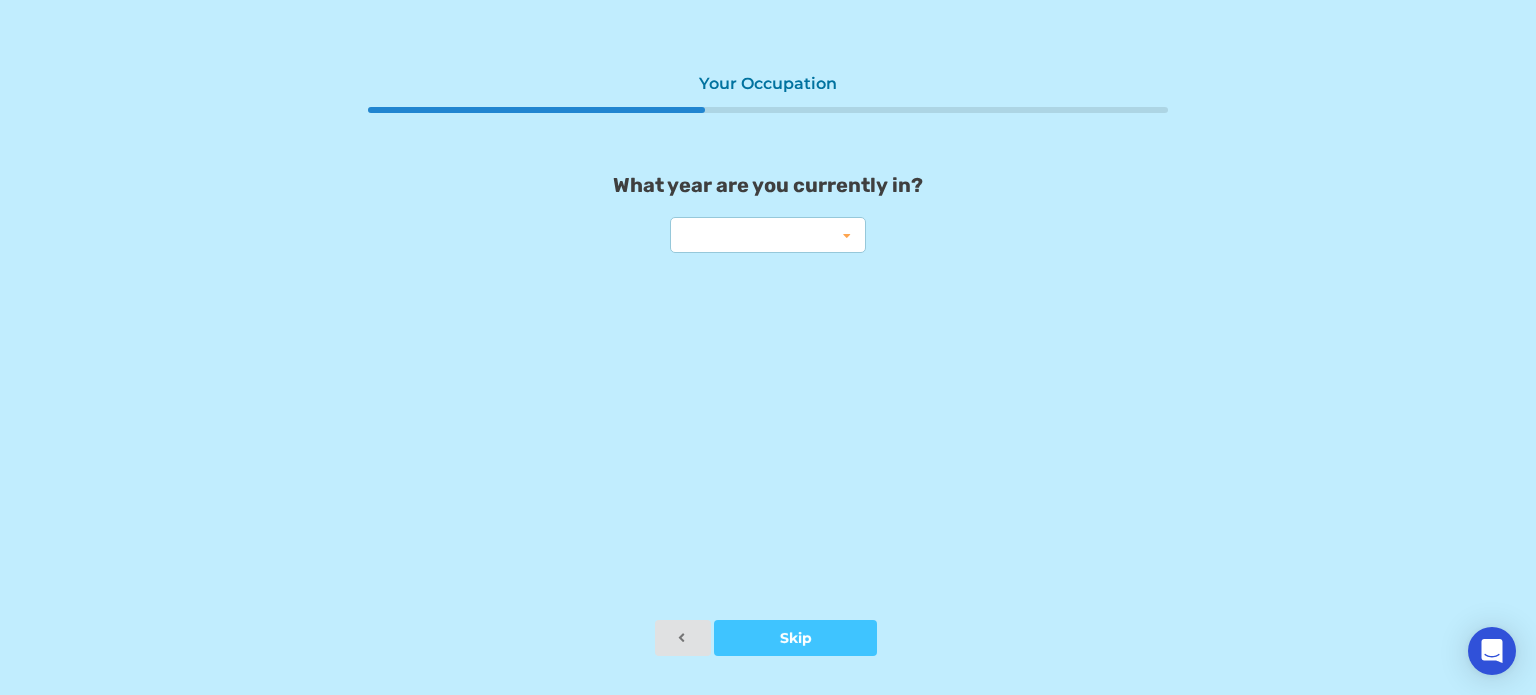 click on "1st year 2nd year 3rd year 4th year 5th+ year" at bounding box center [768, 235] 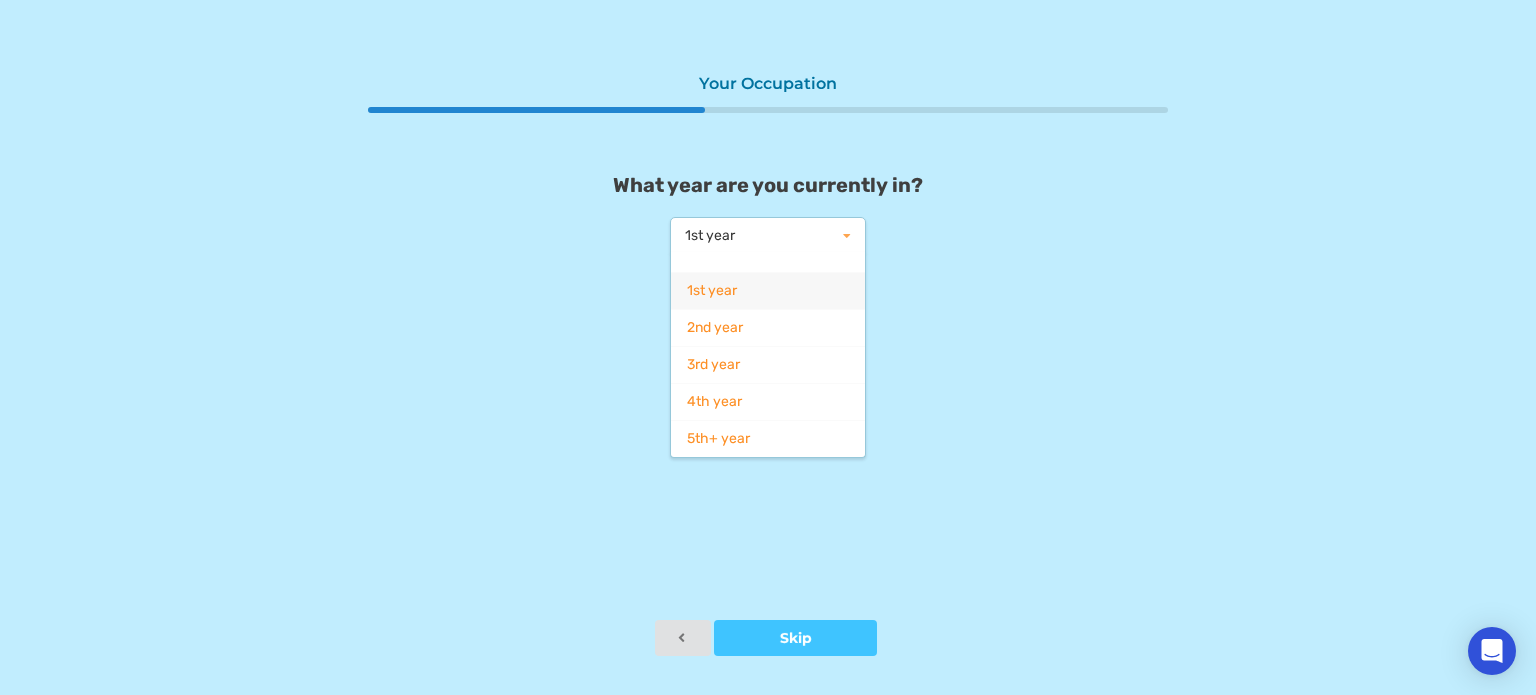click on "Your Occupation   What year are you currently in?   1st year 1st year 2nd year 3rd year 4th year 5th+ year" at bounding box center [768, 342] 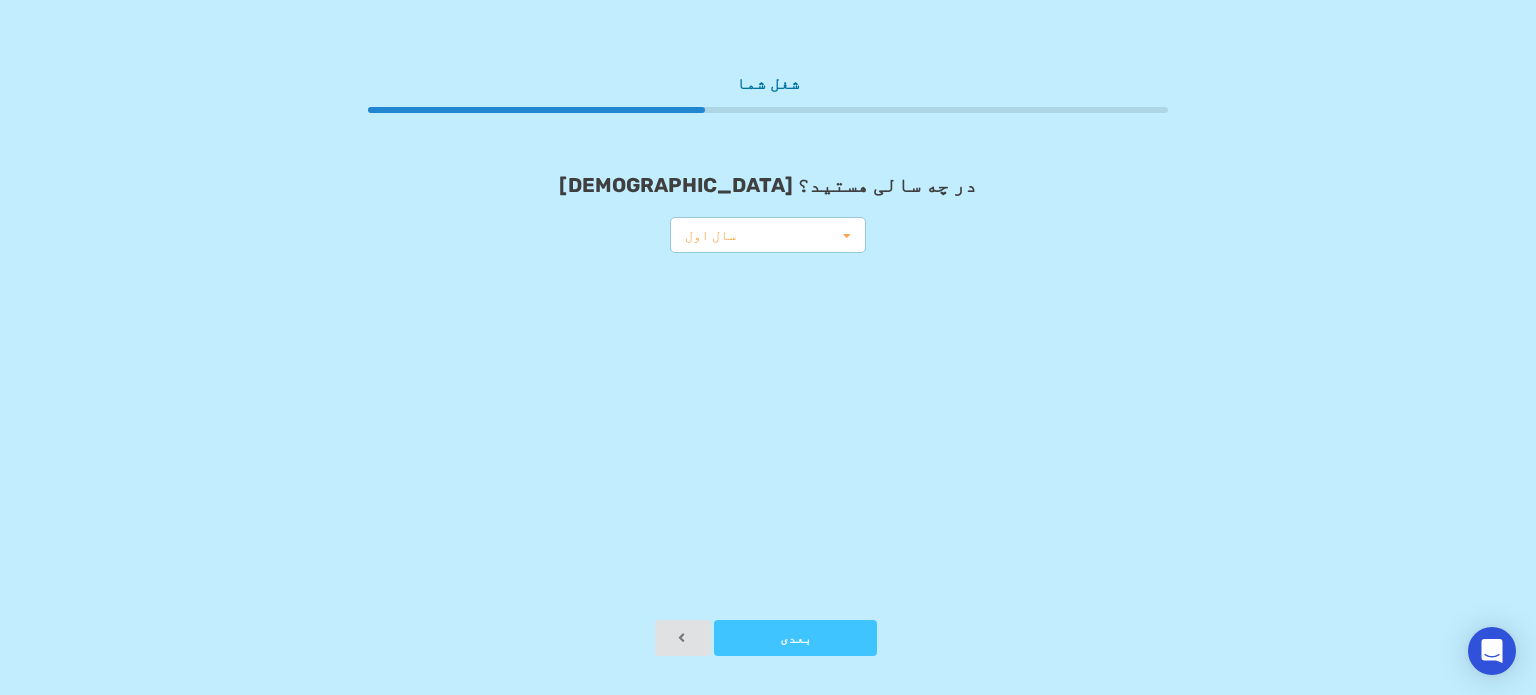 click at bounding box center [847, 236] 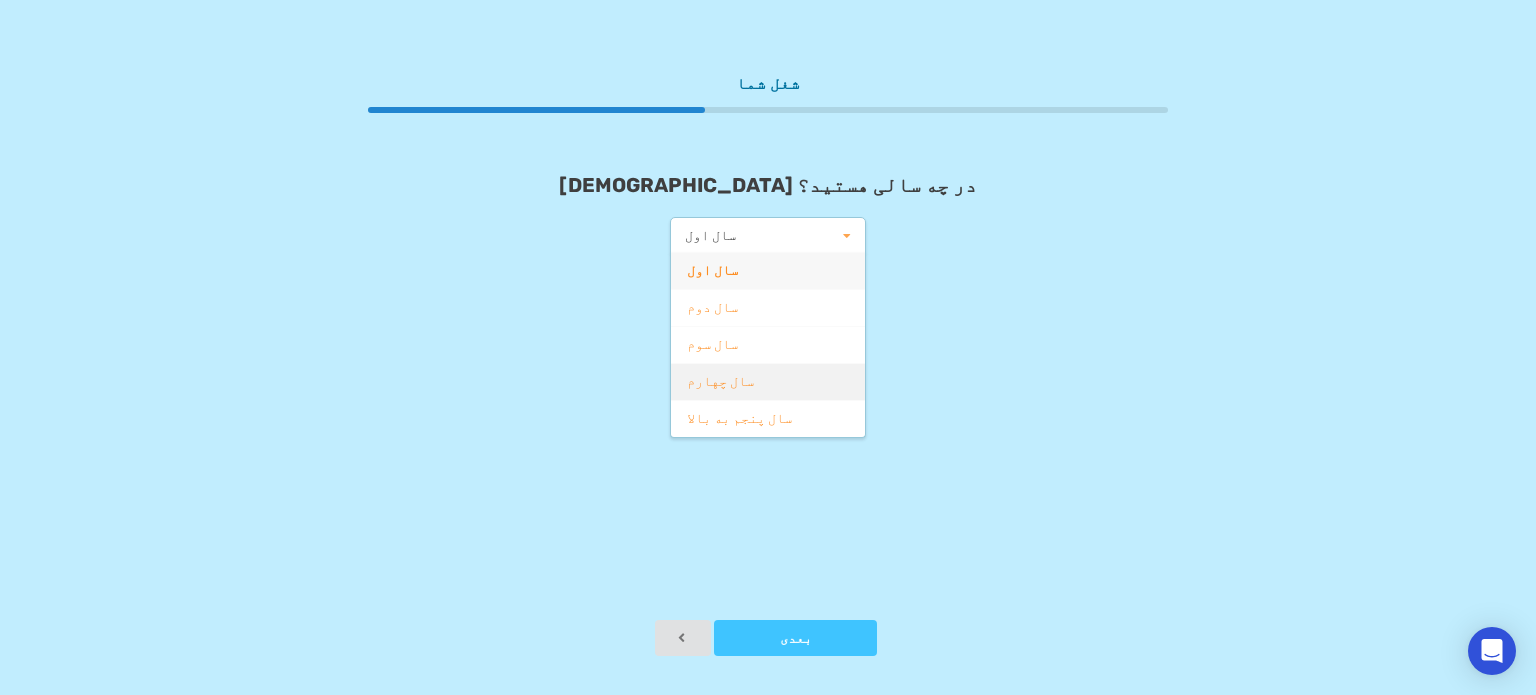 click on "سال چهارم" at bounding box center [768, 381] 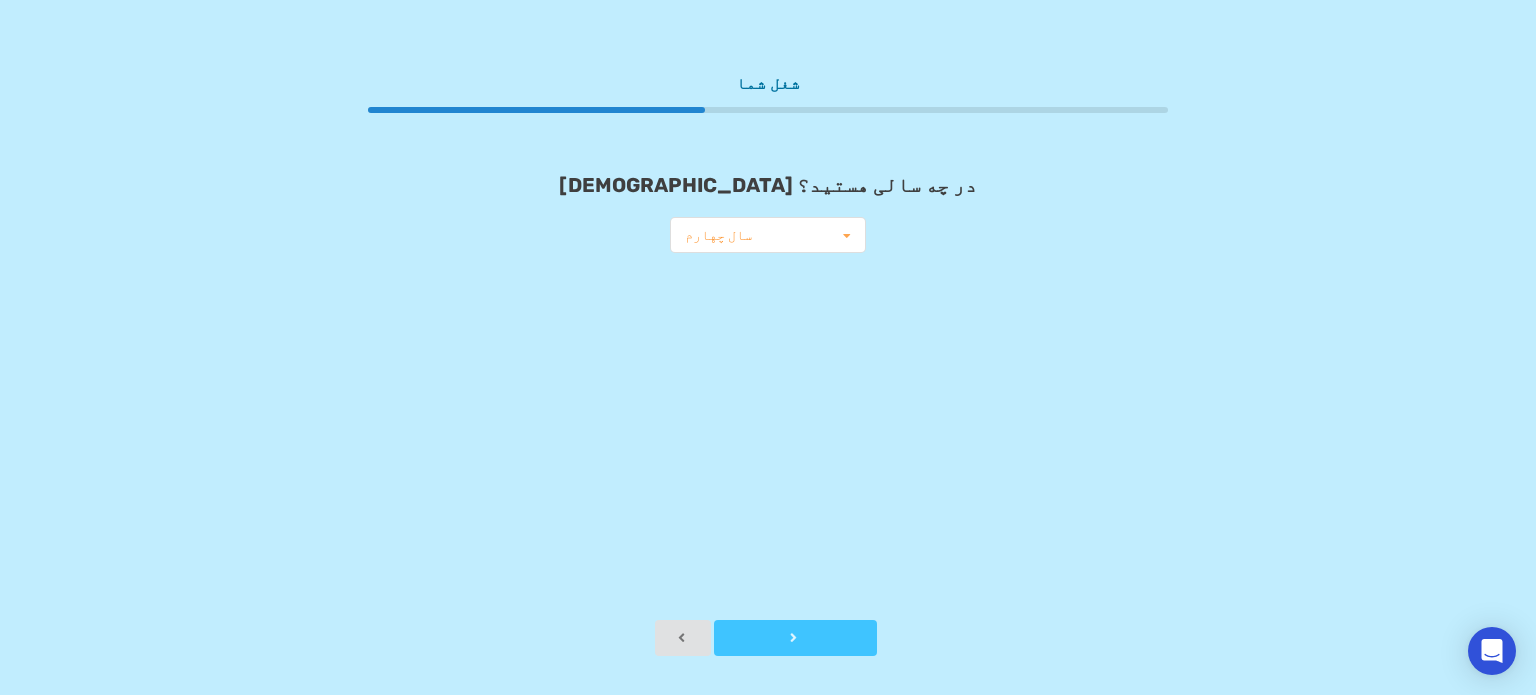 click on "بعدی" at bounding box center (795, 638) 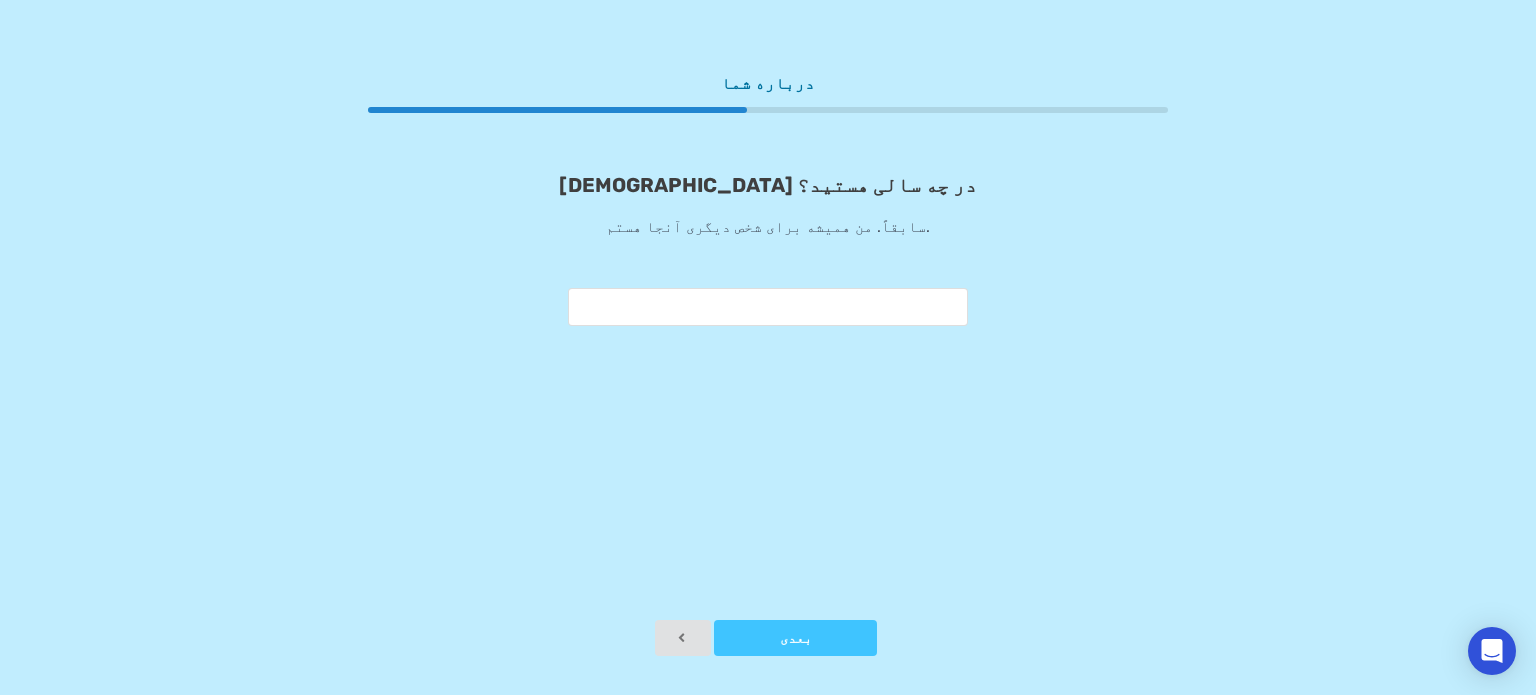 click at bounding box center [768, 307] 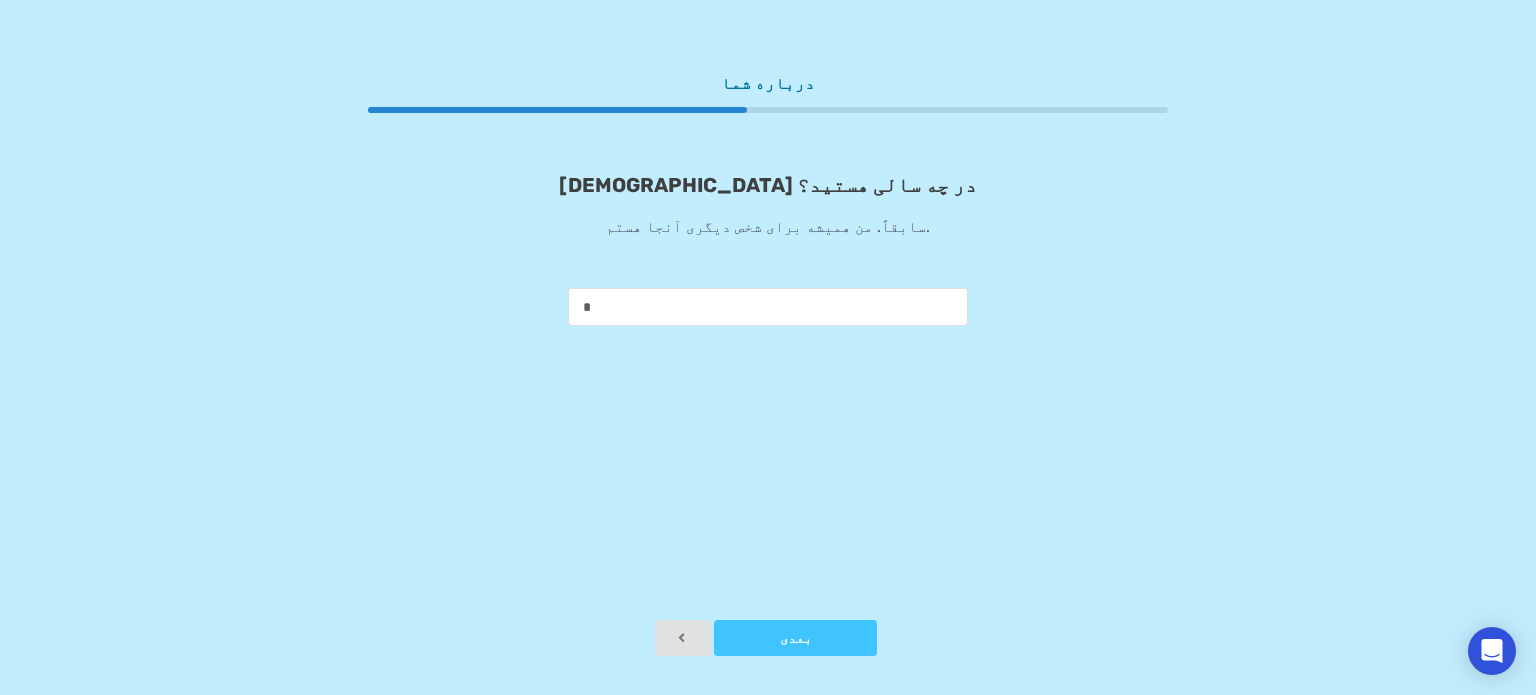 type on "**" 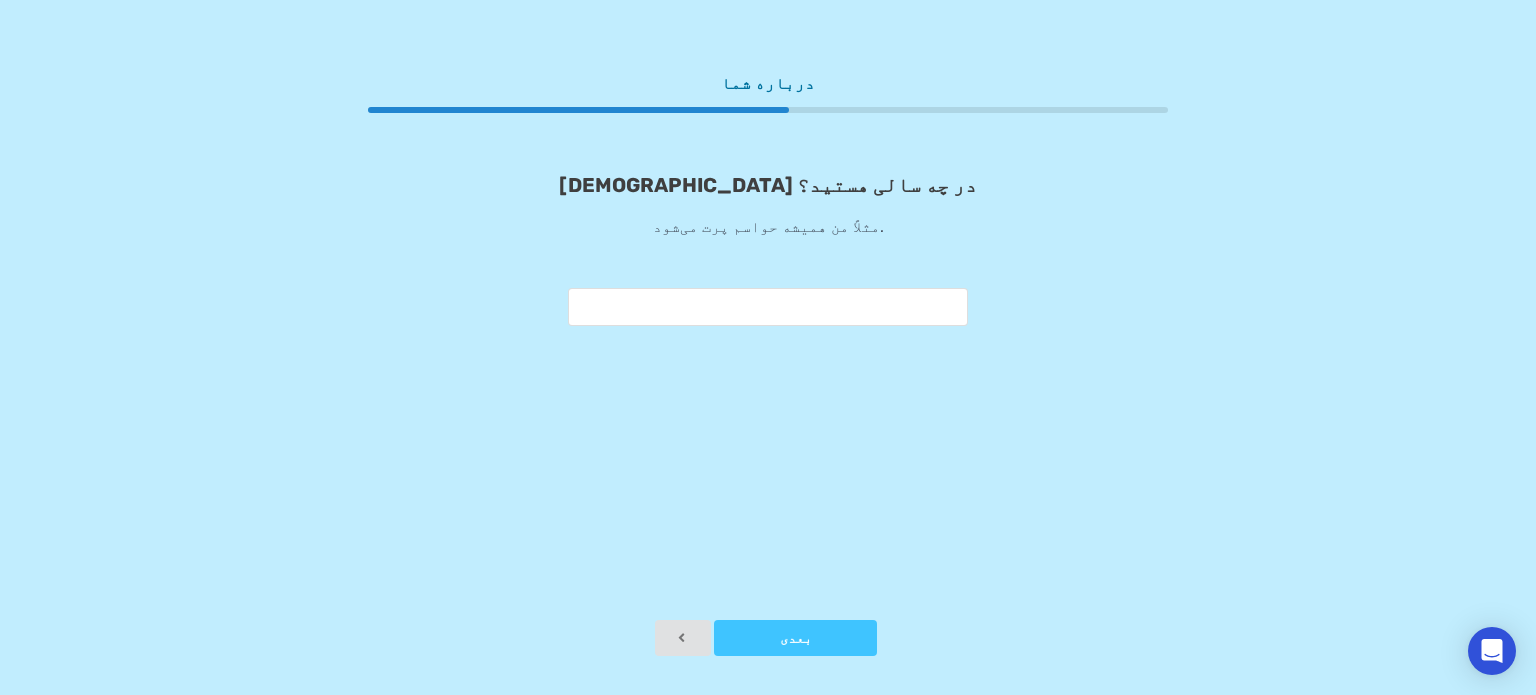 click at bounding box center [768, 307] 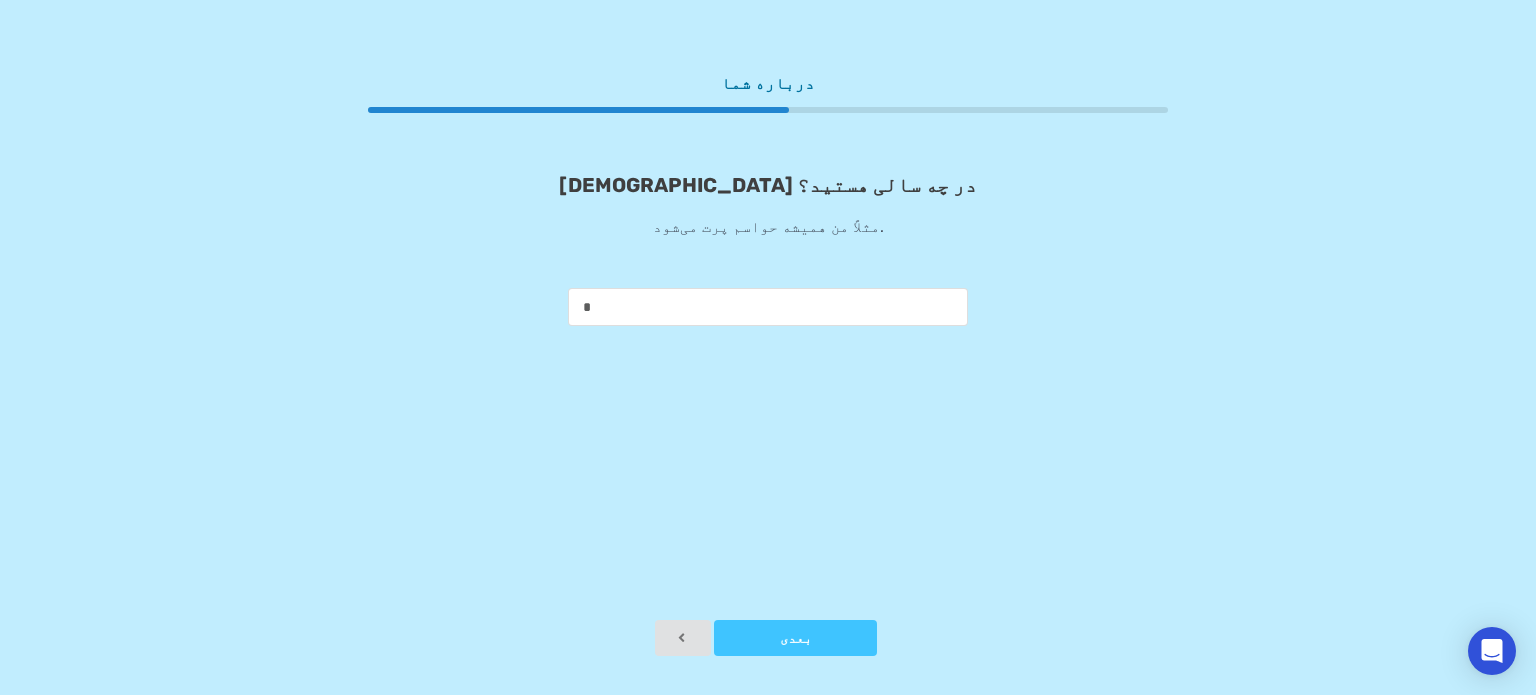 type on "**" 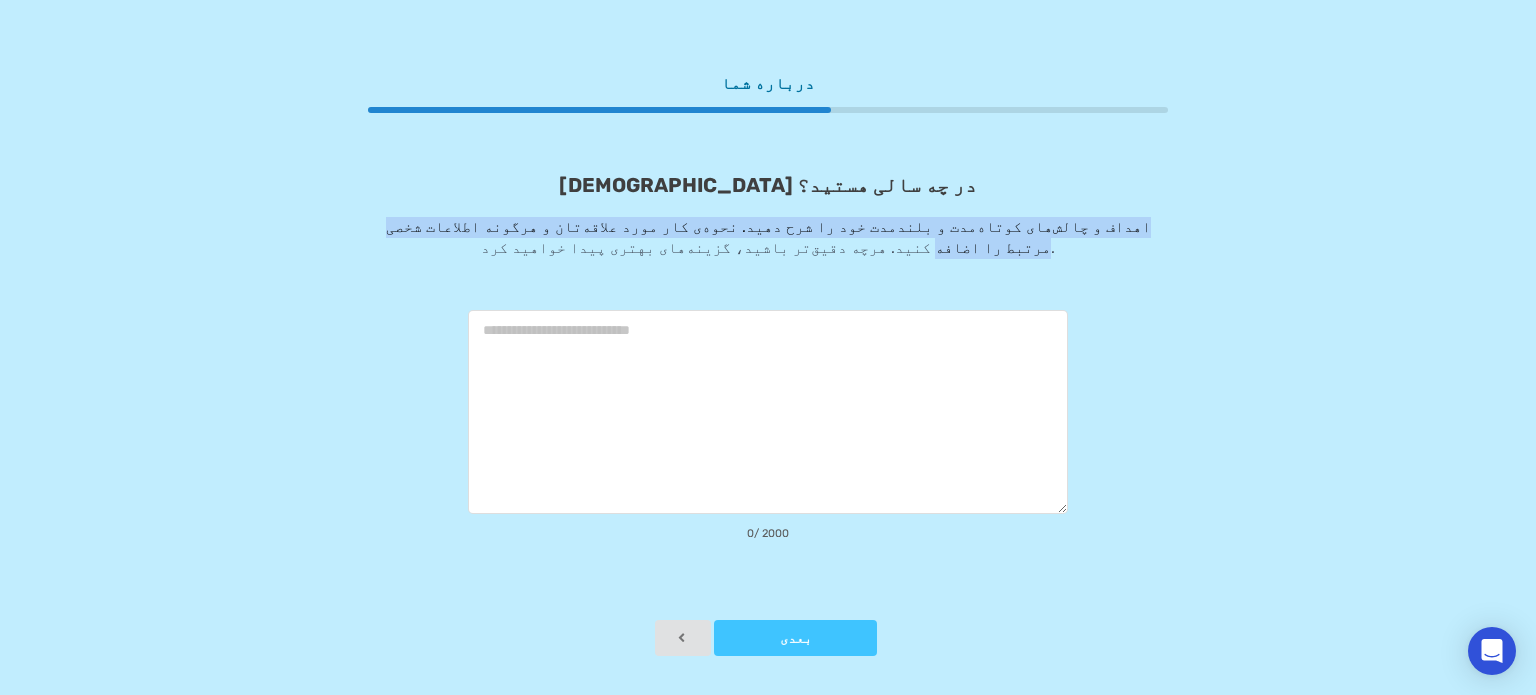 drag, startPoint x: 1175, startPoint y: 213, endPoint x: 345, endPoint y: 231, distance: 830.1951 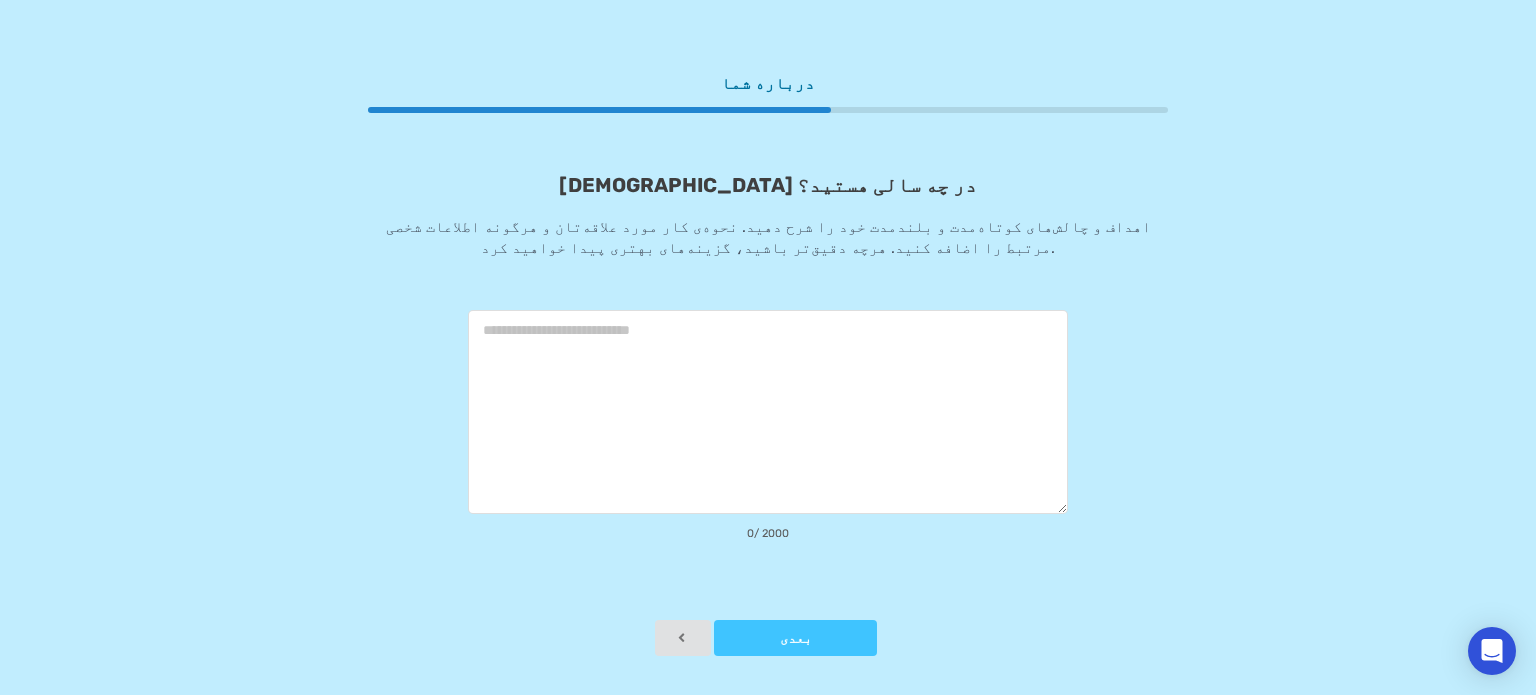 click on "درباره شما   الان در چه سالی هستید؟   اهداف و چالش‌های کوتاه‌مدت و بلندمدت خود را شرح دهید. نحوه‌ی کار مورد علاقه‌تان و هرگونه اطلاعات شخصی مرتبط را اضافه کنید. هرچه دقیق‌تر باشید، گزینه‌های بهتری پیدا خواهید کرد. 0  / 2000 بعدی" at bounding box center (768, 347) 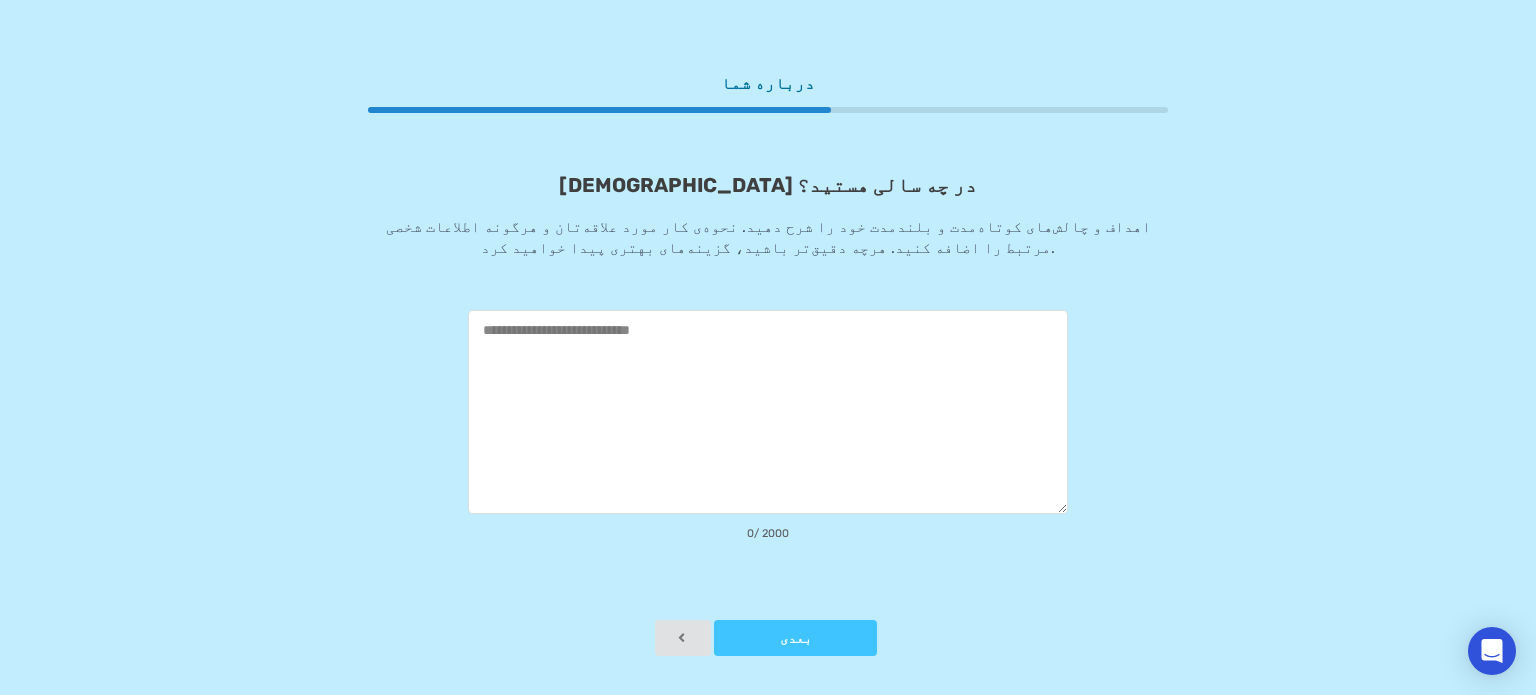 click at bounding box center [768, 412] 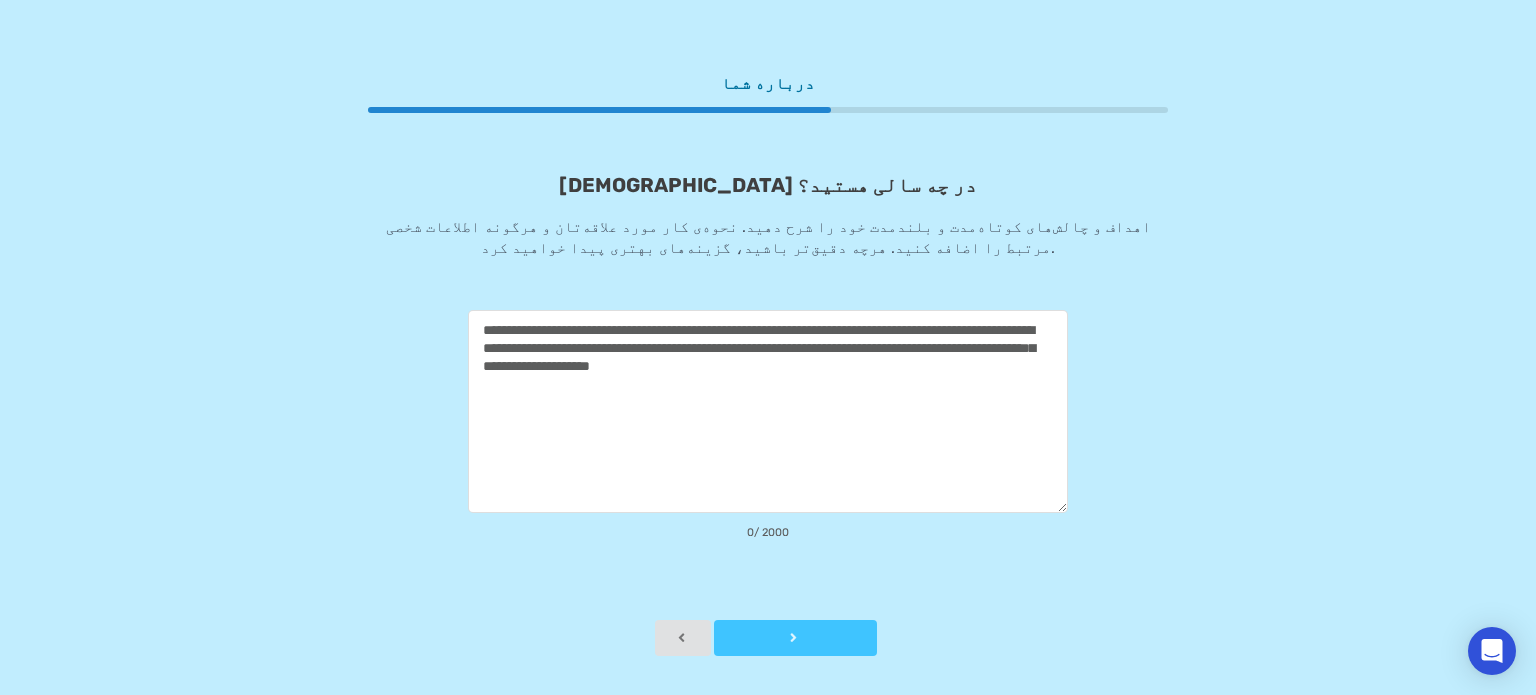 type on "**********" 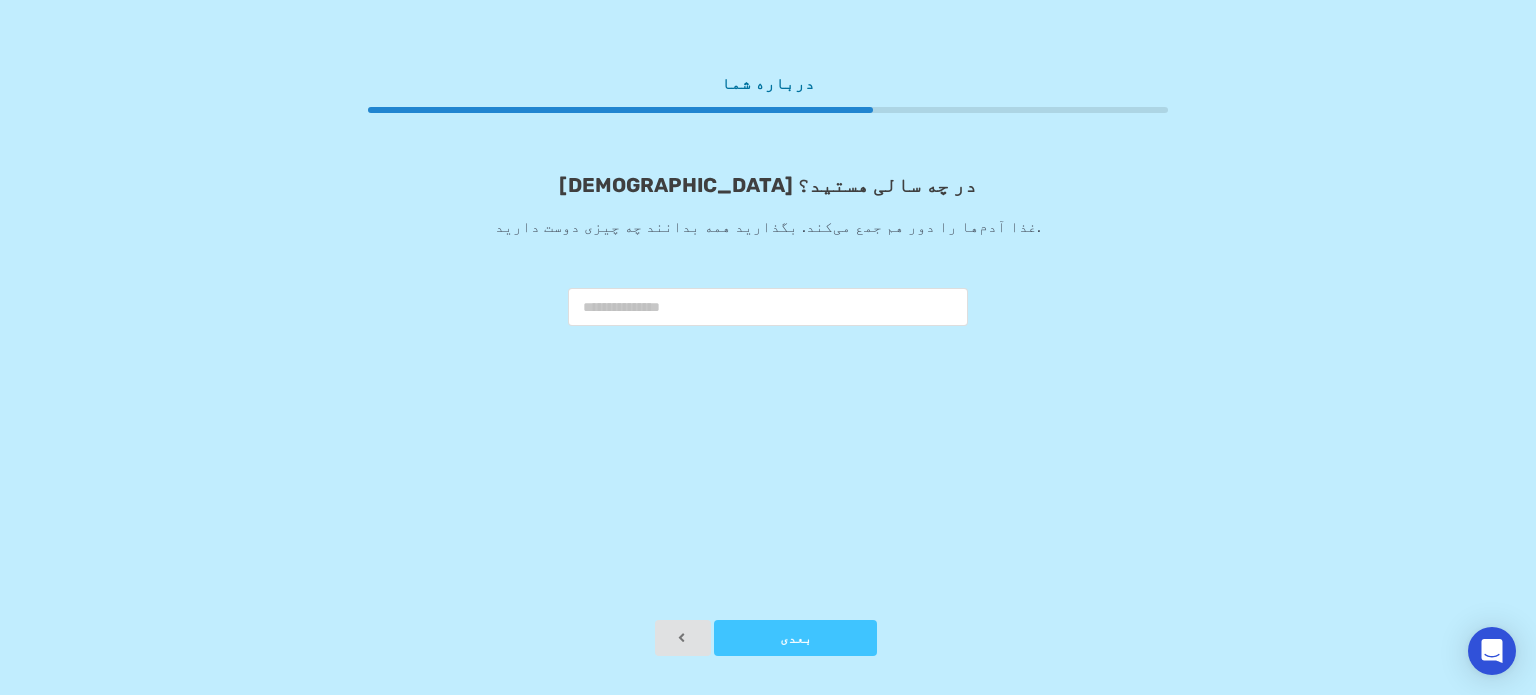 click at bounding box center (768, 307) 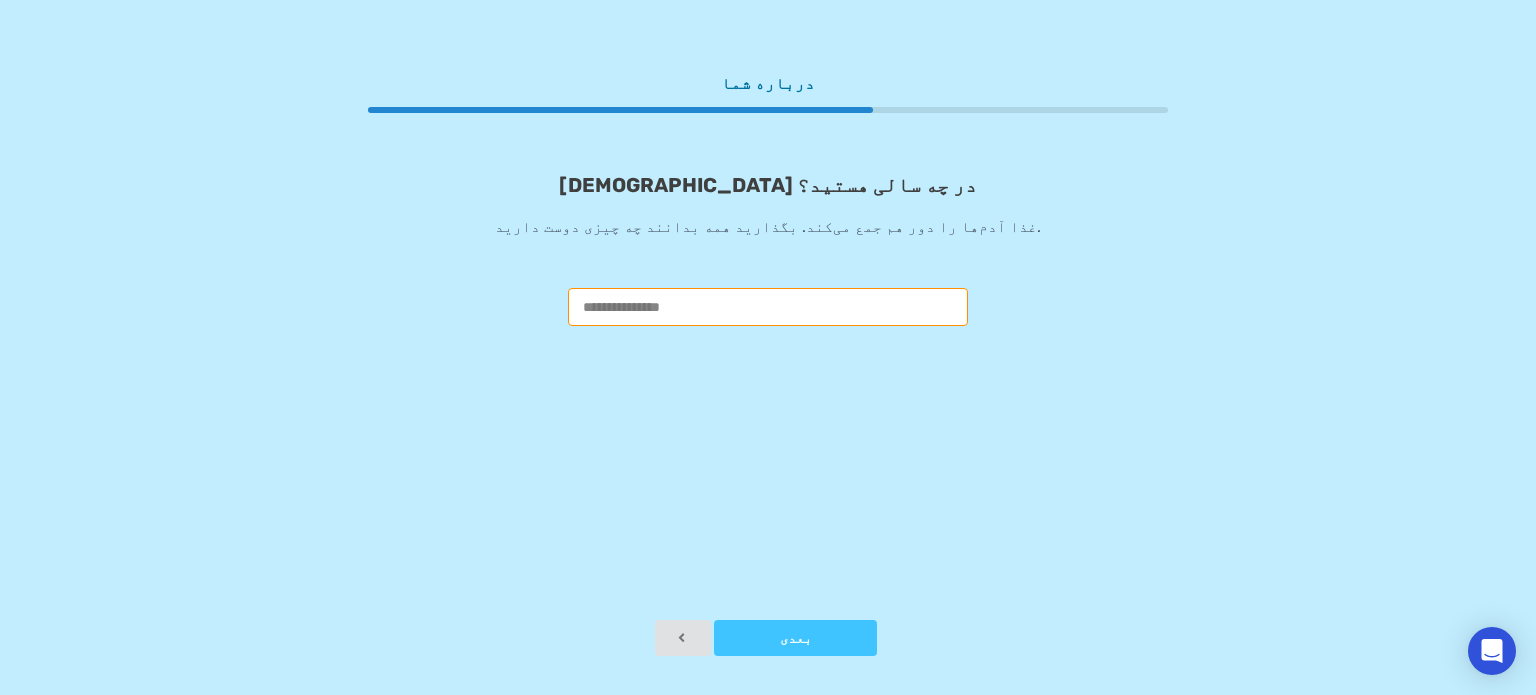 click at bounding box center [768, 307] 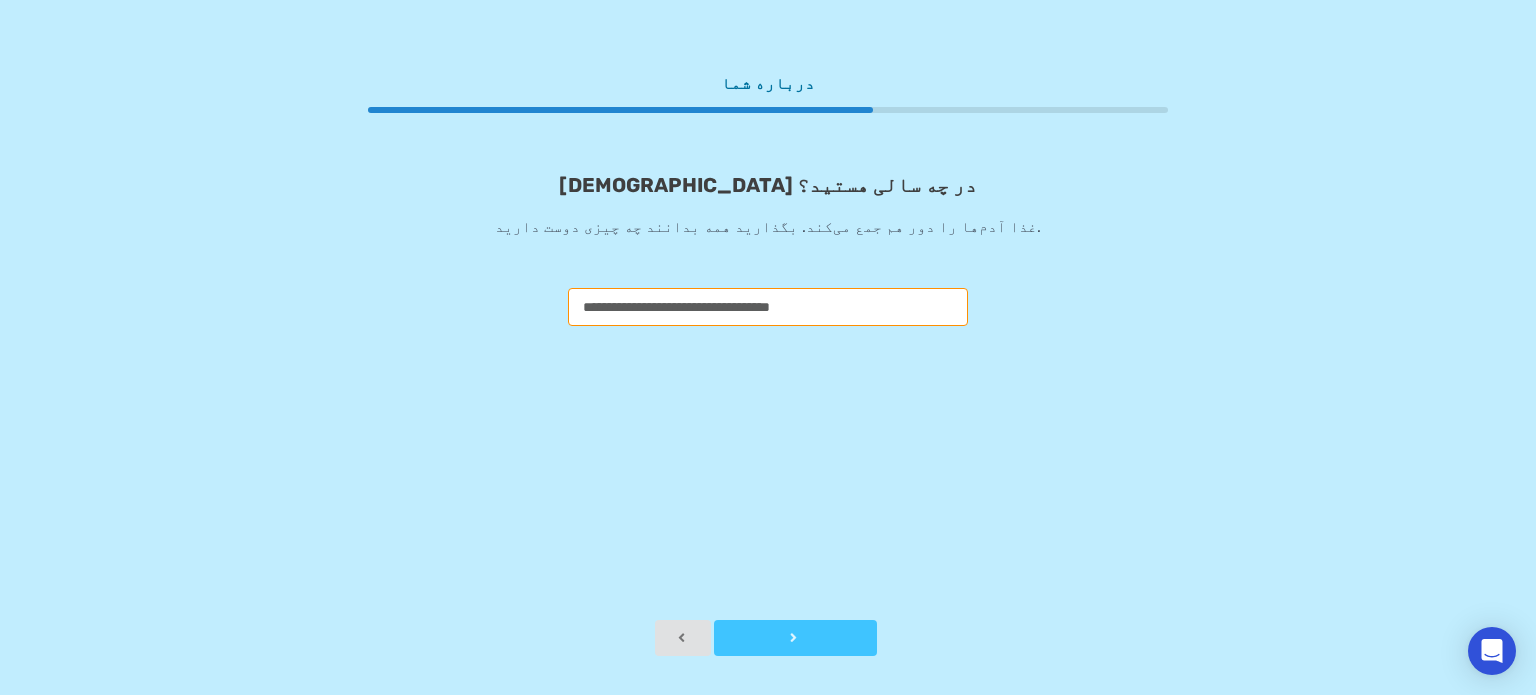 type on "**********" 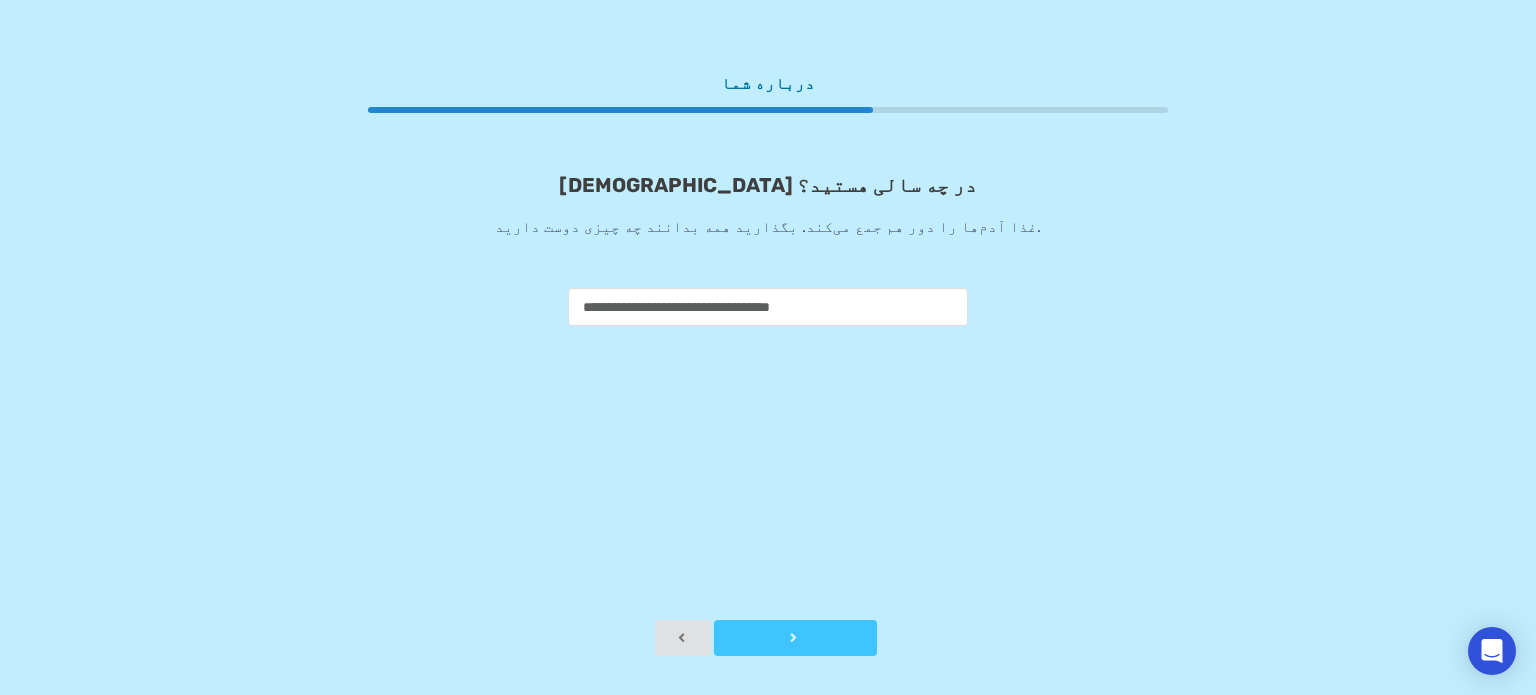 click on "بعدی" at bounding box center [795, 638] 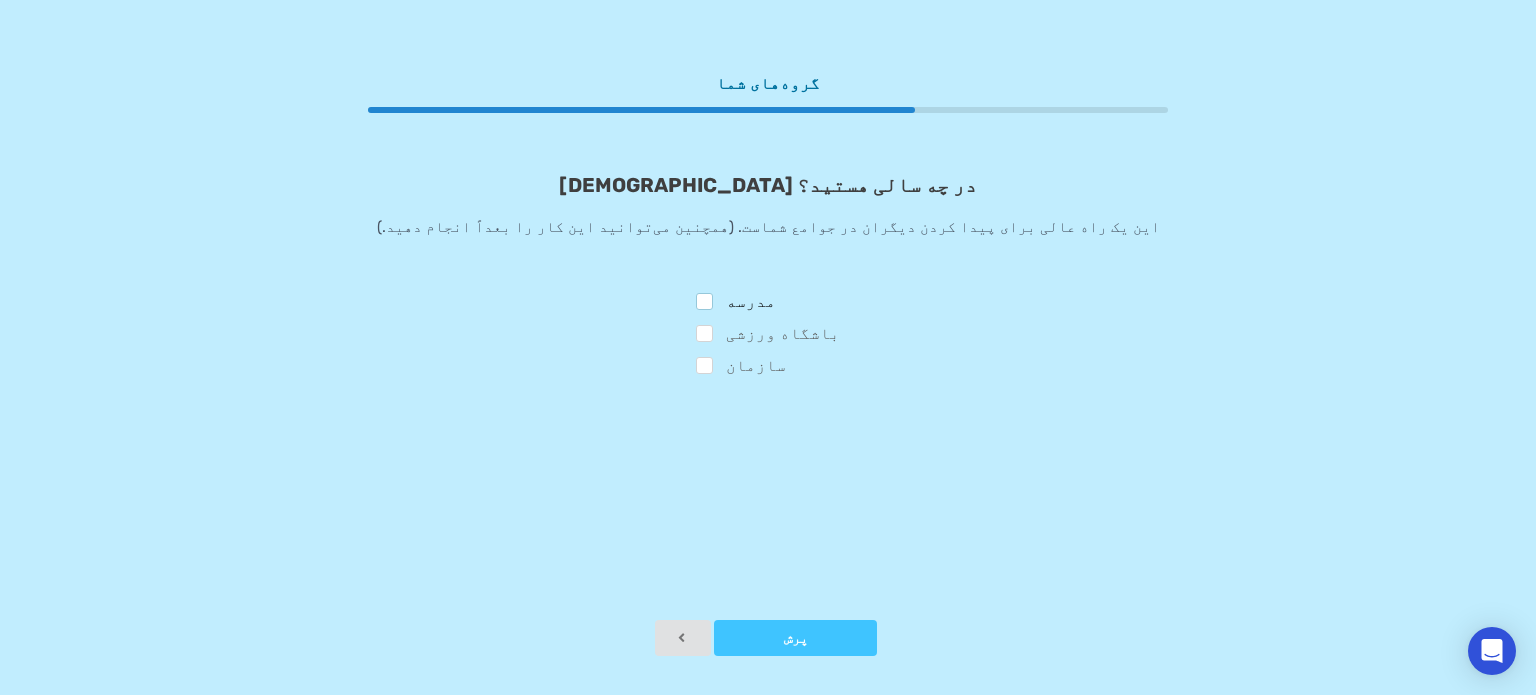 click on "مدرسه" at bounding box center (736, 304) 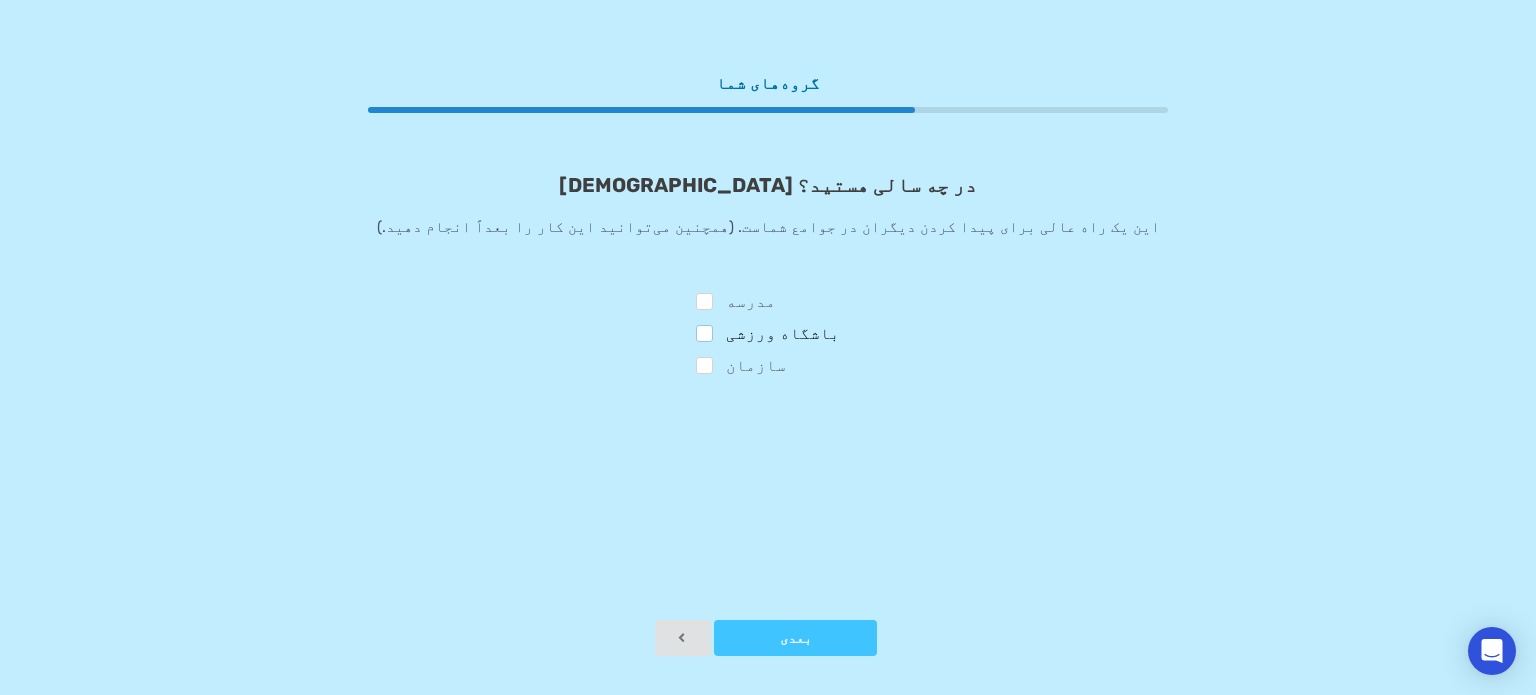 click on "باشگاه ورزشی" at bounding box center [768, 336] 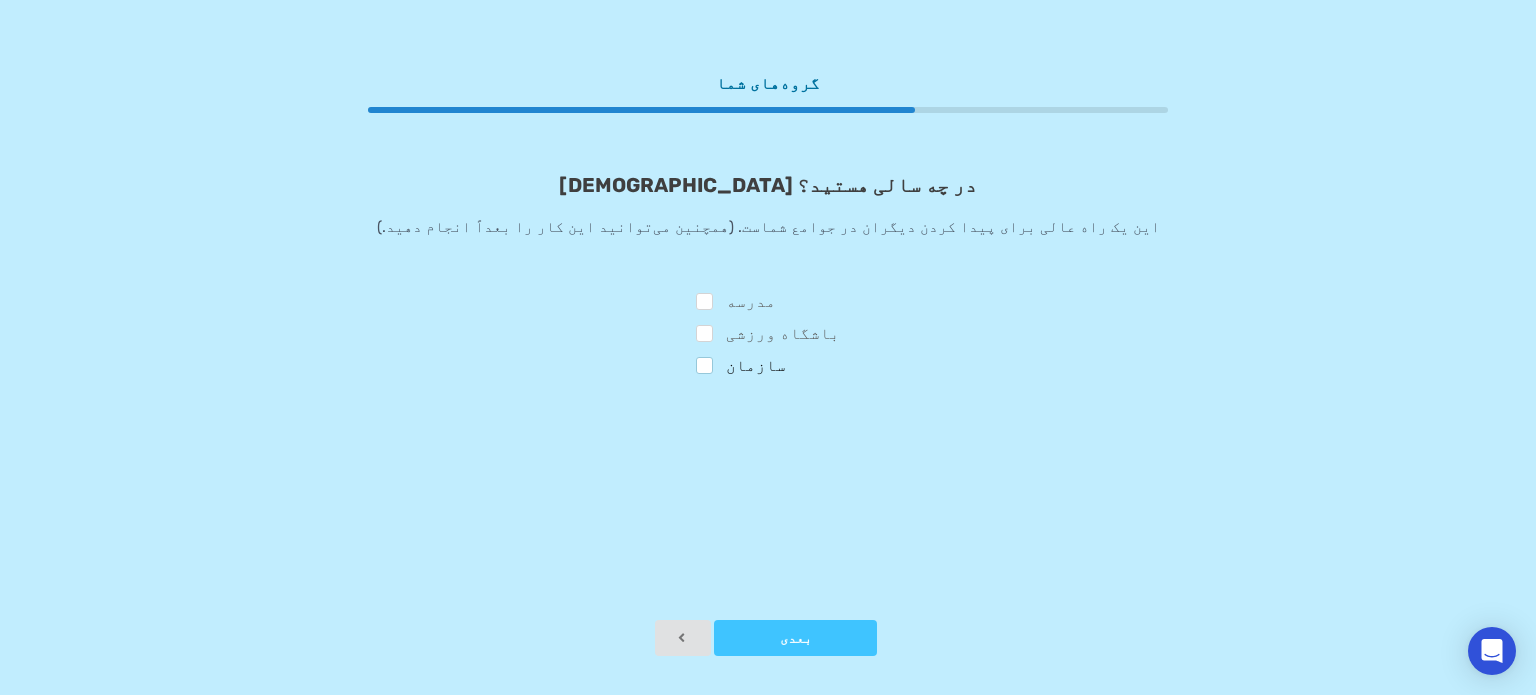 click on "سازمان" at bounding box center (741, 368) 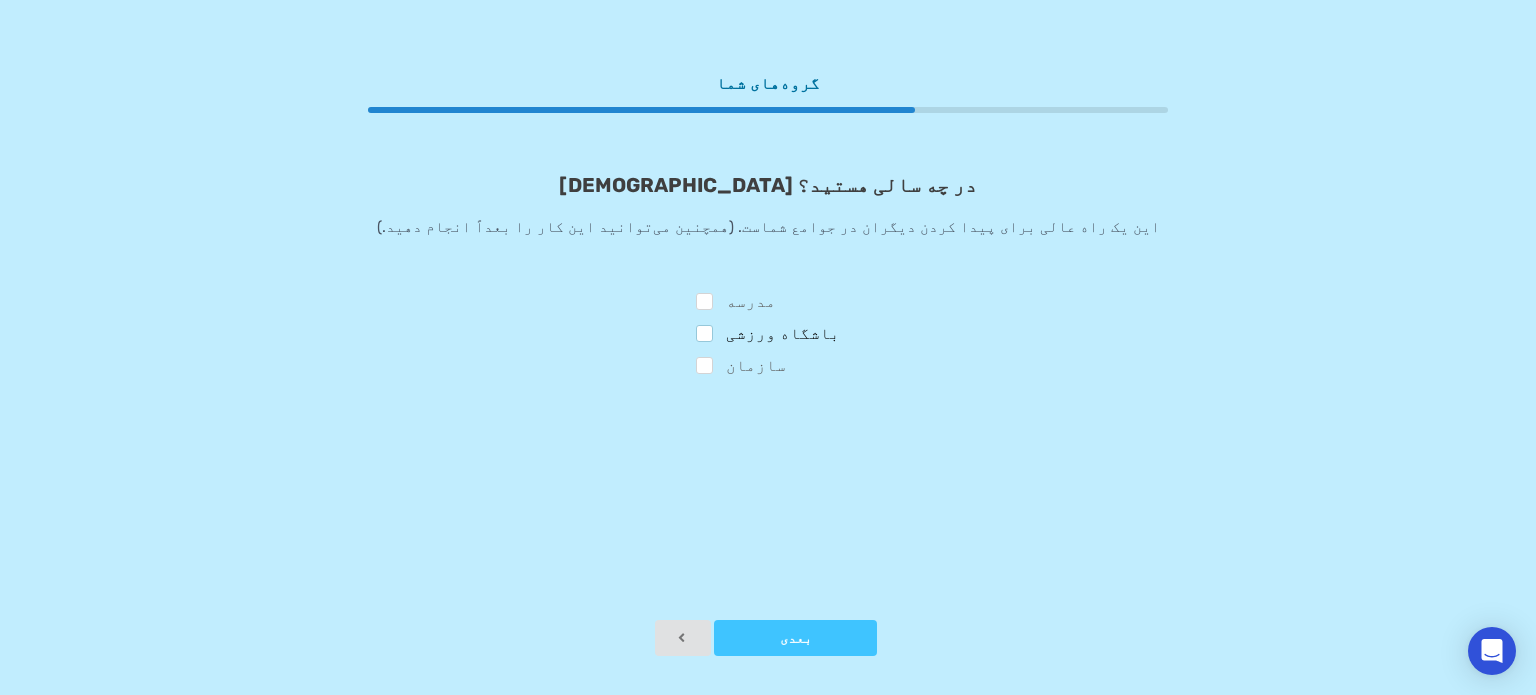 click on "باشگاه ورزشی" at bounding box center [768, 336] 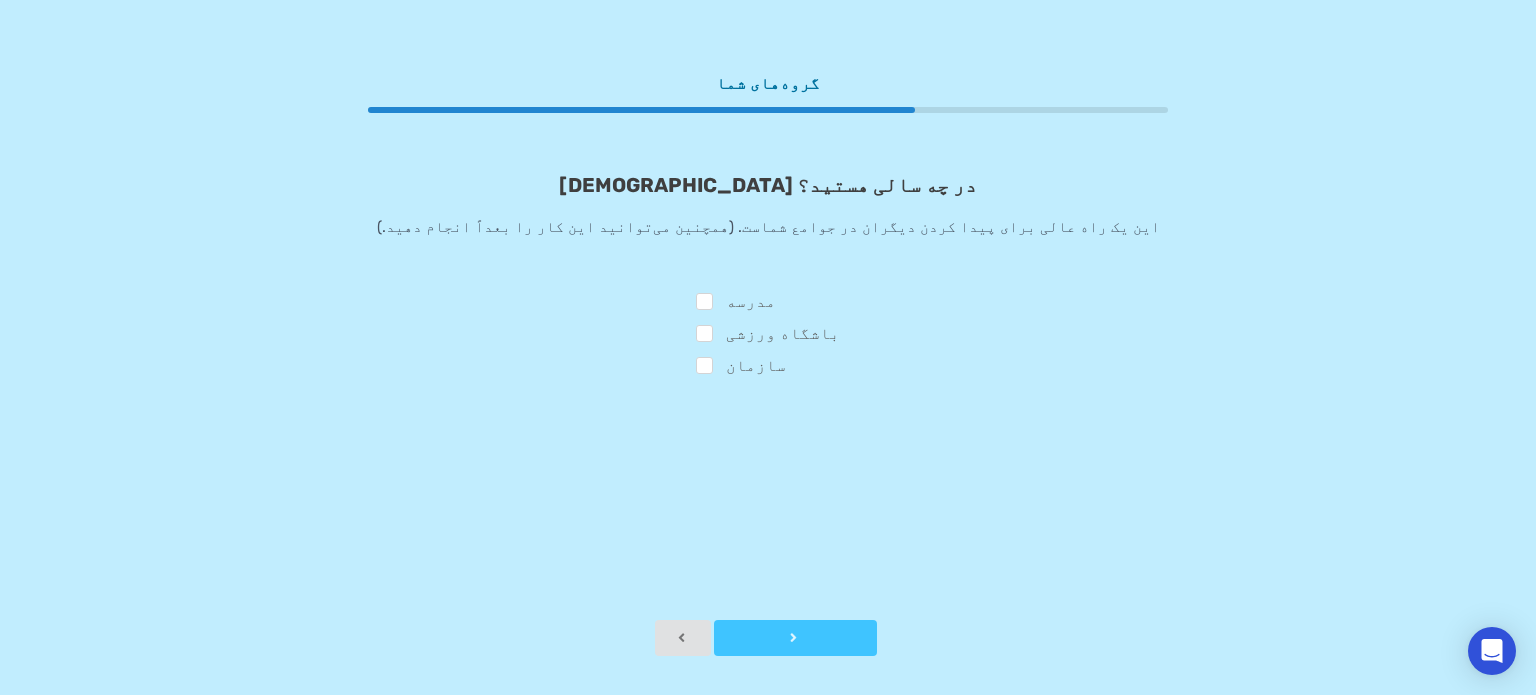 click on "بعدی" at bounding box center [795, 638] 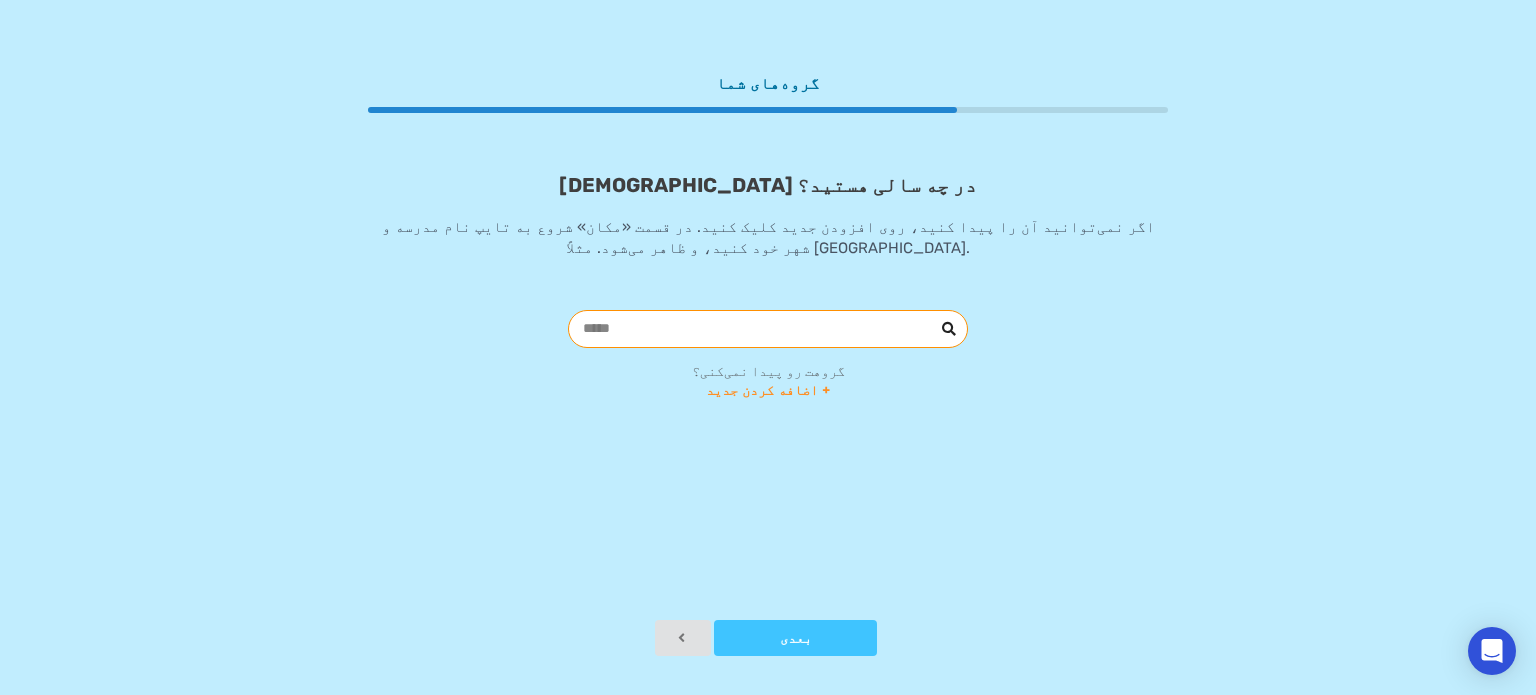 click at bounding box center (768, 329) 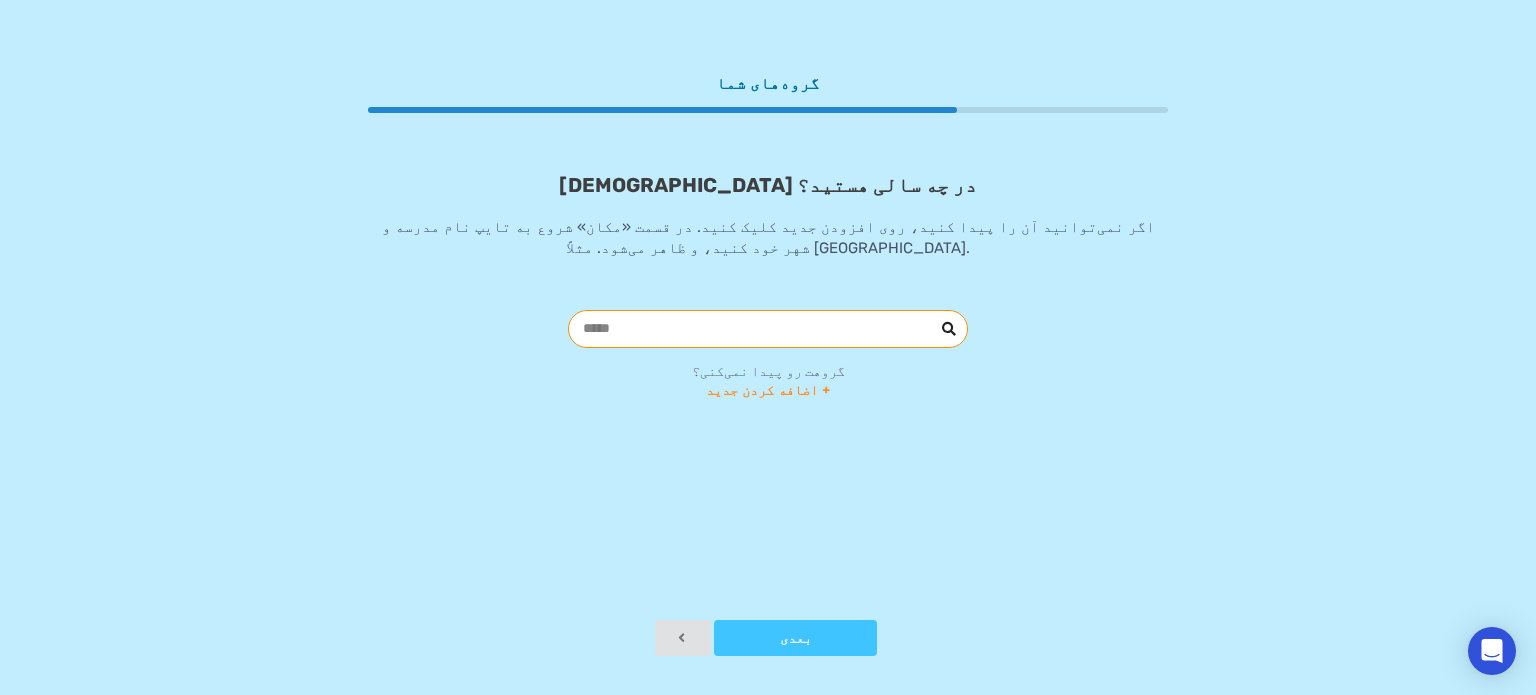 click at bounding box center (768, 329) 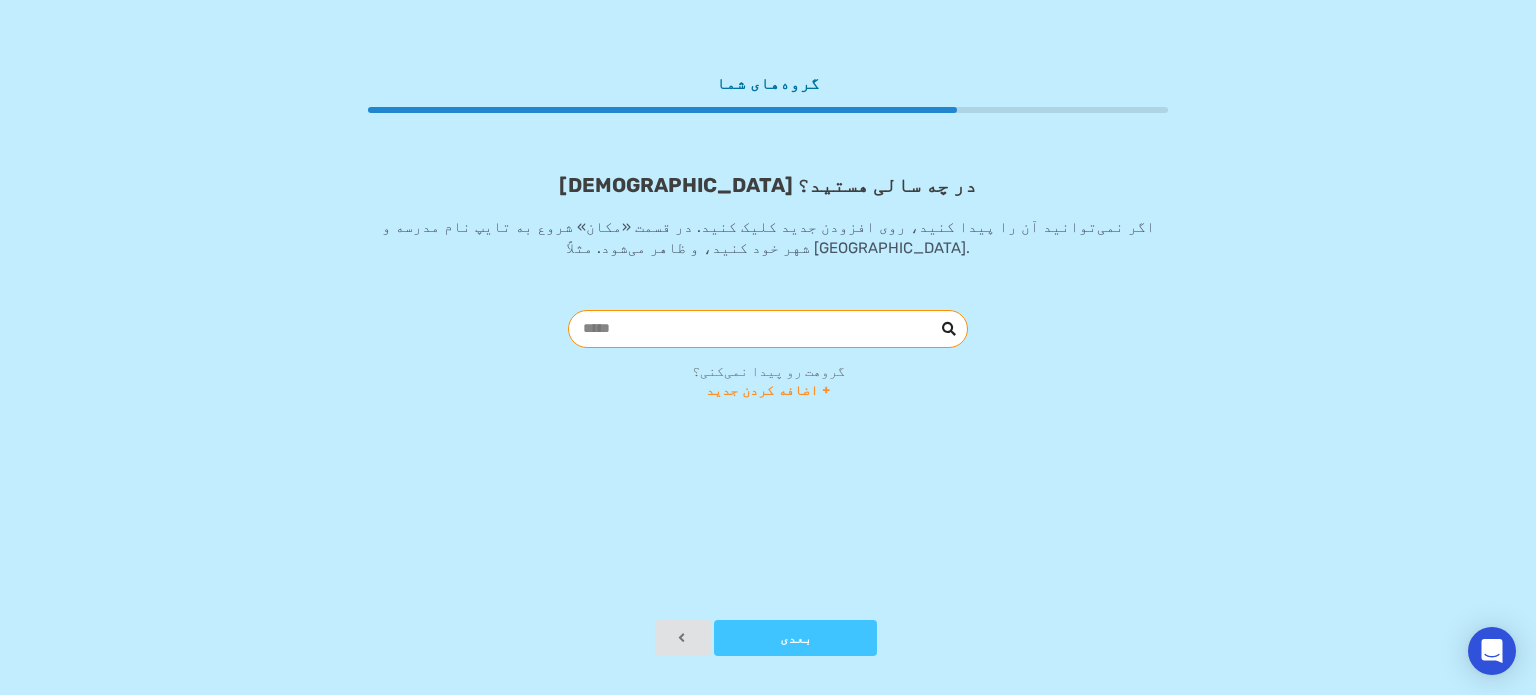paste on "**********" 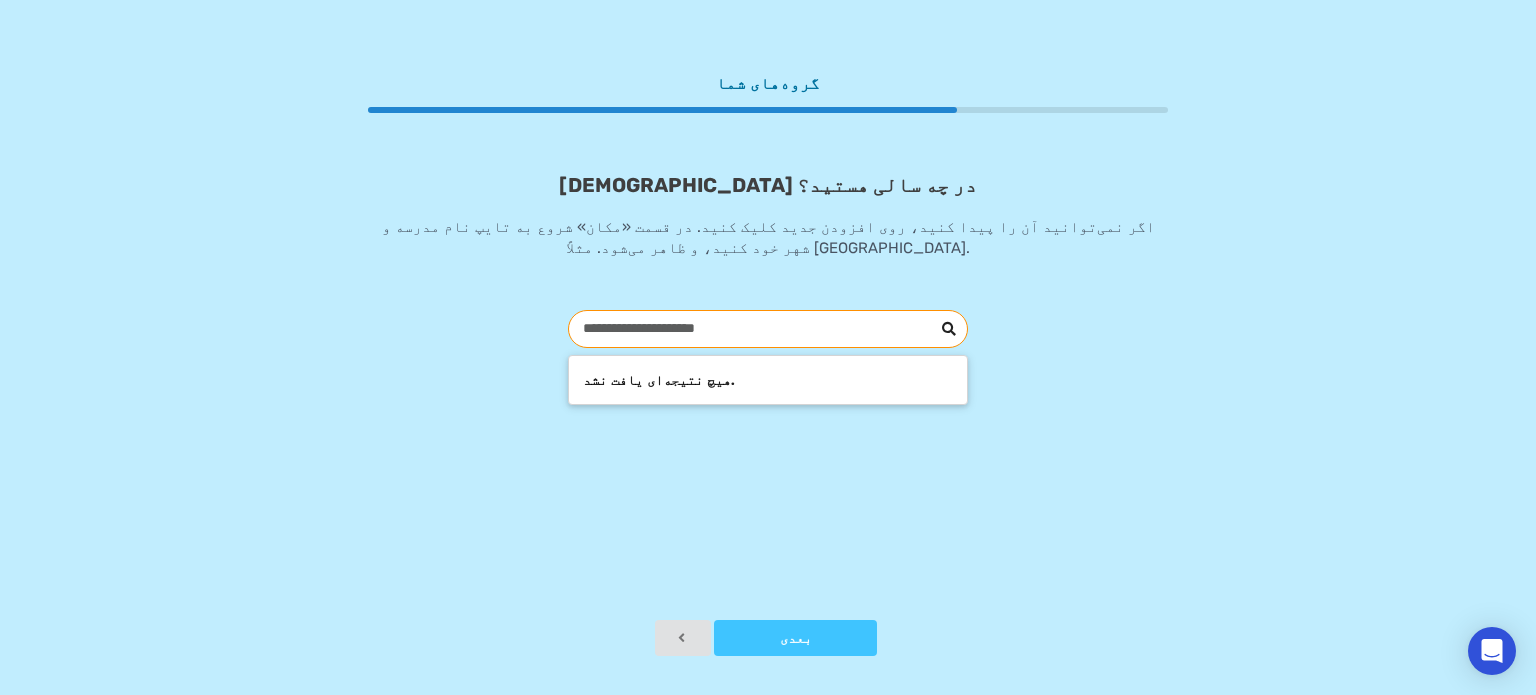 drag, startPoint x: 760, startPoint y: 331, endPoint x: 657, endPoint y: 317, distance: 103.947105 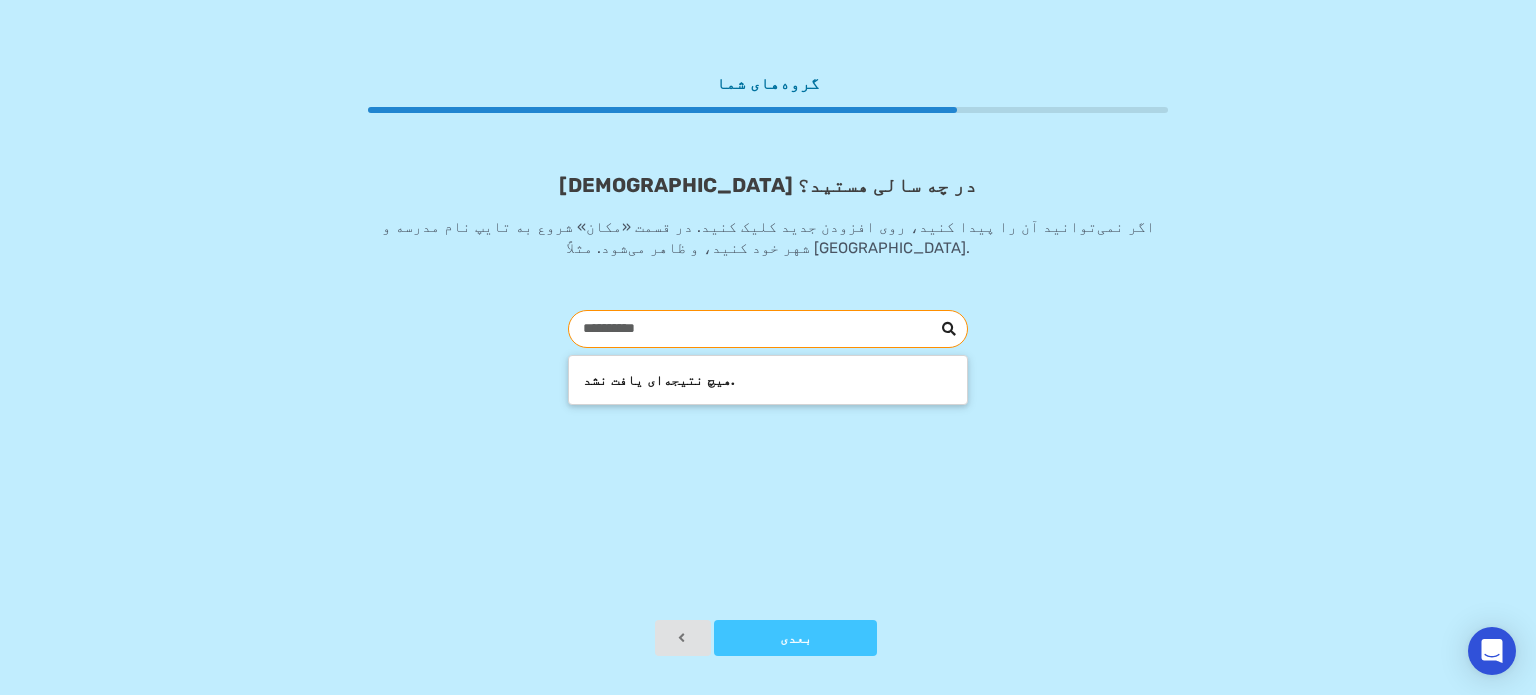 type on "**********" 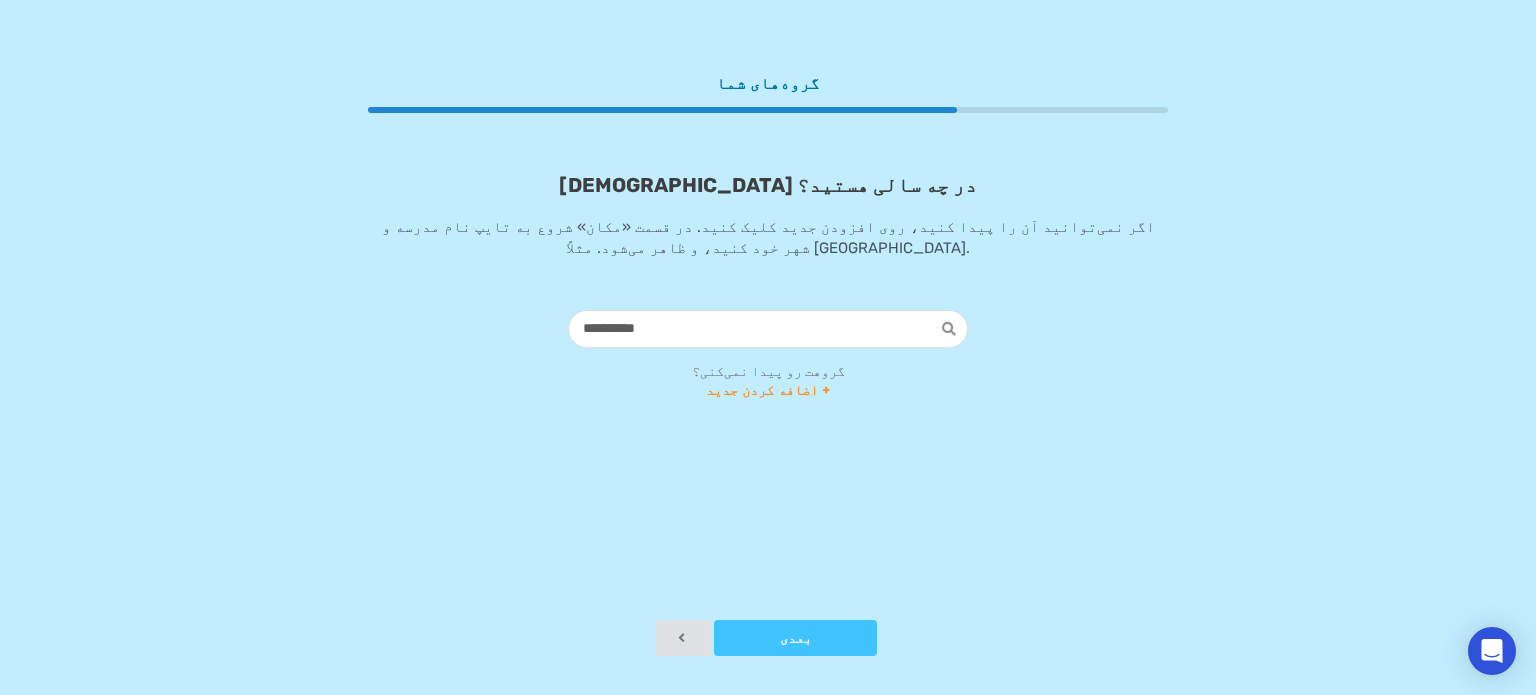 click on "**********" at bounding box center [768, 317] 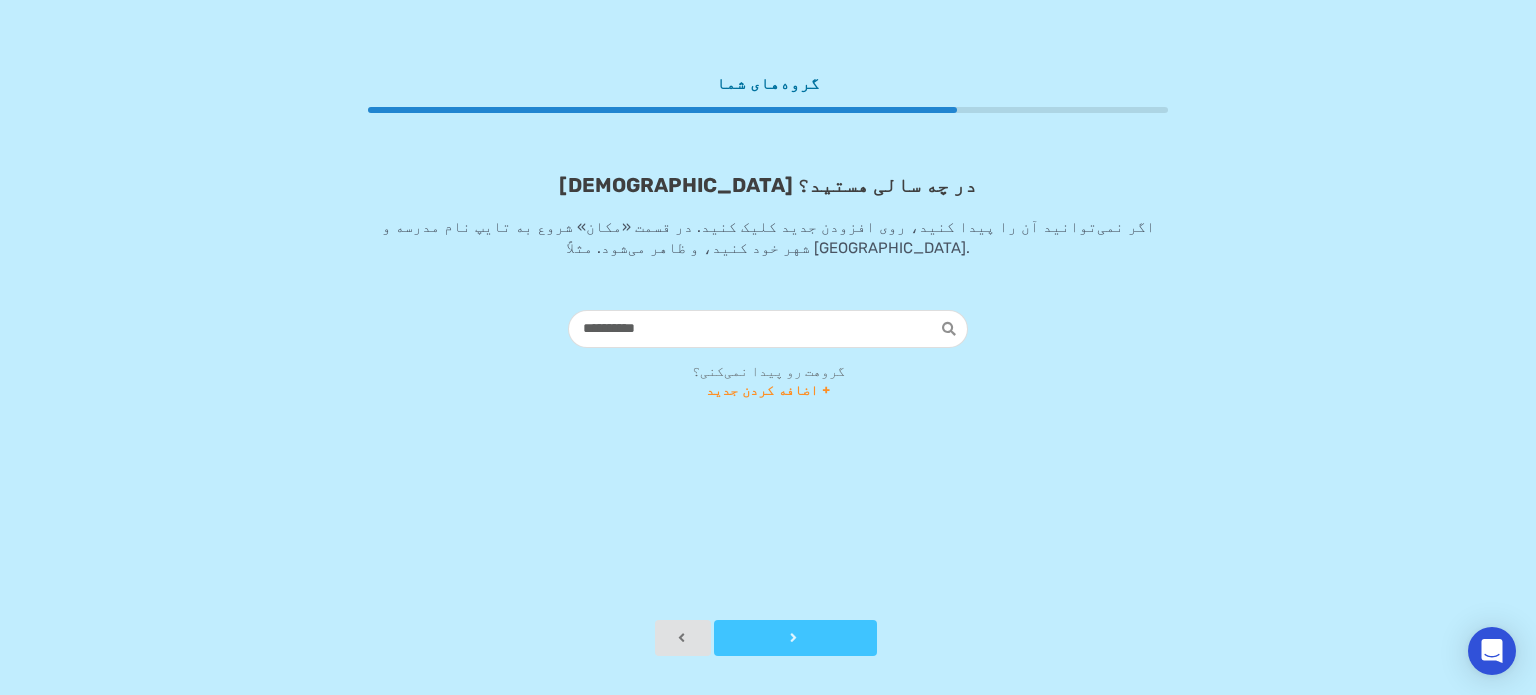 click on "بعدی" at bounding box center [795, 638] 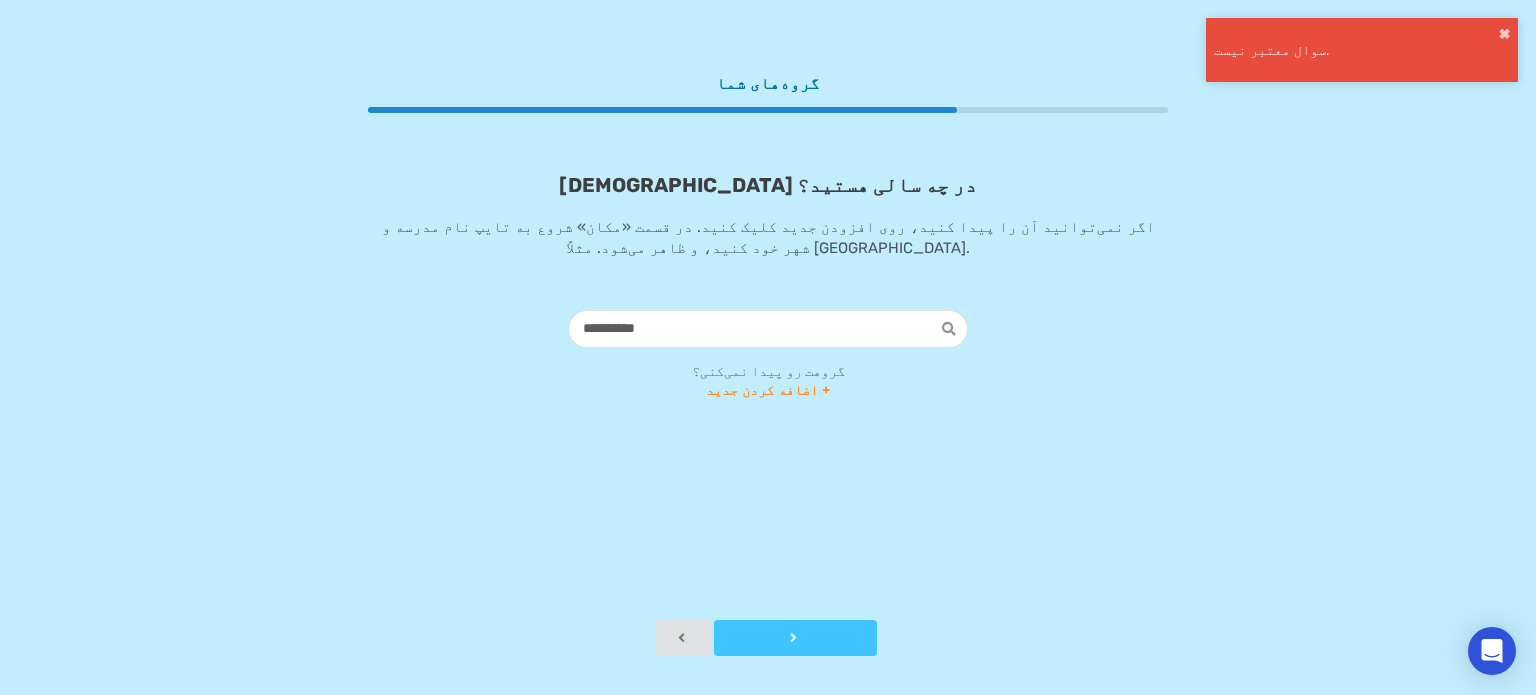click on "بعدی" at bounding box center [795, 638] 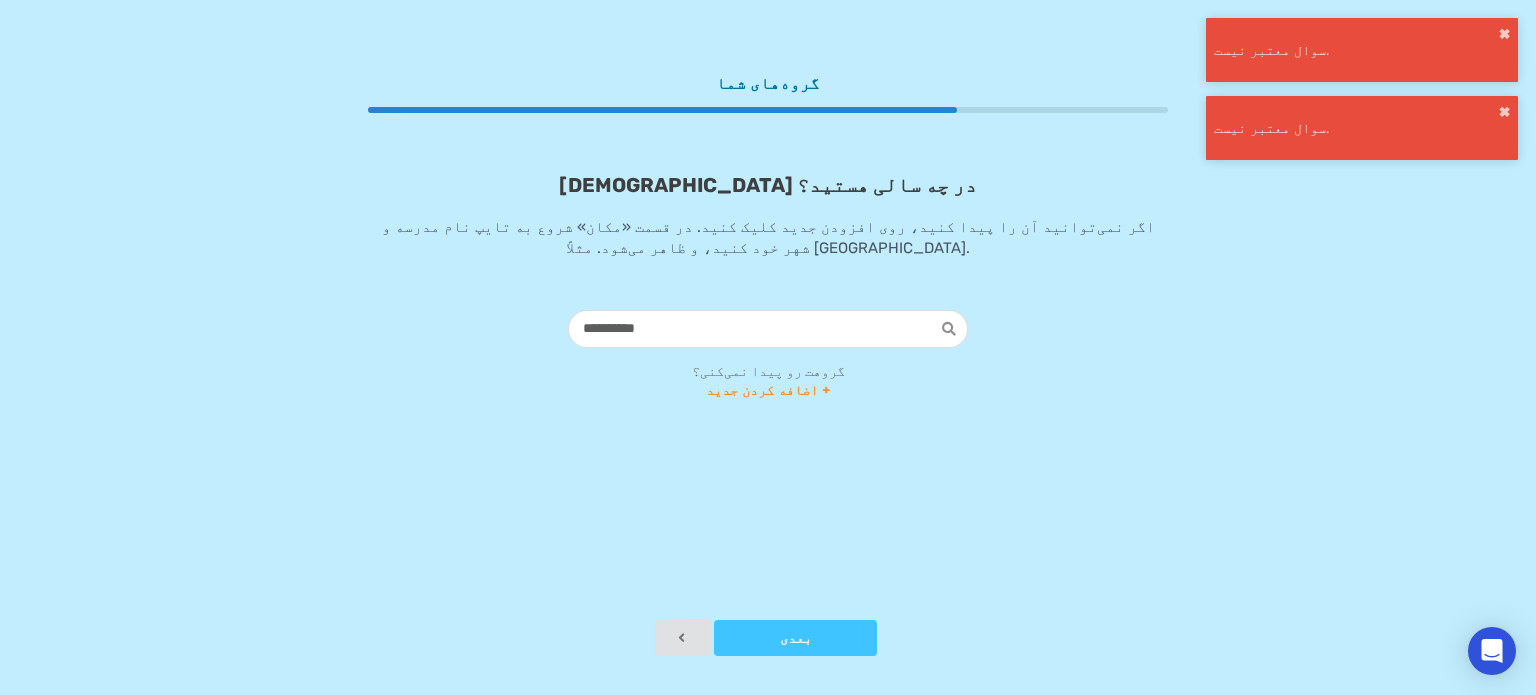 click on "اضافه کردن جدید +" at bounding box center [768, 390] 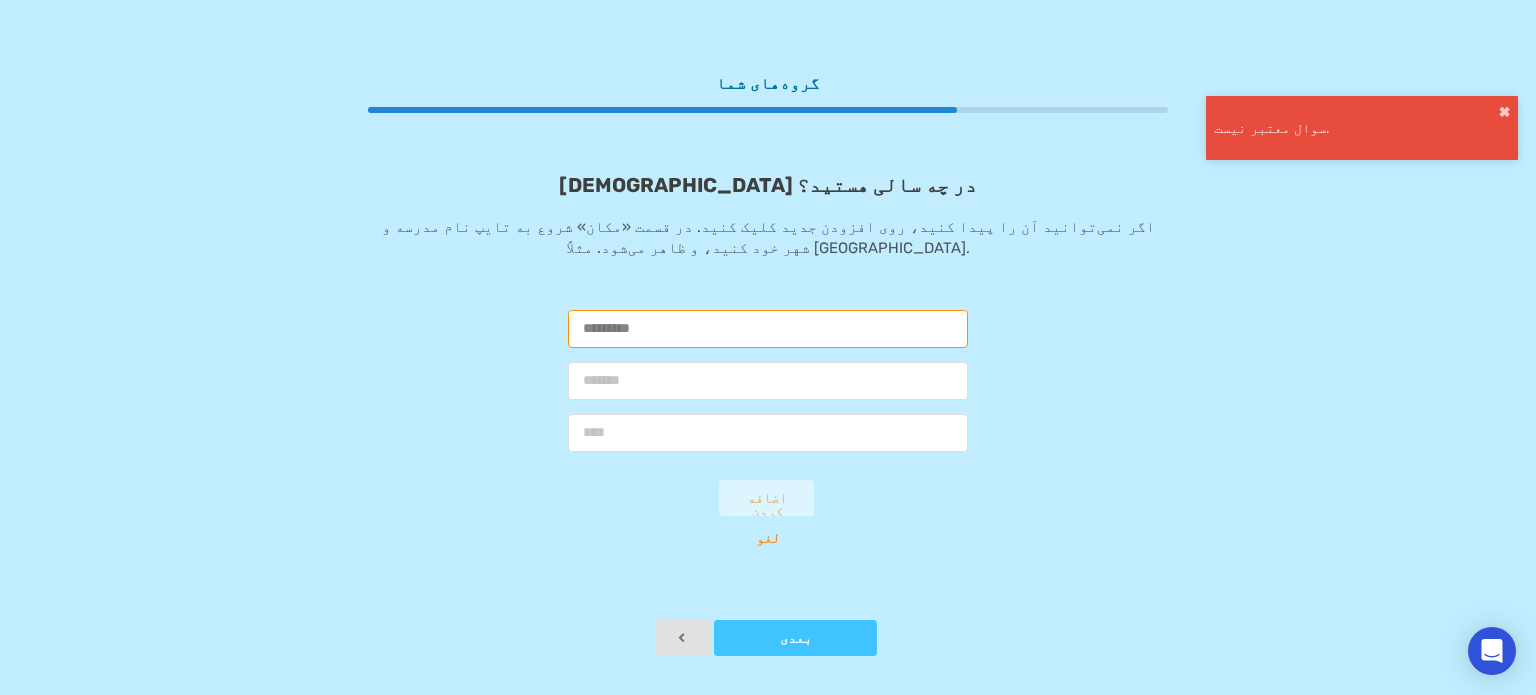 click at bounding box center (768, 329) 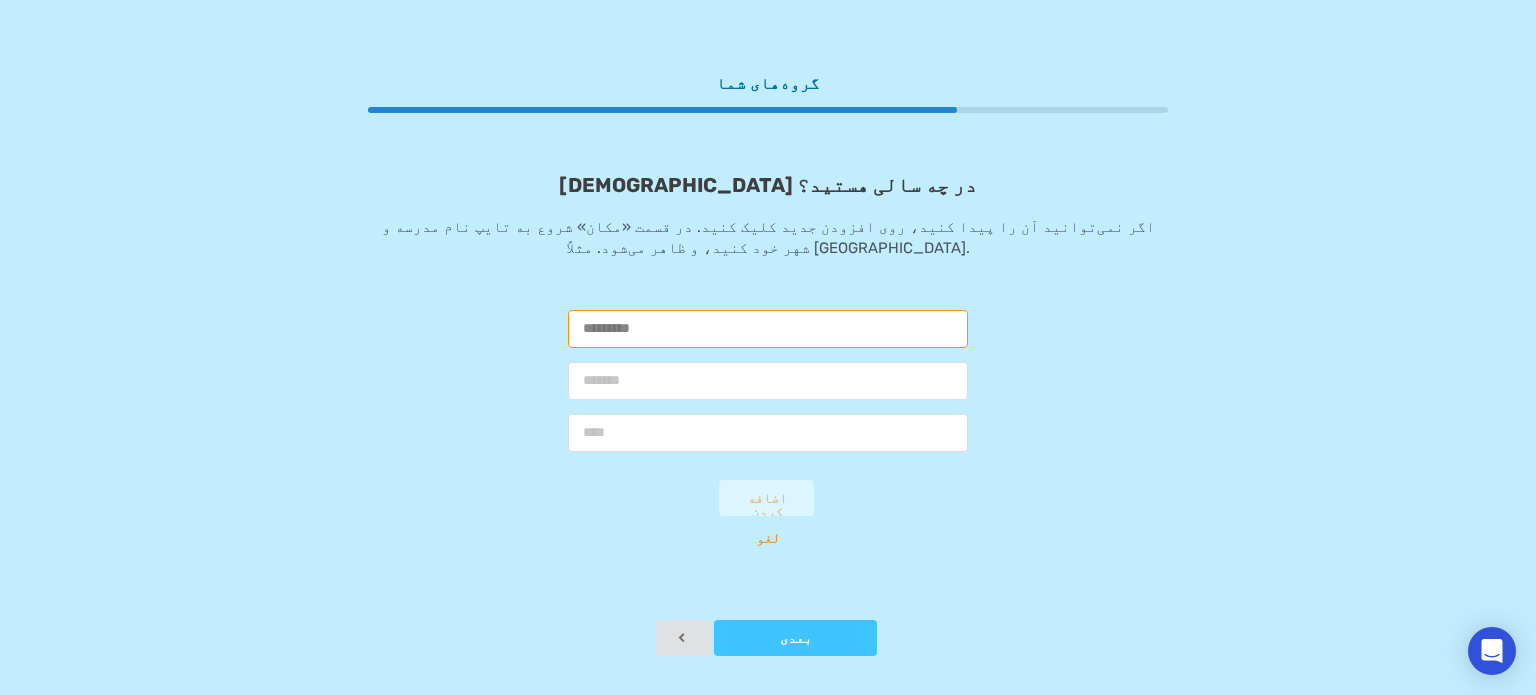 paste on "**********" 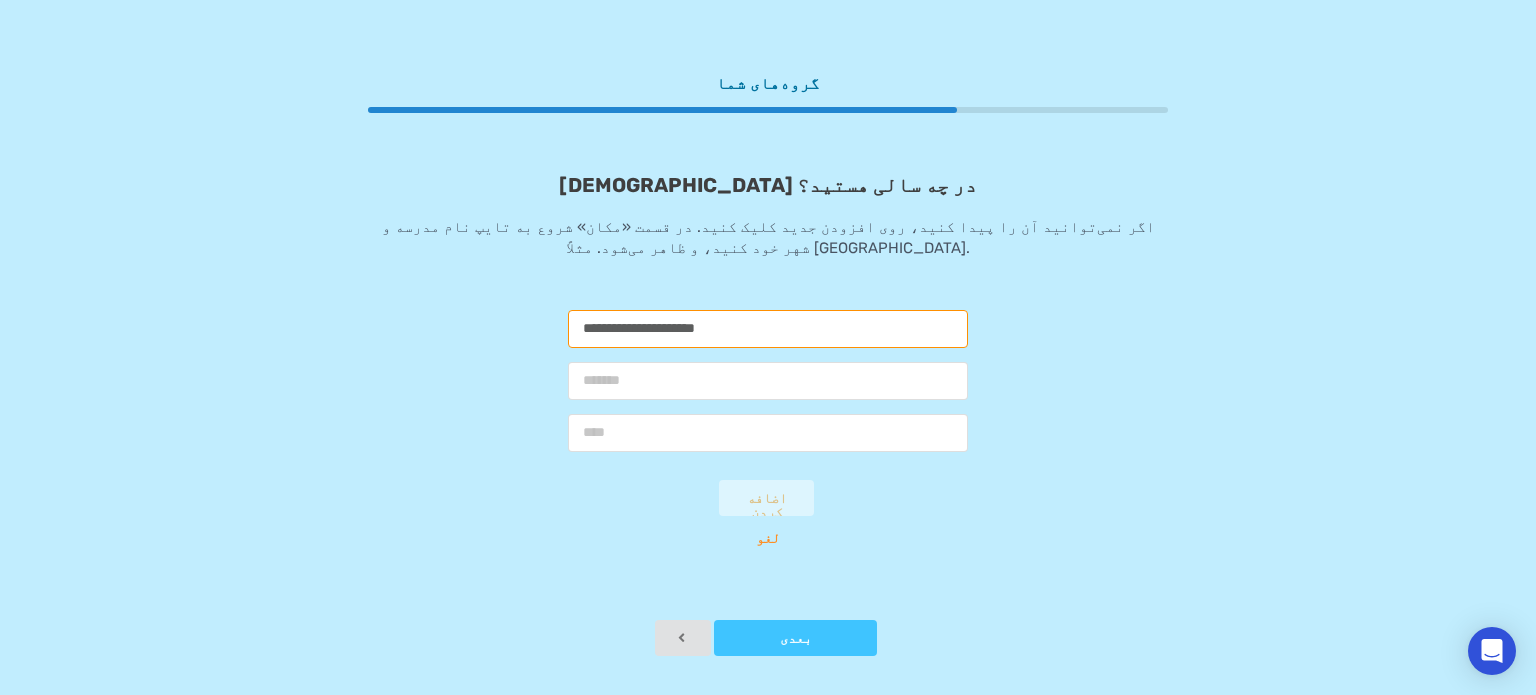 type on "**********" 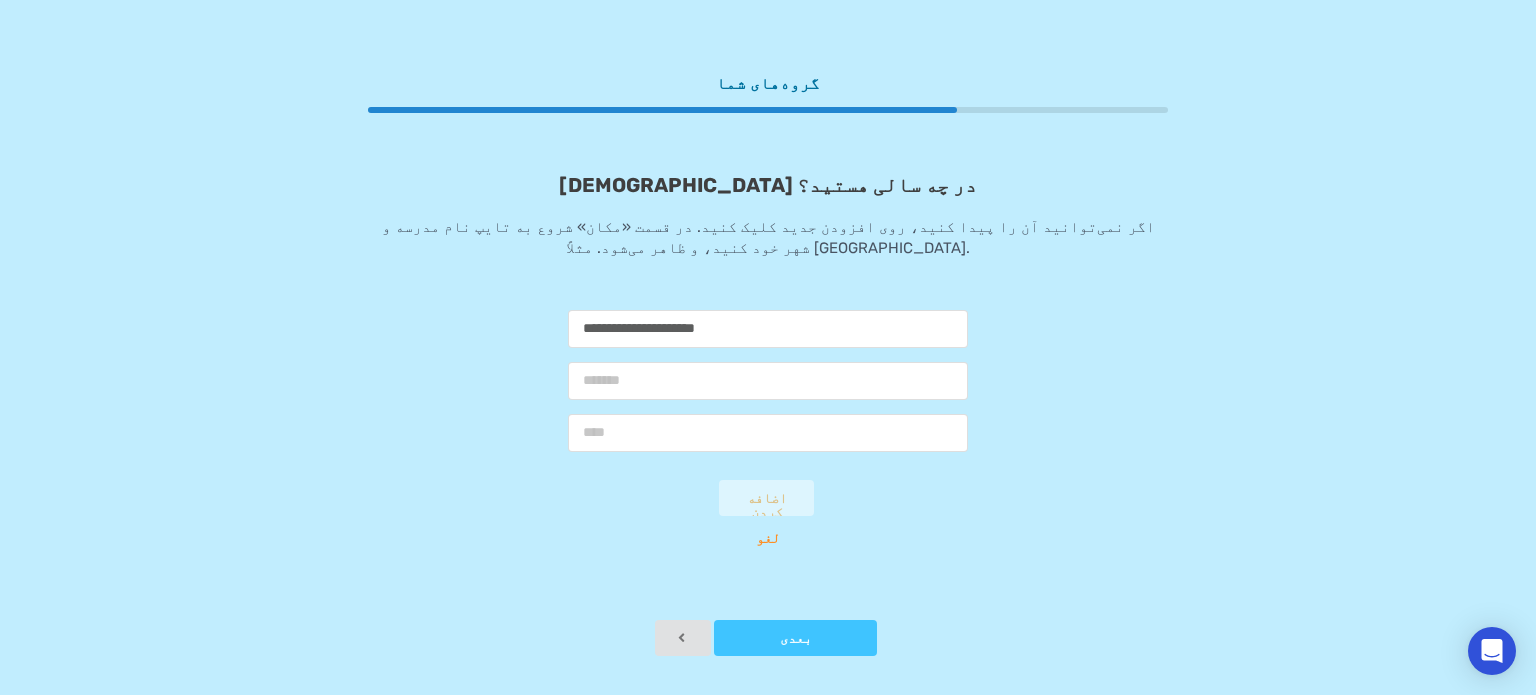 click on "اضافه کردن لغو" at bounding box center [768, 513] 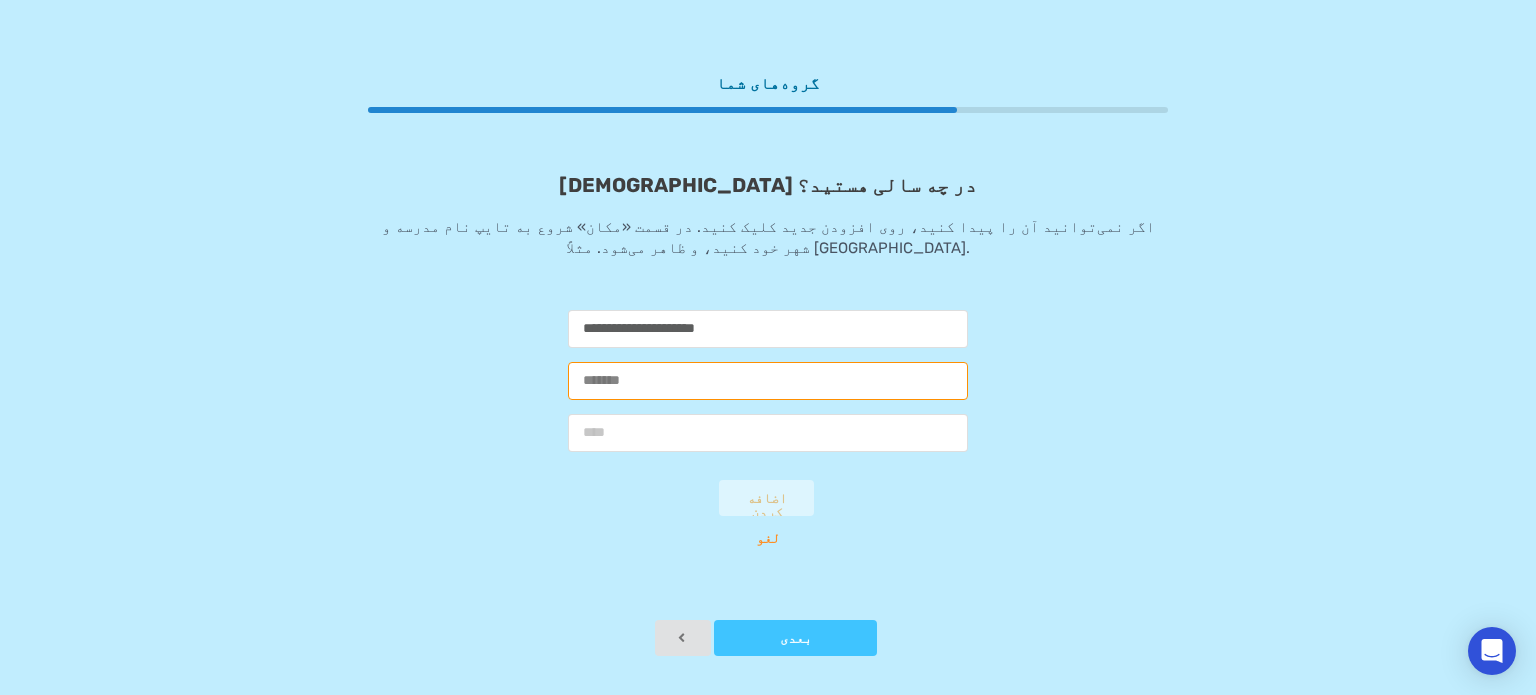 click at bounding box center (768, 381) 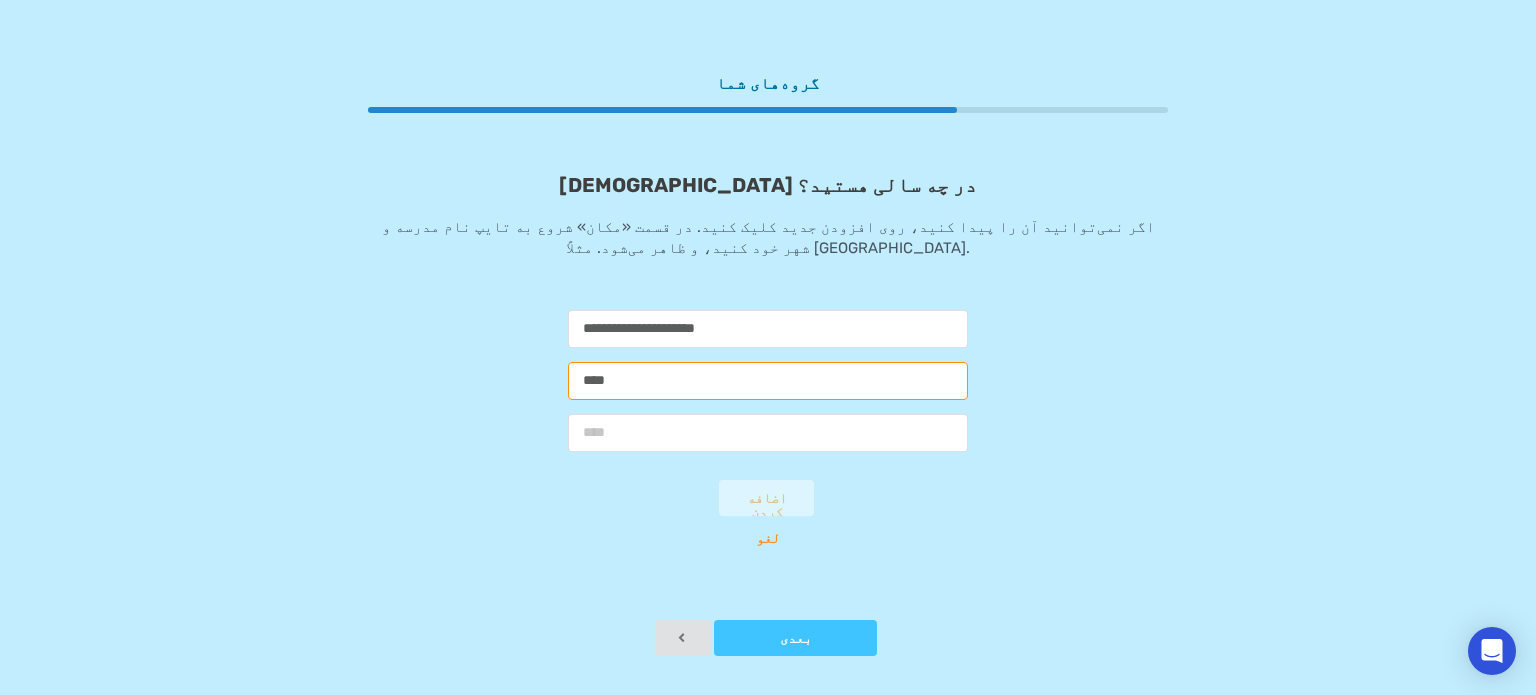 type on "****" 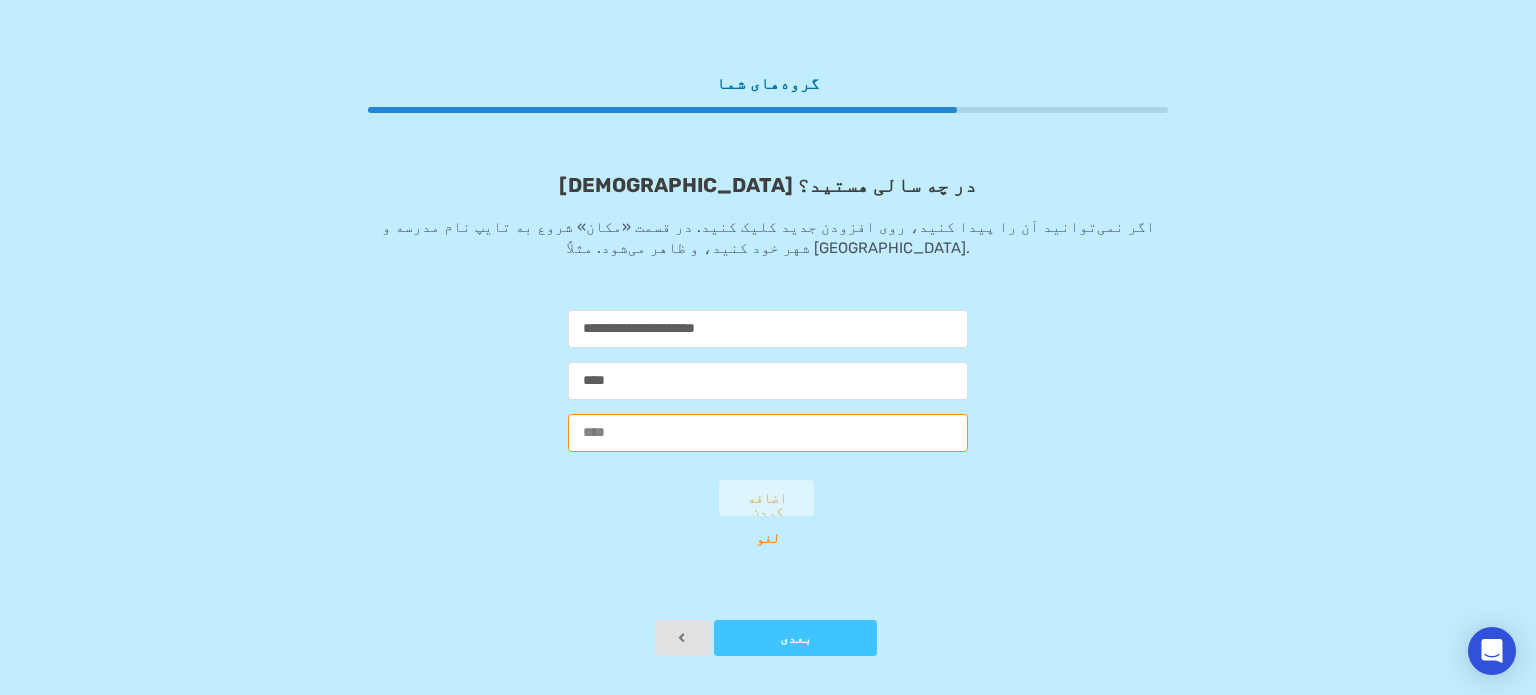 click at bounding box center [768, 433] 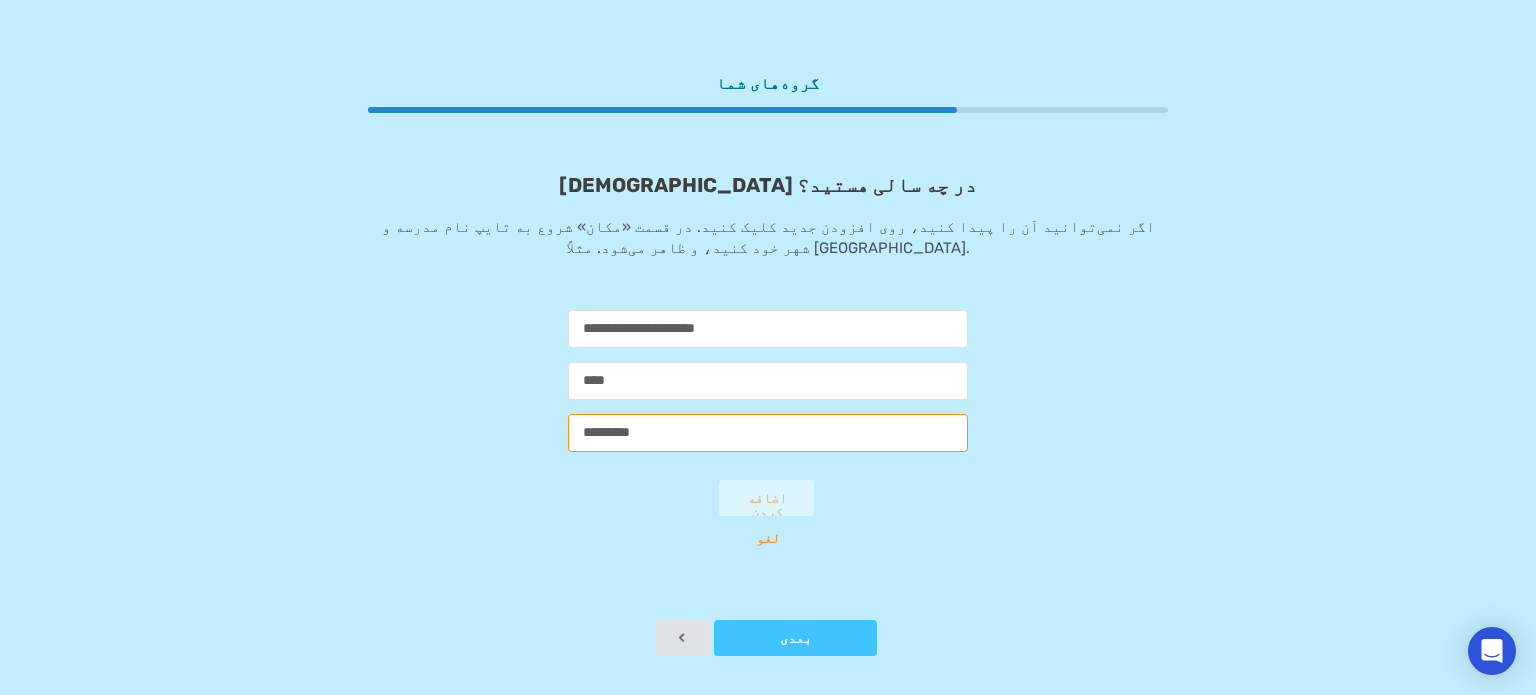 drag, startPoint x: 751, startPoint y: 431, endPoint x: 549, endPoint y: 432, distance: 202.00247 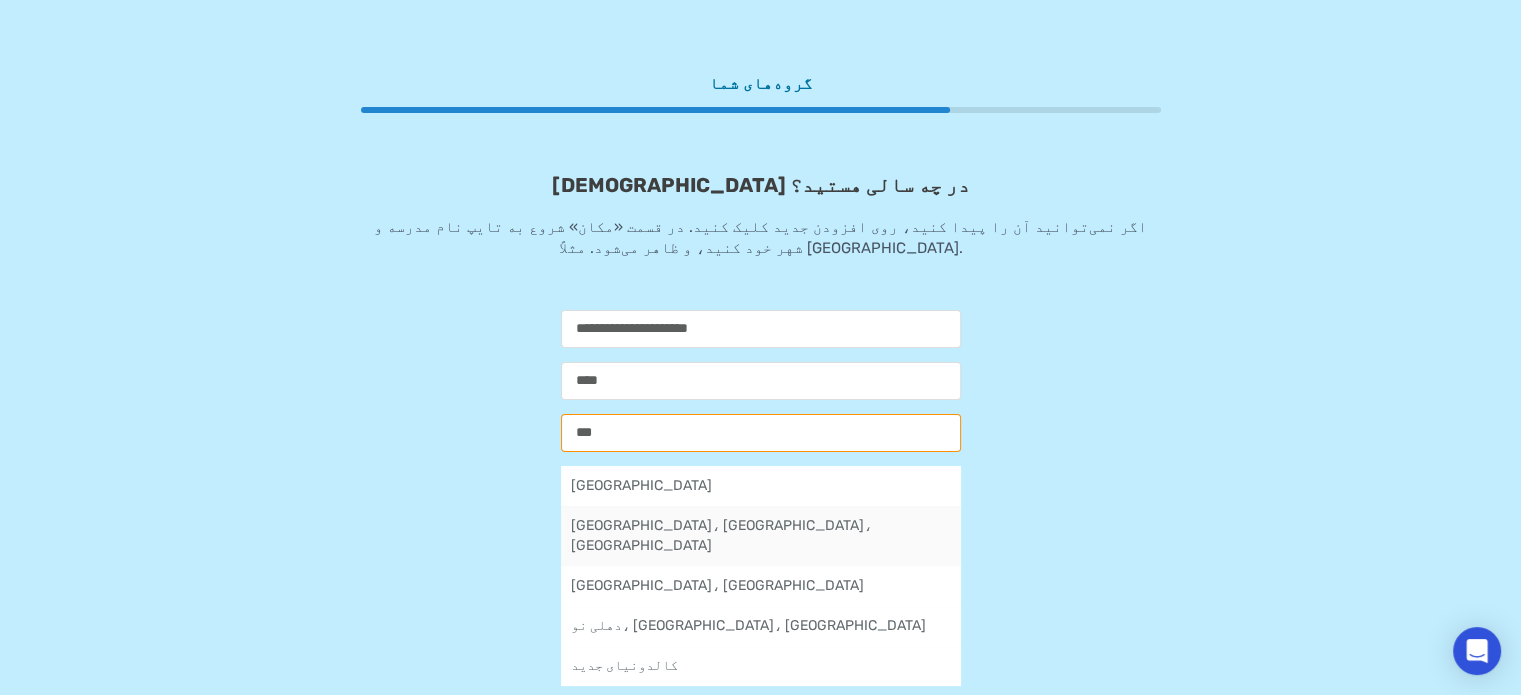 click on "نیویورک، نیویورک، ایالات متحده آمریکا" at bounding box center [721, 535] 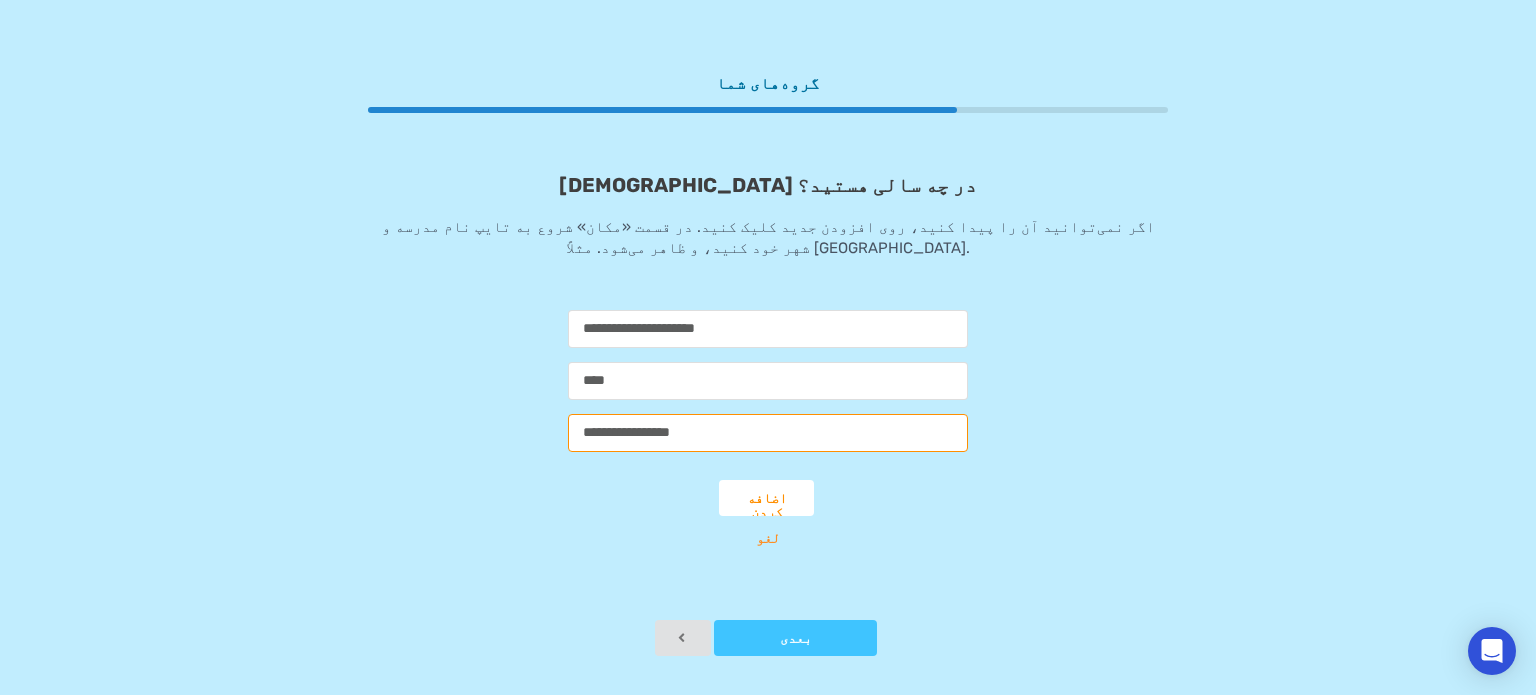 type on "**********" 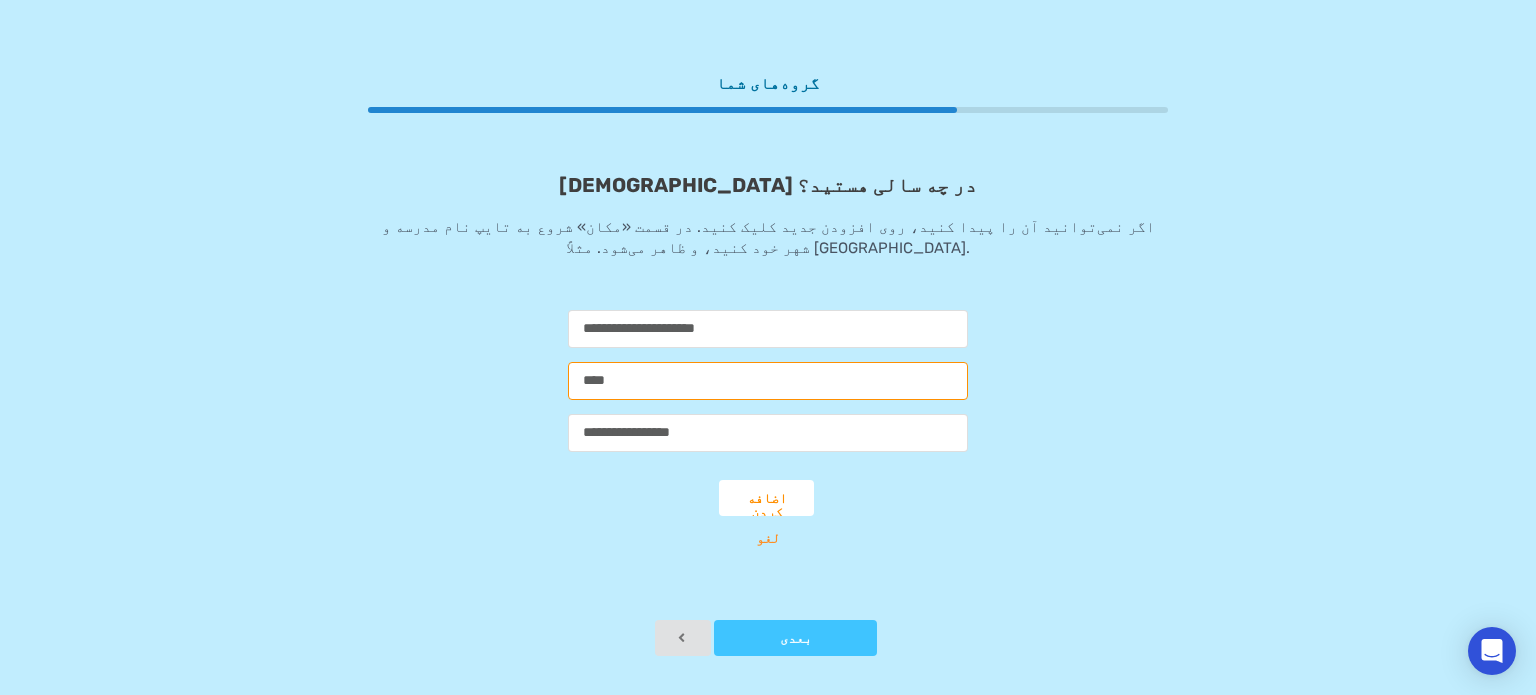 drag, startPoint x: 653, startPoint y: 381, endPoint x: 498, endPoint y: 347, distance: 158.68523 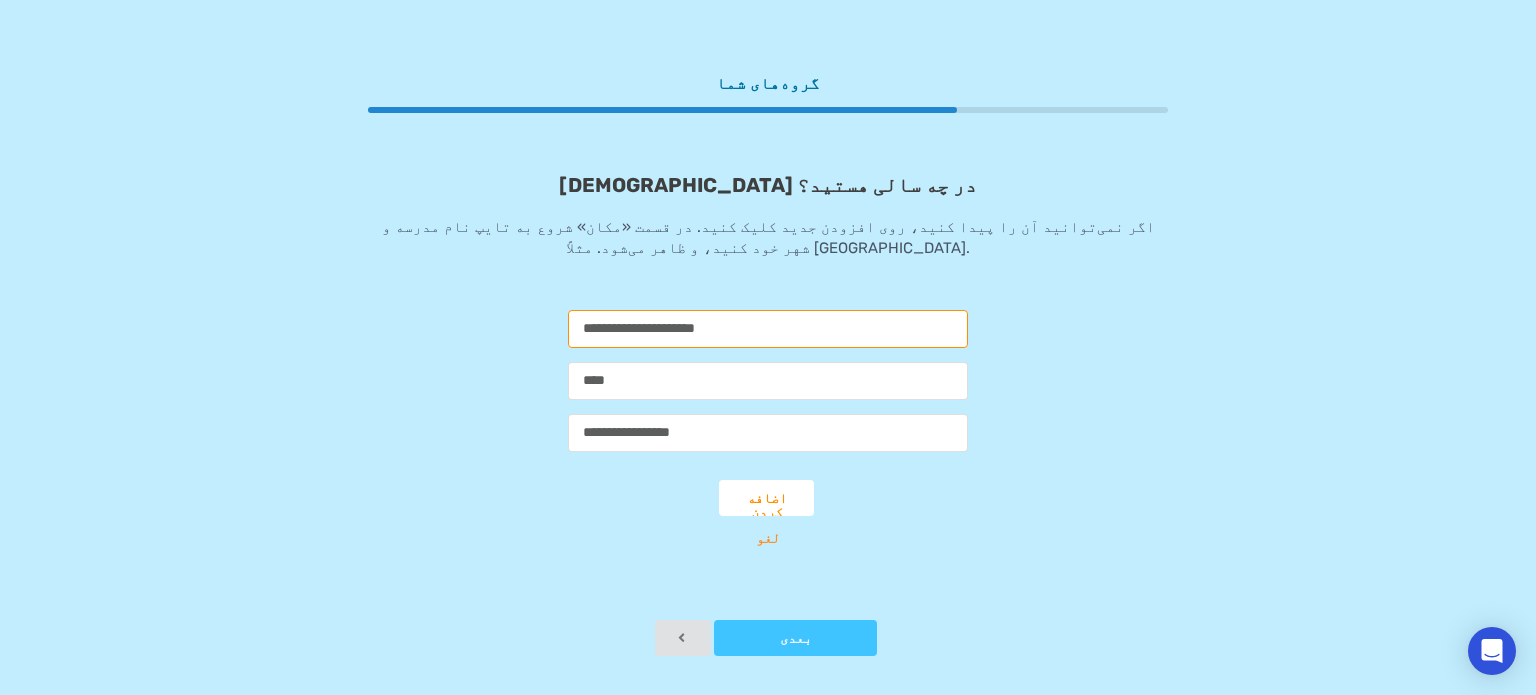 drag, startPoint x: 767, startPoint y: 340, endPoint x: 547, endPoint y: 316, distance: 221.30522 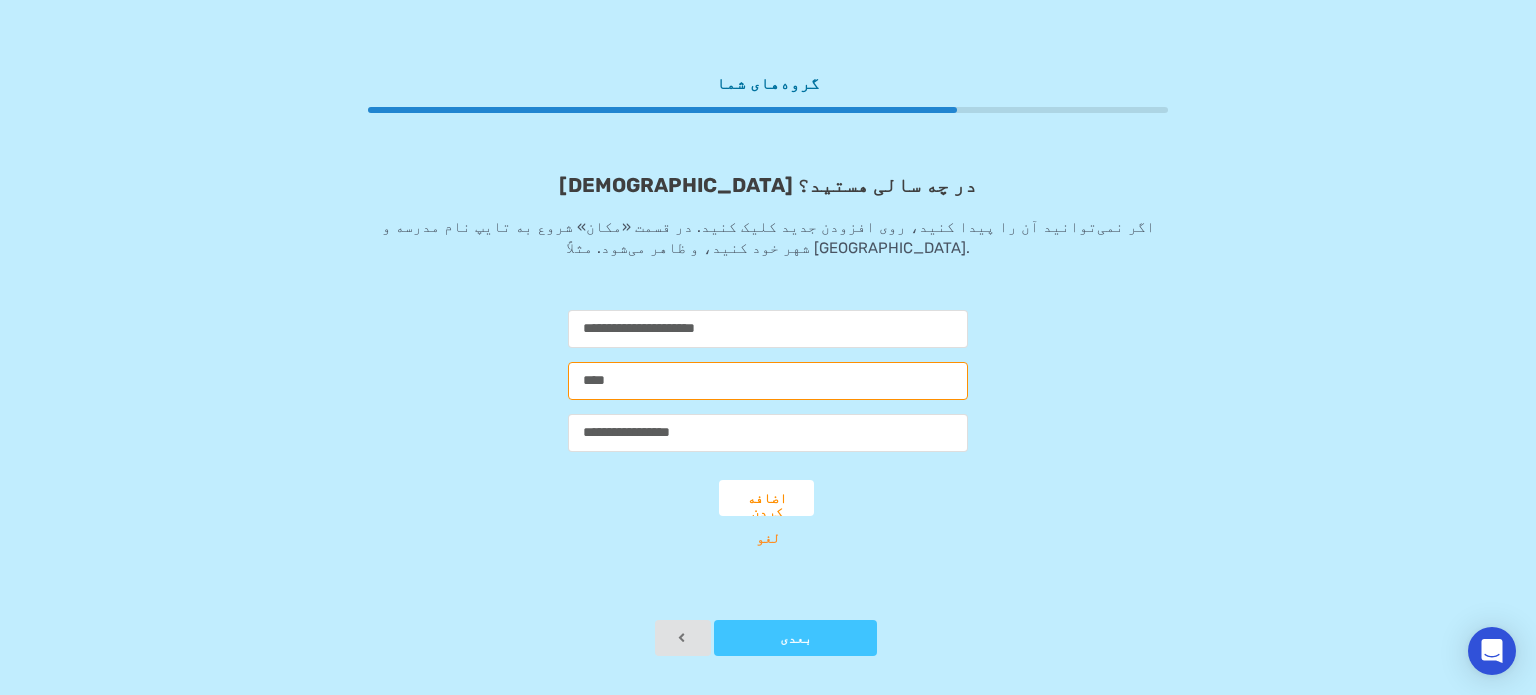 click on "****" at bounding box center [768, 381] 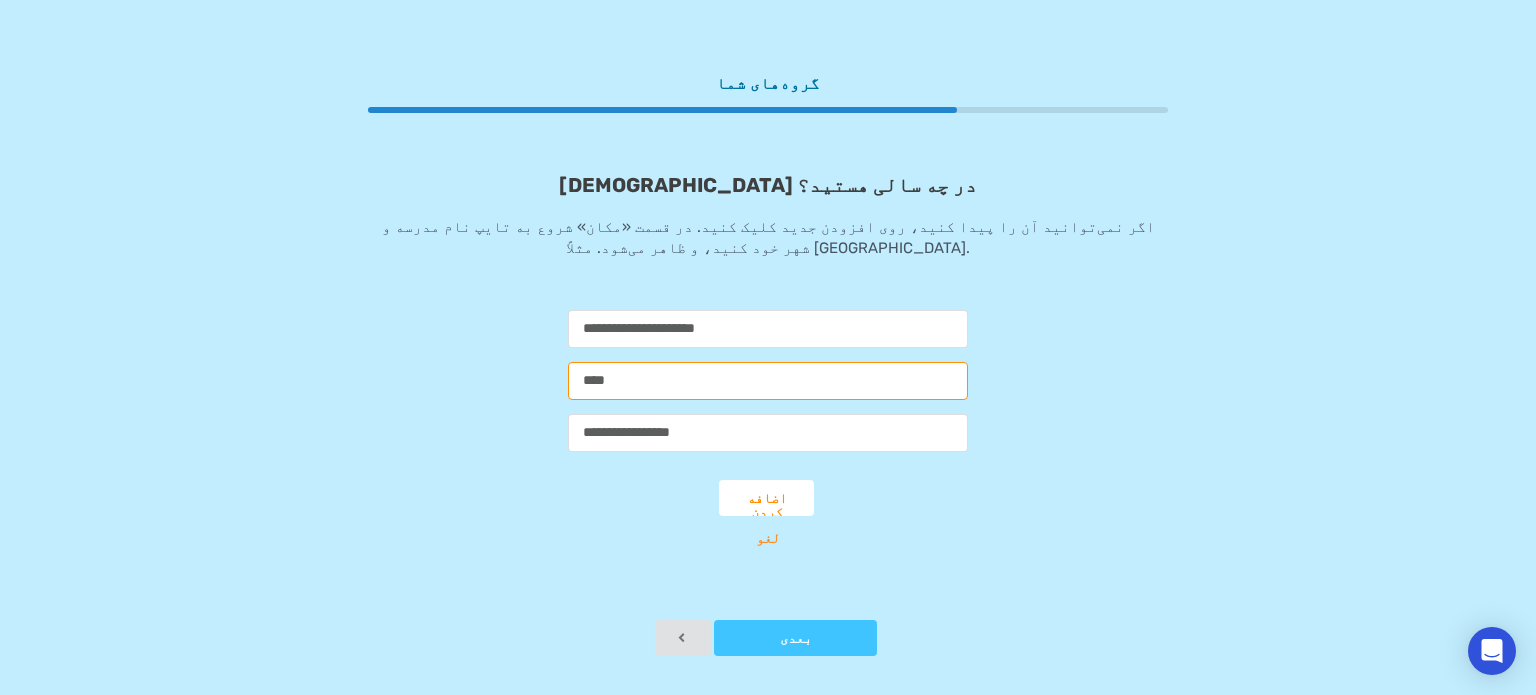 paste on "**********" 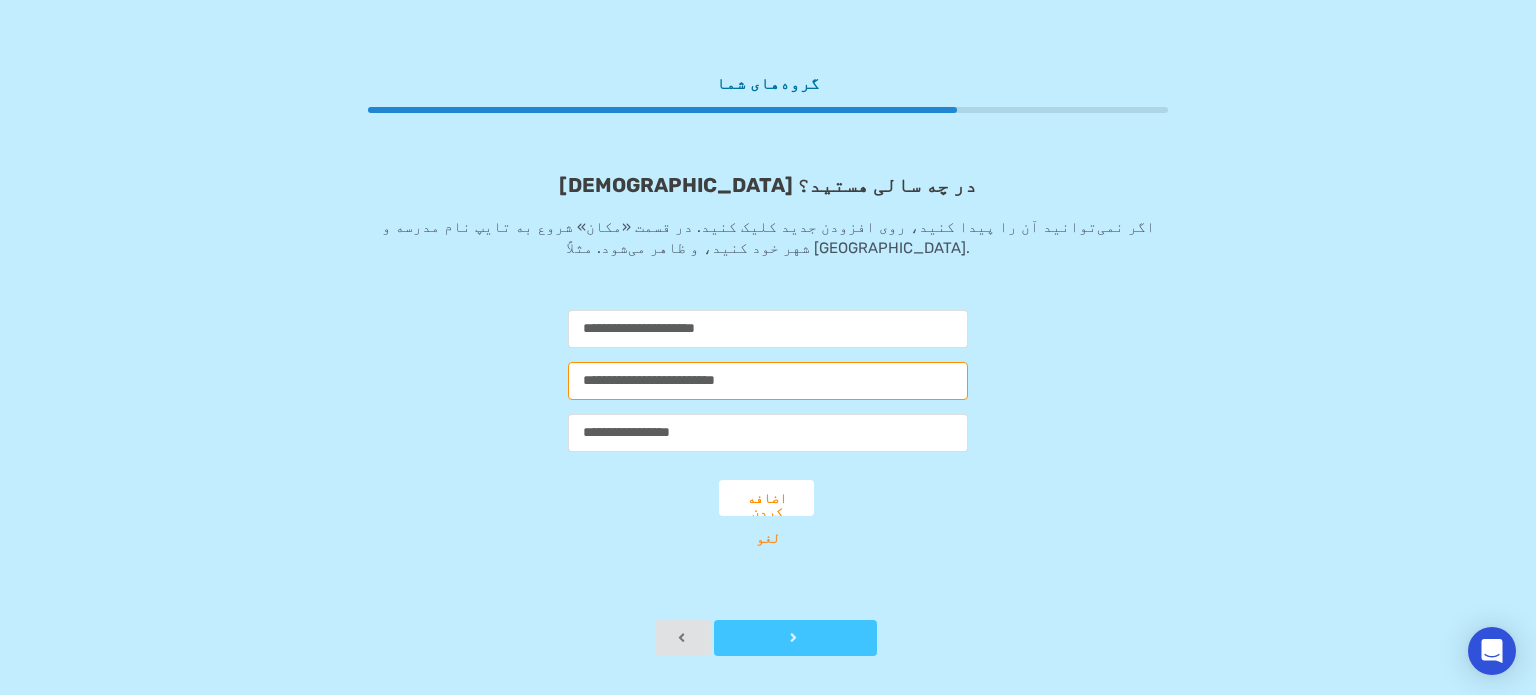 type on "**********" 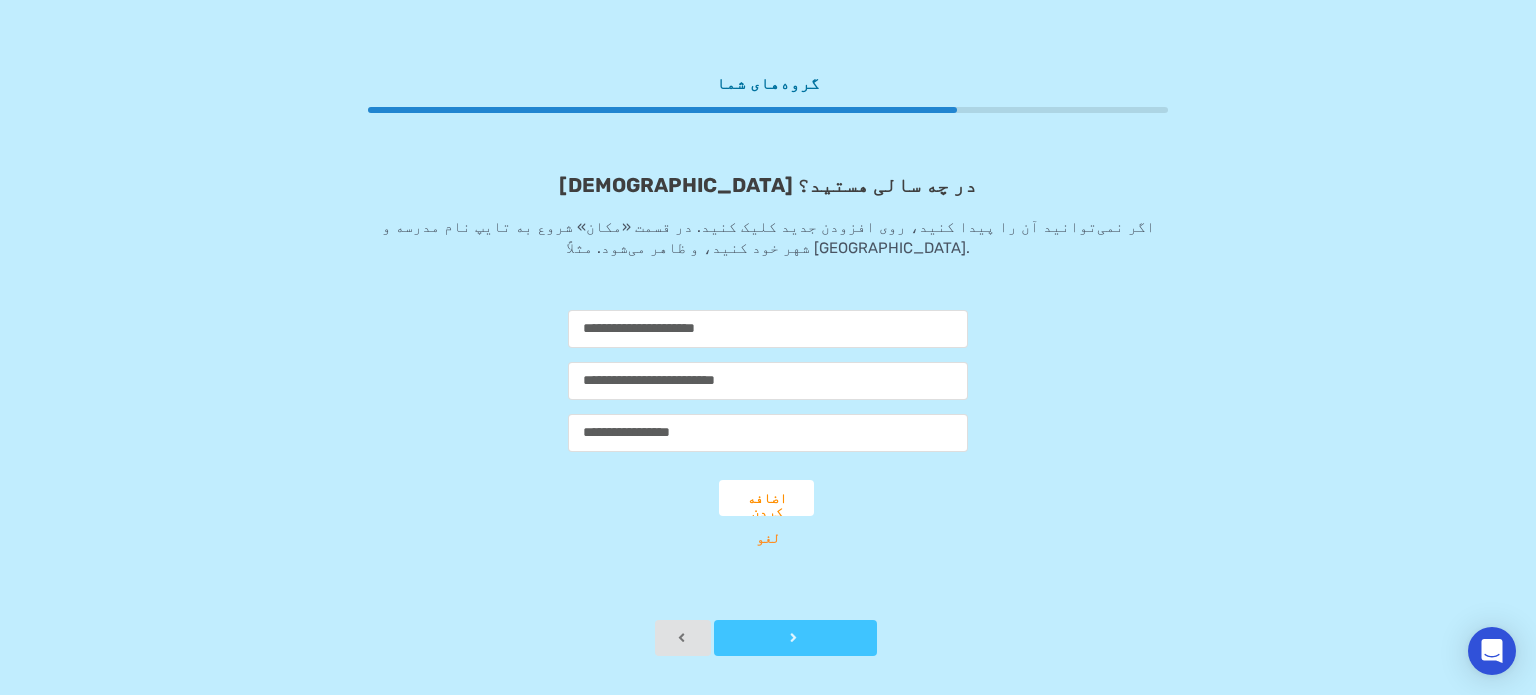 click on "بعدی" at bounding box center (795, 638) 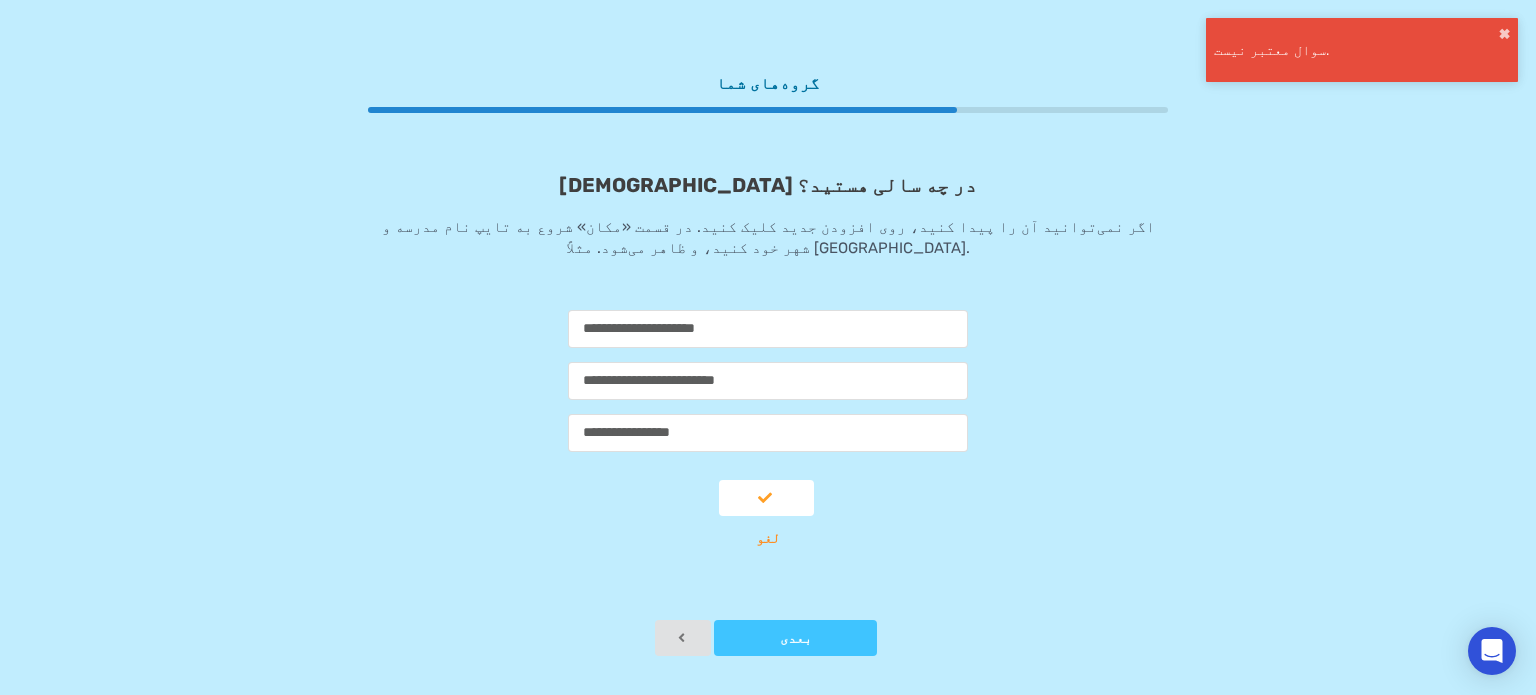 click at bounding box center (766, 498) 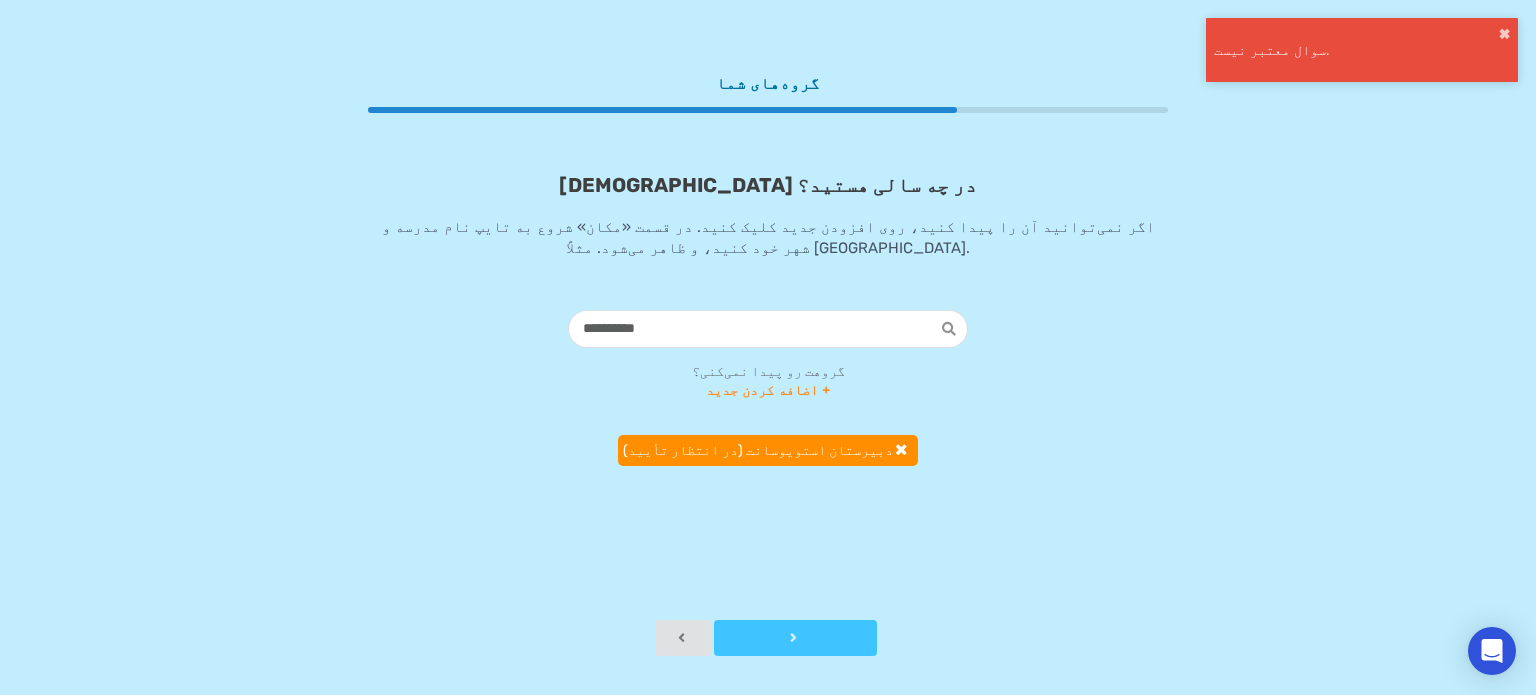 click on "بعدی" at bounding box center (795, 638) 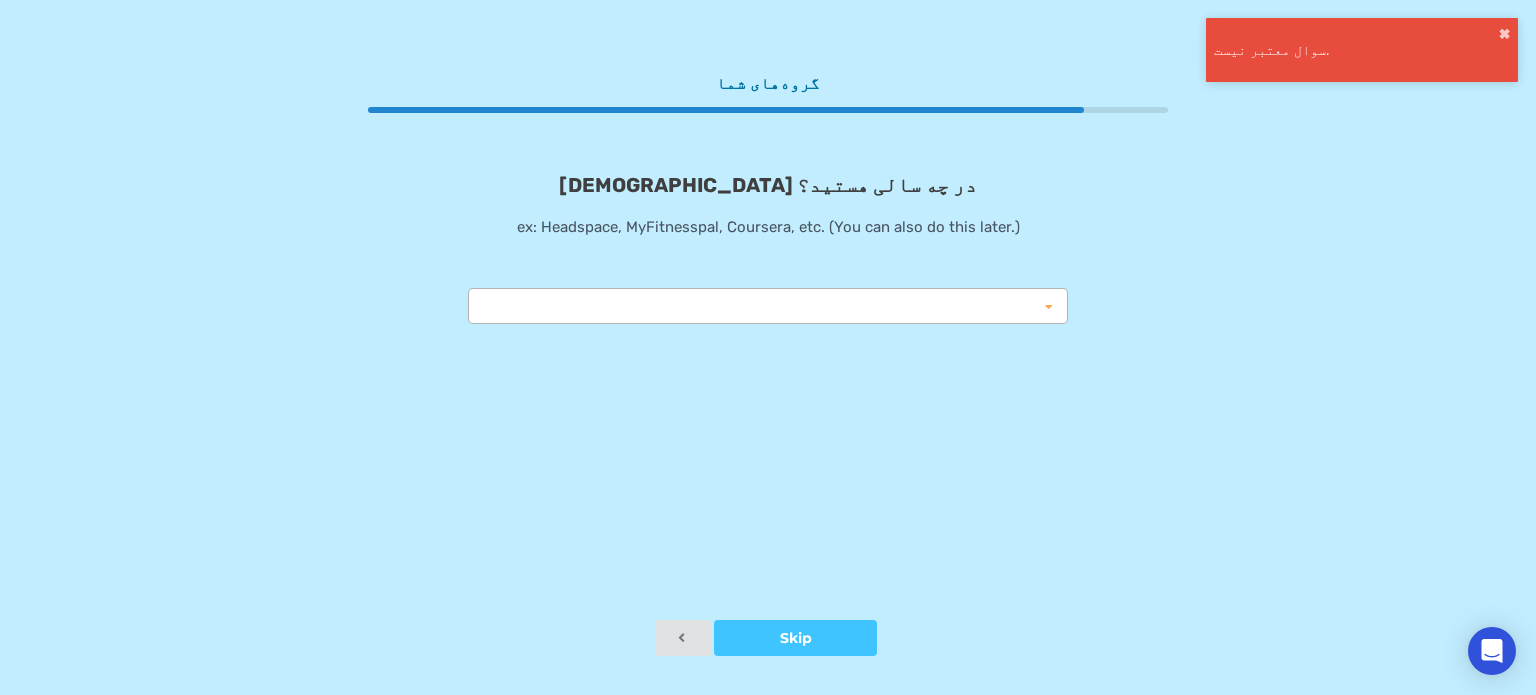 click on "Instagram Reduction MapMyRide ITrackBites ludite Duolingo Cronometer  Ovia Covenant Eyes Garmin Anki Focusmate Samsung Health Noom Huawei Health Pomodone Ankidroid Endel Pomodoro Quizlet Rocketbook Quire Asana Scrum Board Skype Outlook Whatsapp Spotify Telegram Aaptiv Forest Google Calendar ahrefs Udemy Mi Fit Headspace Loseit RunKeeper MyFitnessPal Wim Hof Method Apple Activity Runtastic Patook Google Fit Apple Health Nike Run Club Strava Waking Up LifeRPG Discord Coursera Habitica FLIP Fitbit Weight Watchers MapMyRun Zero Crunch Gym 24-Hour Fitness Notion YNAB  Lifesum Reduce Snapchat Endomondo Screaming Frog Fabulous Kik Slack VK Moz Spotify  Google Docs Chatzy Studying Playbook Evernote FitBod Reduce YouTube Insight Meditation App Brian Tracy 7M Workout Khan Academy RescueTime CaynaxAW6 Apple Notes Calm Tide Drops Medium WorkingHours Beeminder ReadTracker Complice TED Wanikani BeachBody Notepad Quitzilla Krita Roubit BBC Good Food Trello CaynaxAW6  Good day Simple Habit Real Appeal Tone It Up Jefit Peanut" at bounding box center [768, 306] 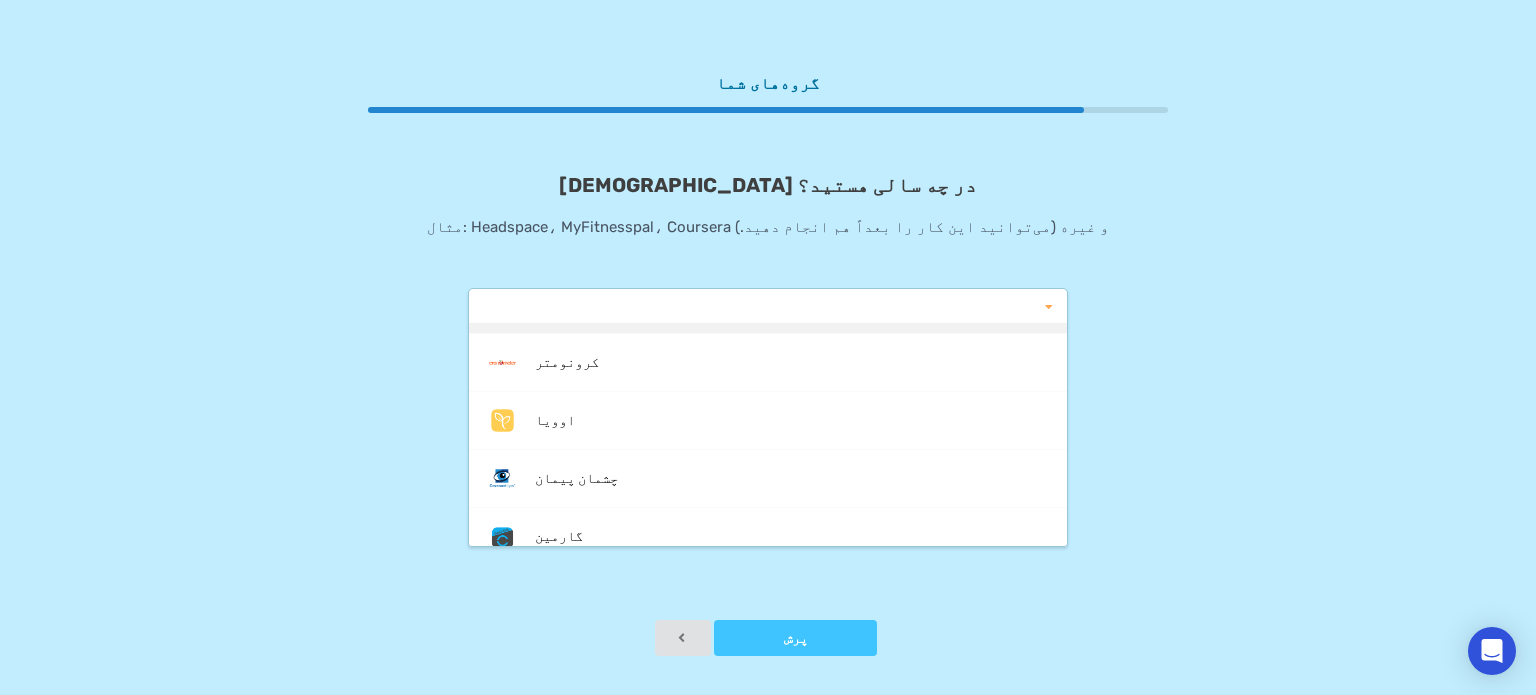 scroll, scrollTop: 0, scrollLeft: 0, axis: both 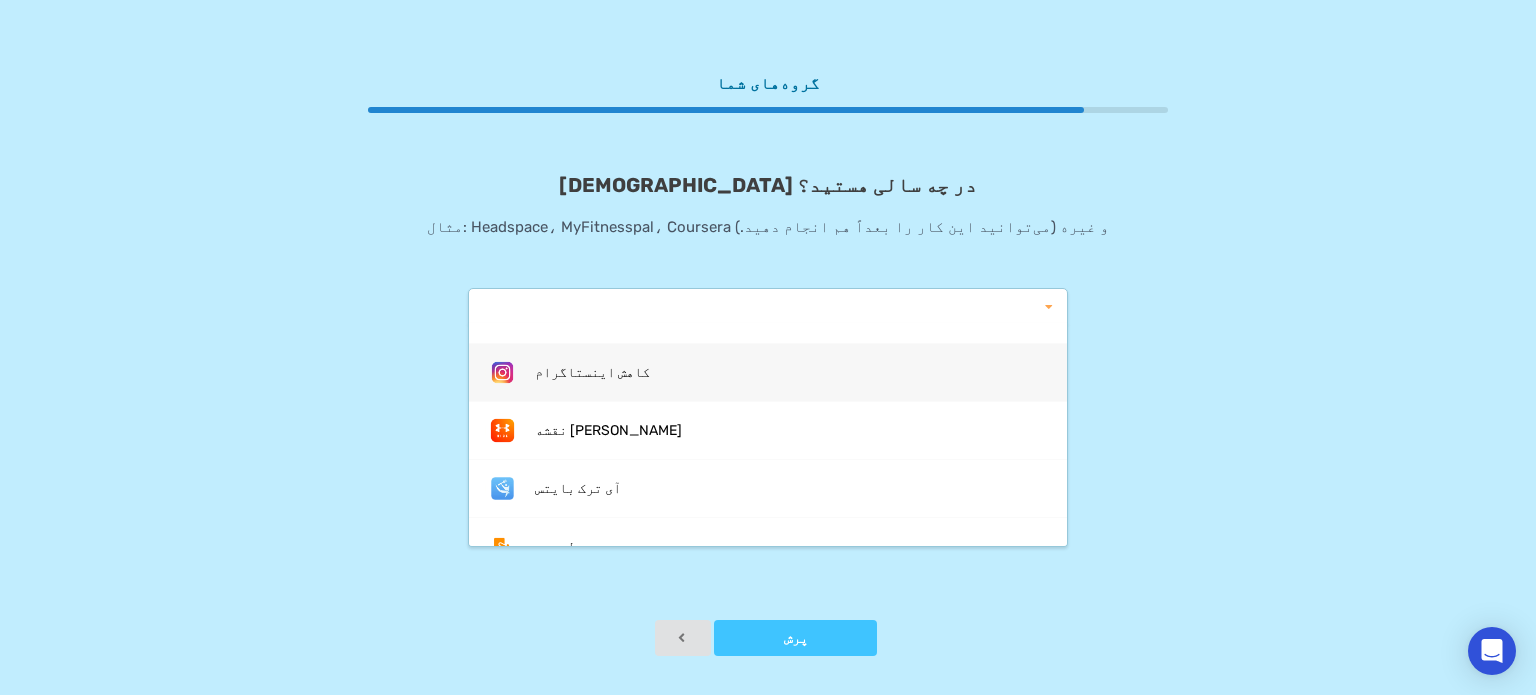 click on "کاهش اینستاگرام" at bounding box center (768, 372) 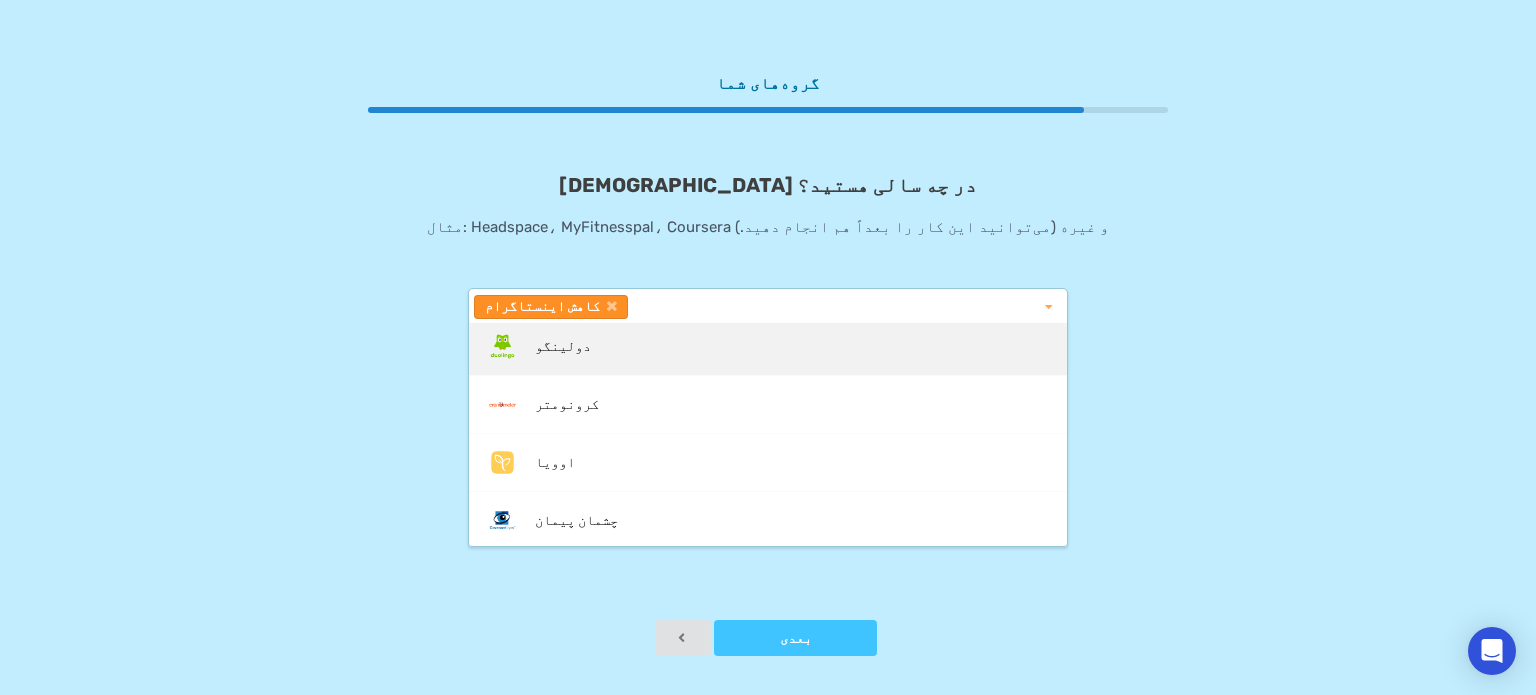 click on "دولینگو" at bounding box center (768, 346) 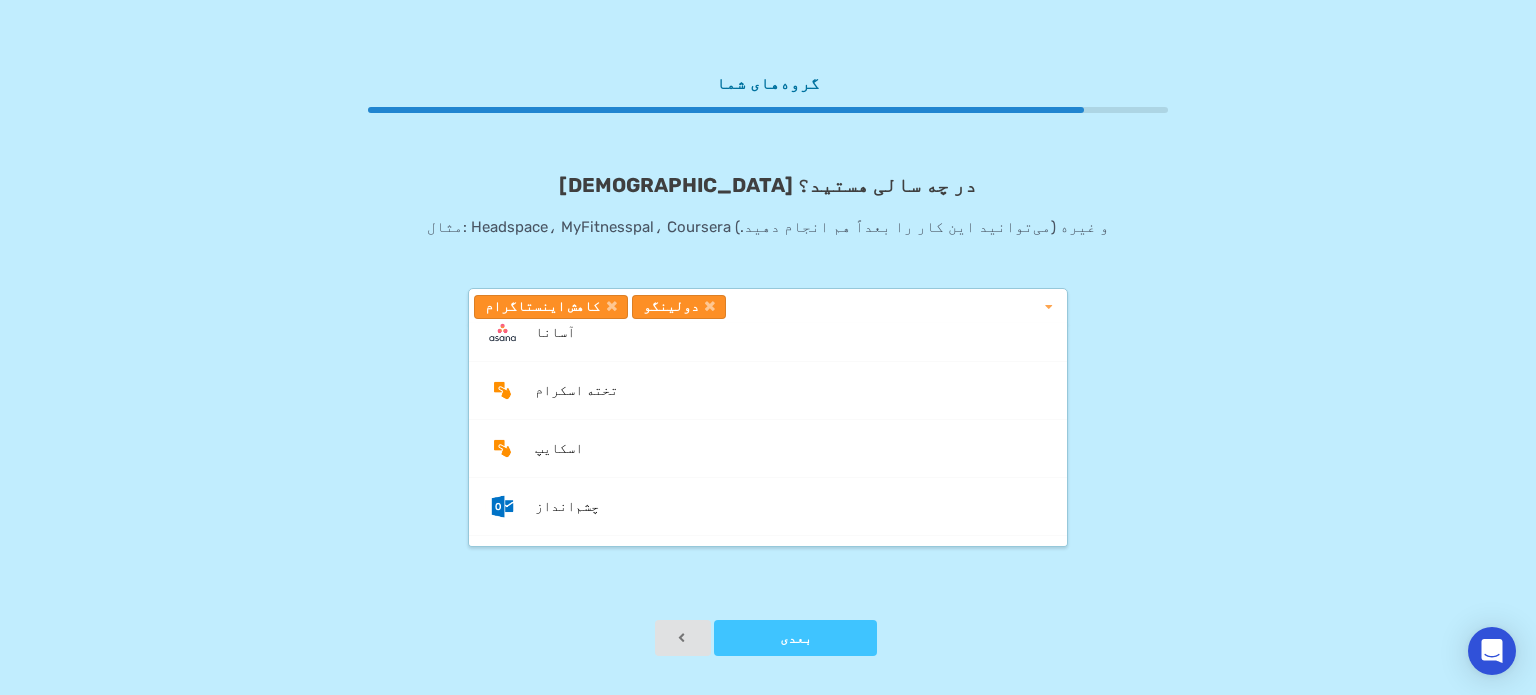 scroll, scrollTop: 1242, scrollLeft: 0, axis: vertical 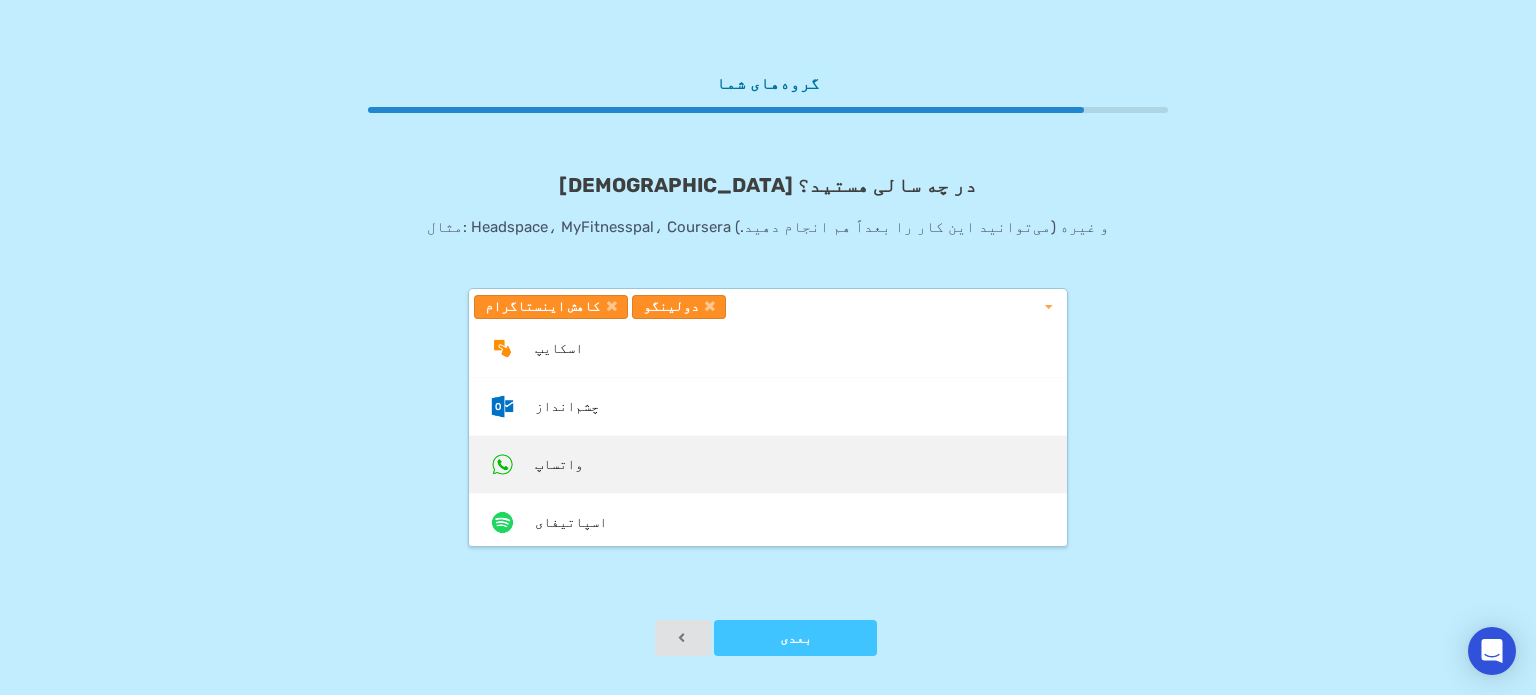 click on "واتساپ" at bounding box center [768, 464] 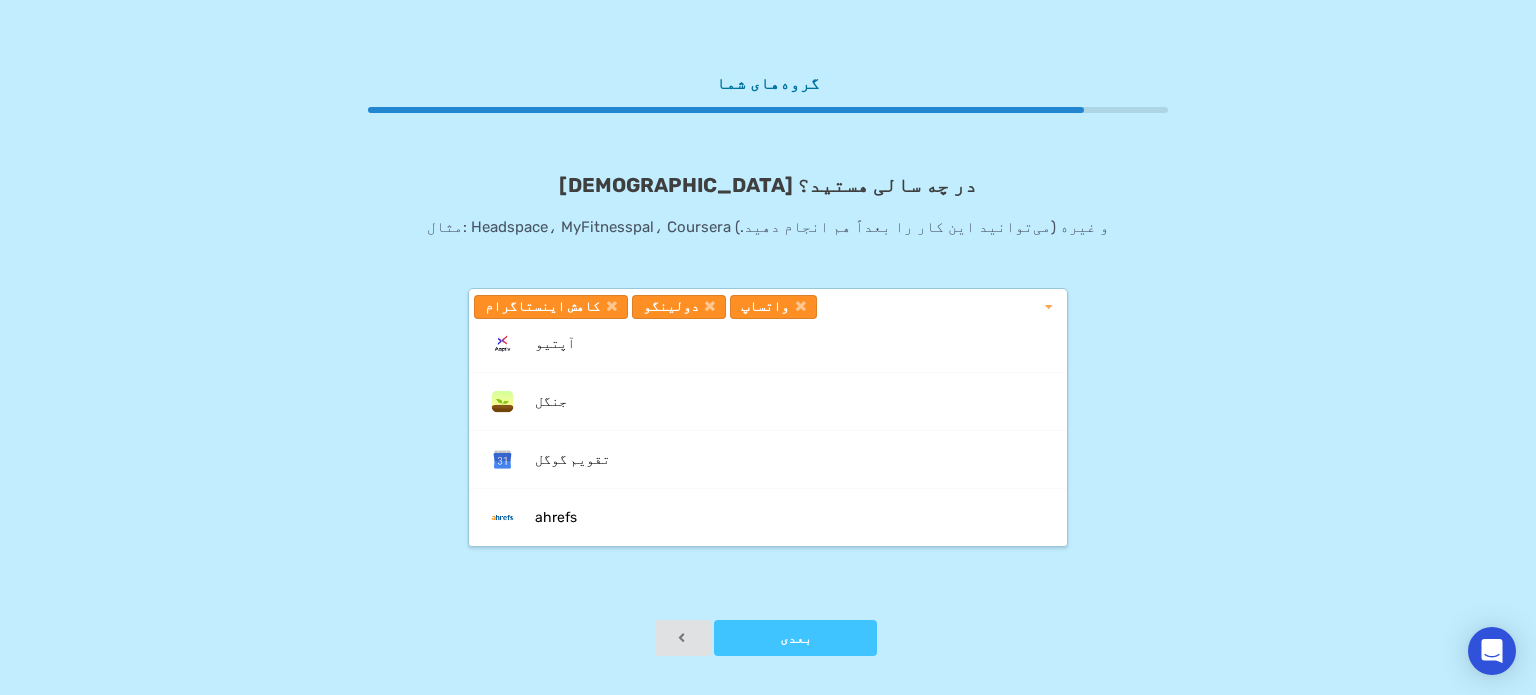scroll, scrollTop: 1342, scrollLeft: 0, axis: vertical 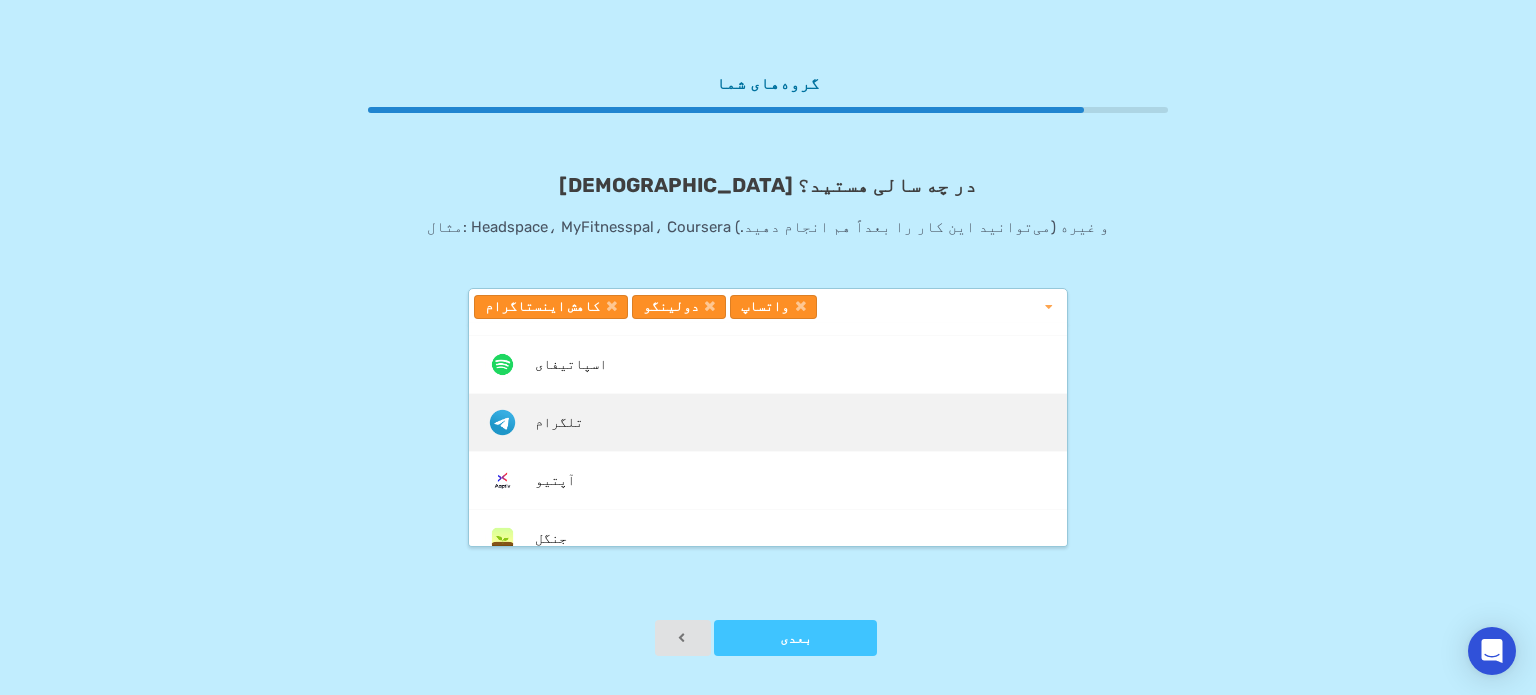 click on "تلگرام" at bounding box center [768, 422] 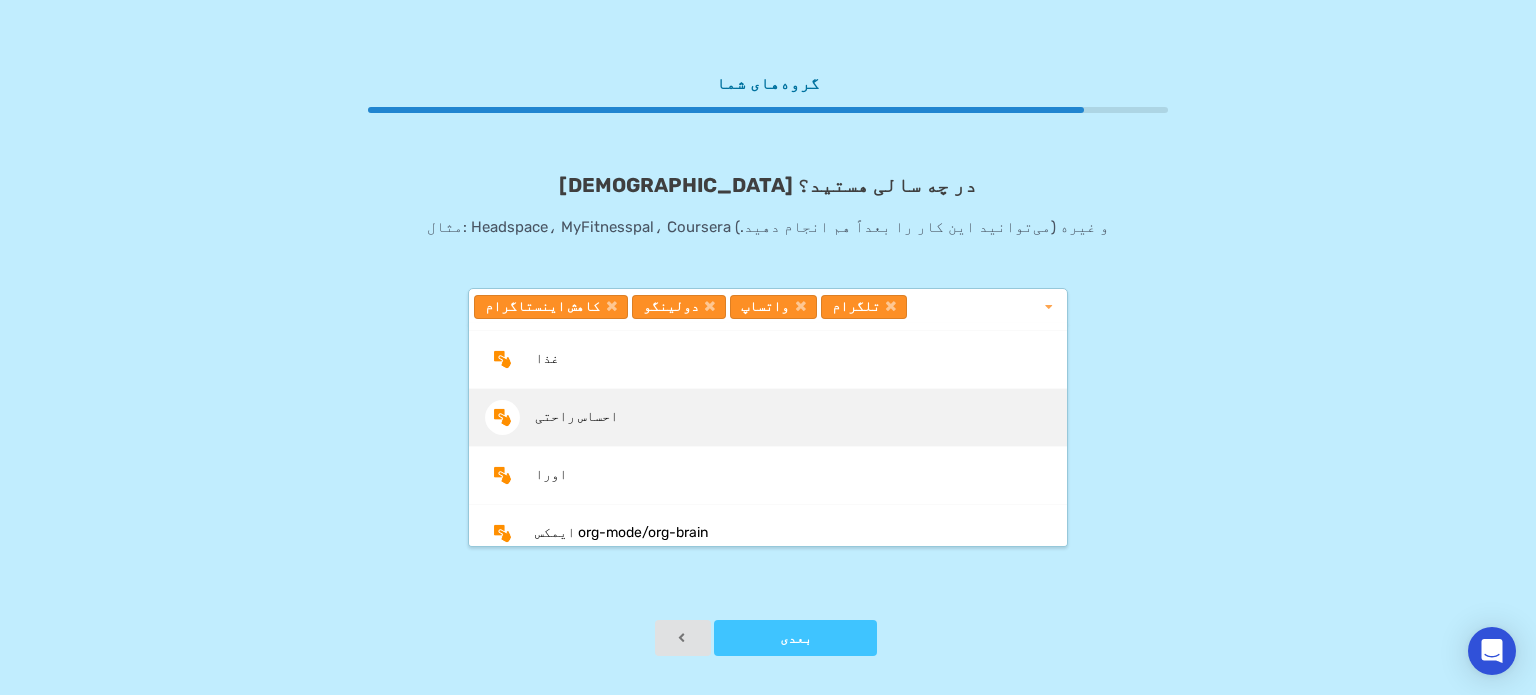 scroll, scrollTop: 21742, scrollLeft: 0, axis: vertical 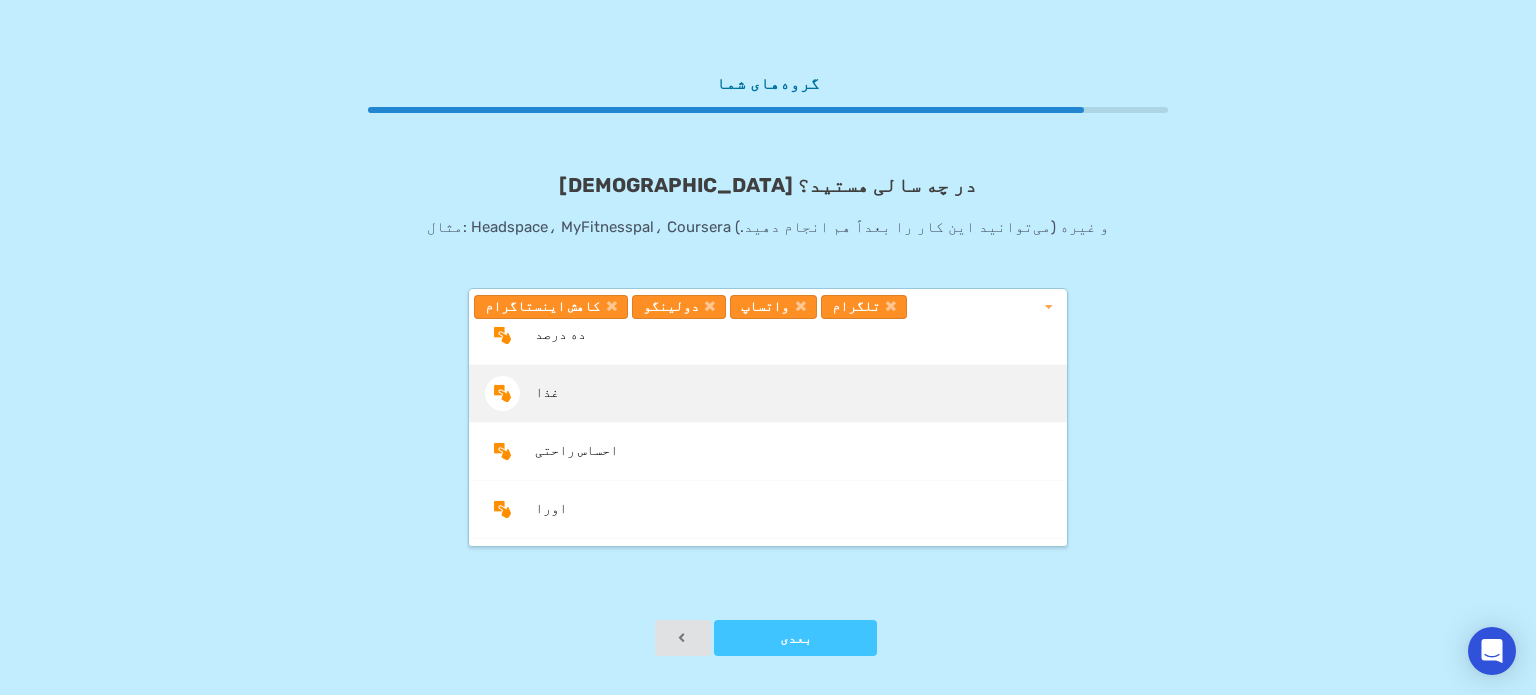 click on "غذا" at bounding box center [768, 393] 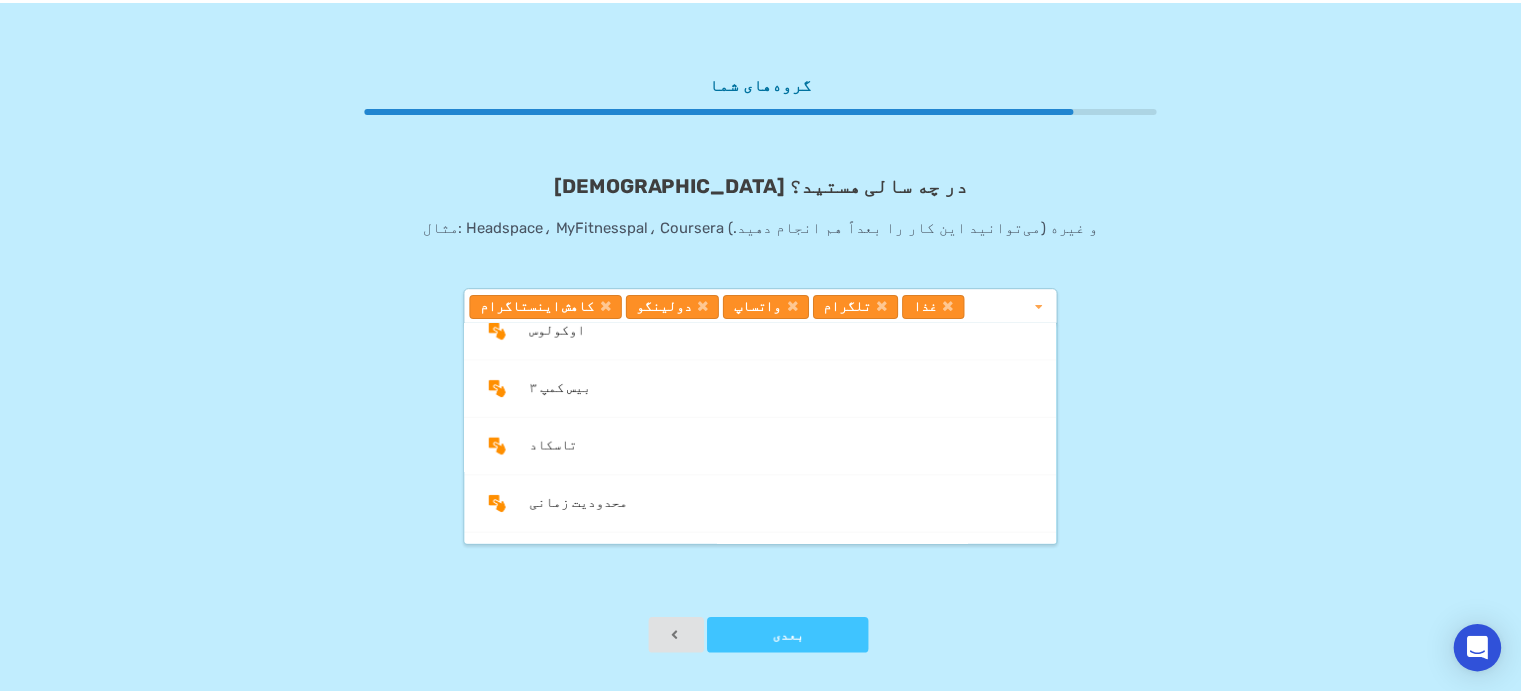 scroll, scrollTop: 23042, scrollLeft: 0, axis: vertical 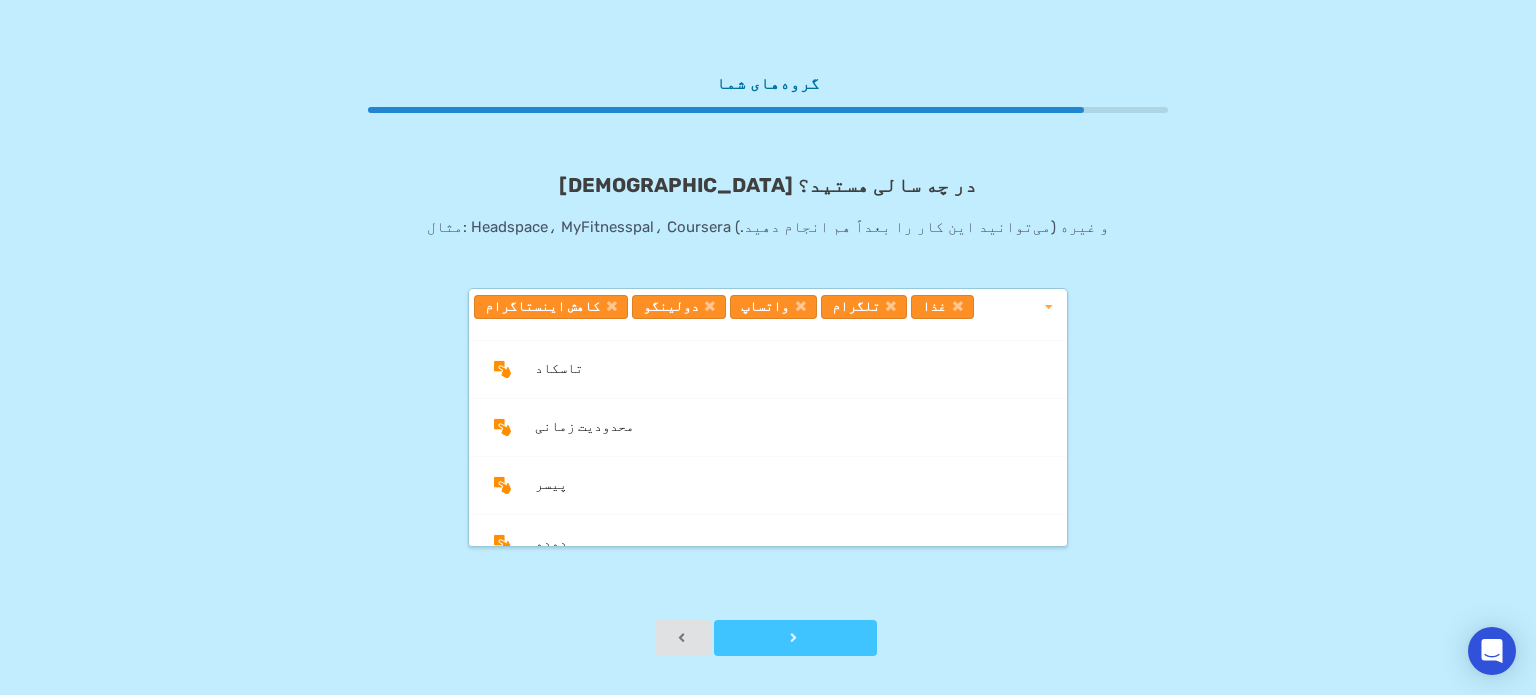 click at bounding box center (795, 638) 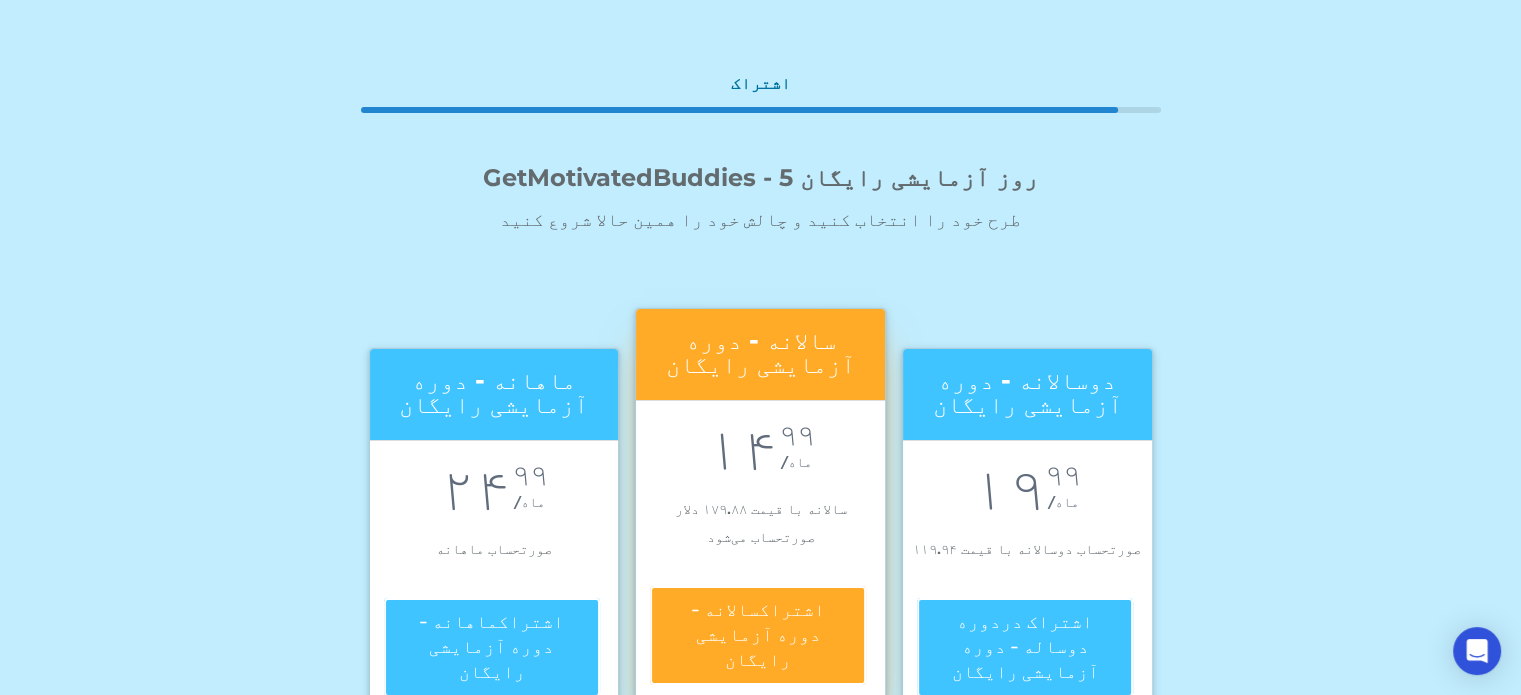 scroll, scrollTop: 300, scrollLeft: 0, axis: vertical 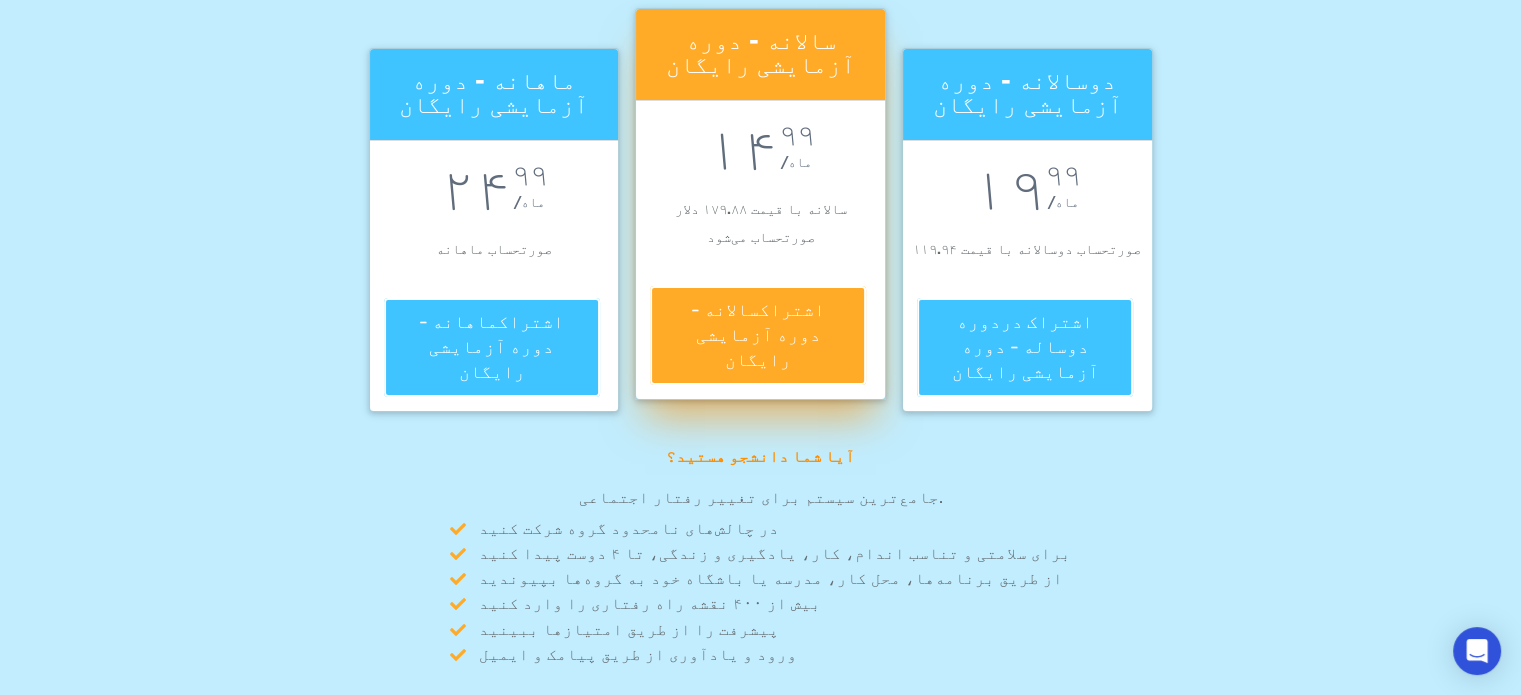 click on "در چالش‌های نامحدود گروه شرکت کنید برای سلامتی و تناسب اندام، کار، یادگیری و زندگی، تا ۴ دوست پیدا کنید از طریق برنامه‌ها، محل کار، مدرسه یا باشگاه خود به گروه‌ها بپیوندید بیش از ۴۰۰ نقشه راه رفتاری را وارد کنید پیشرفت را از طریق امتیازها ببینید ورود و یادآوری از طریق پیامک و ایمیل" at bounding box center [761, 592] 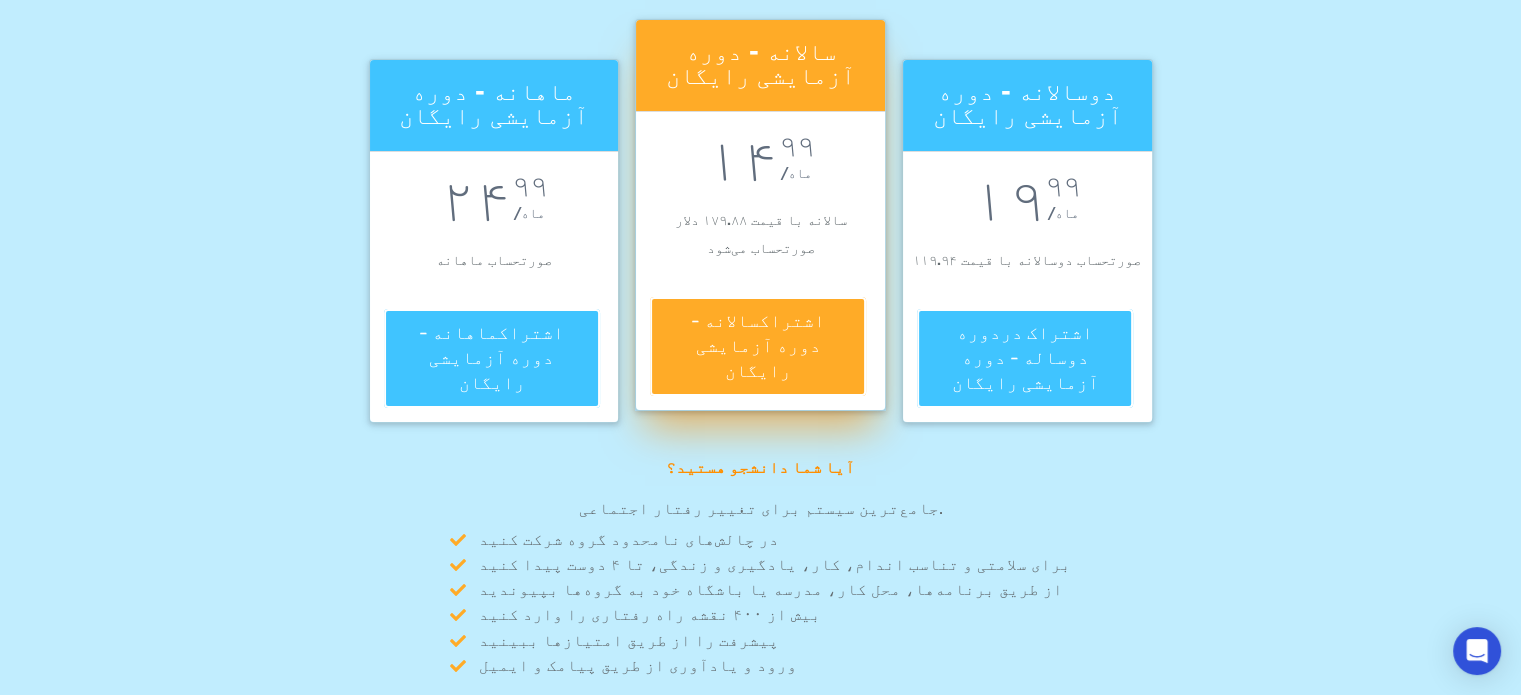 scroll, scrollTop: 476, scrollLeft: 0, axis: vertical 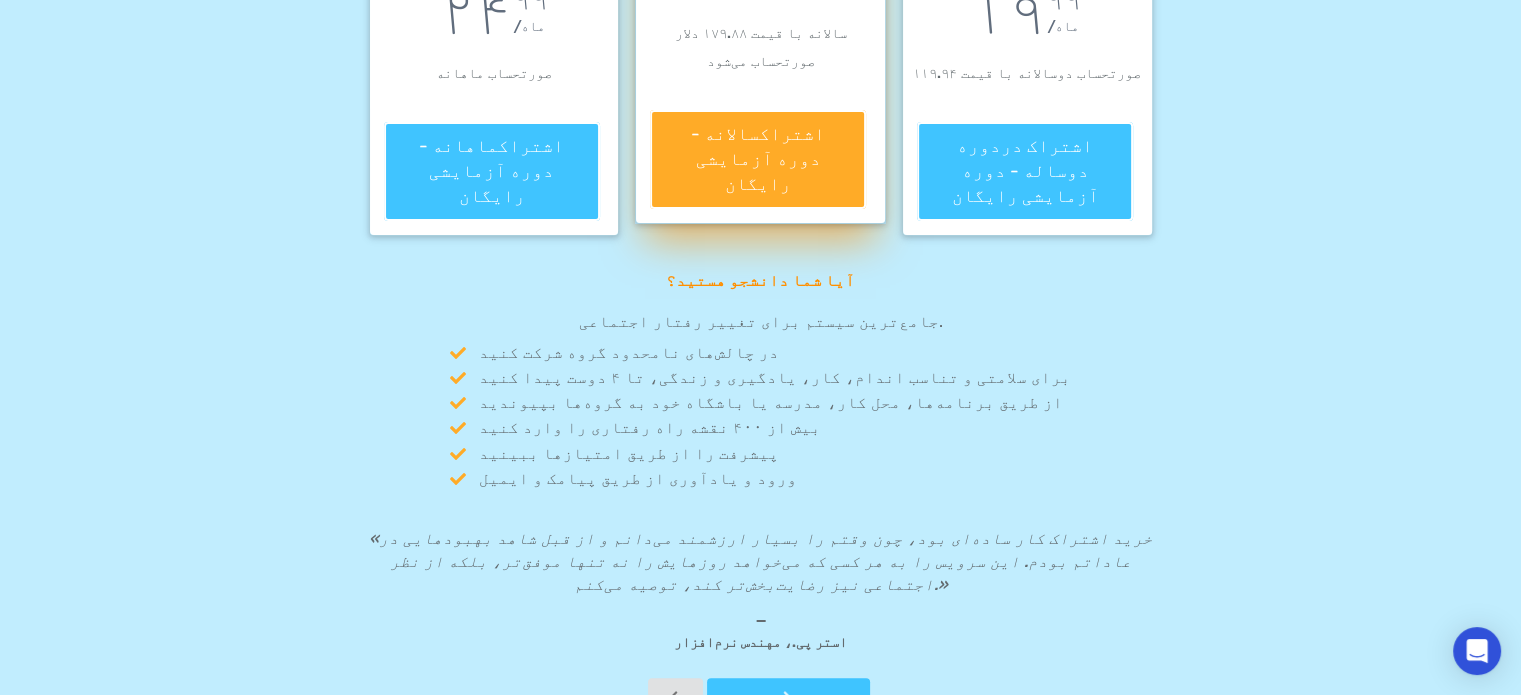 click on "پایان" at bounding box center (788, 696) 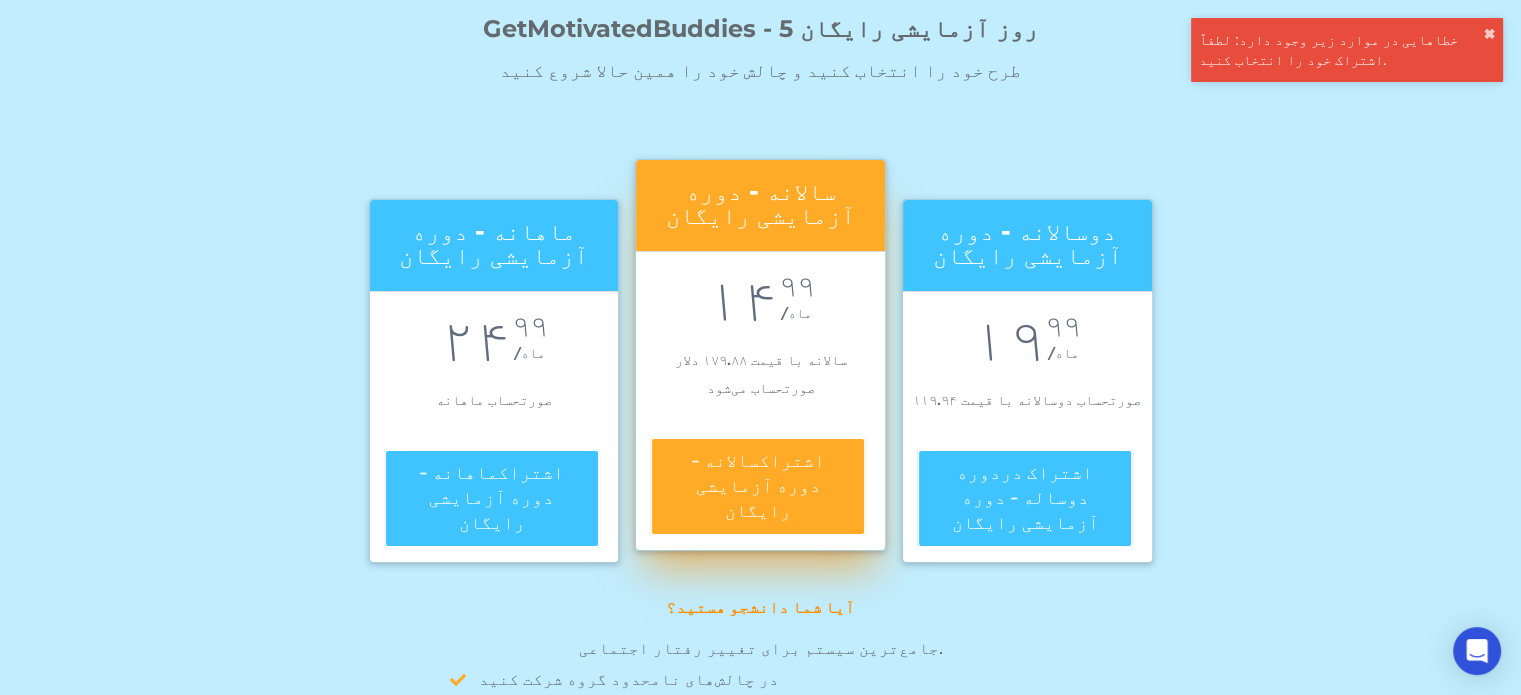 scroll, scrollTop: 0, scrollLeft: 0, axis: both 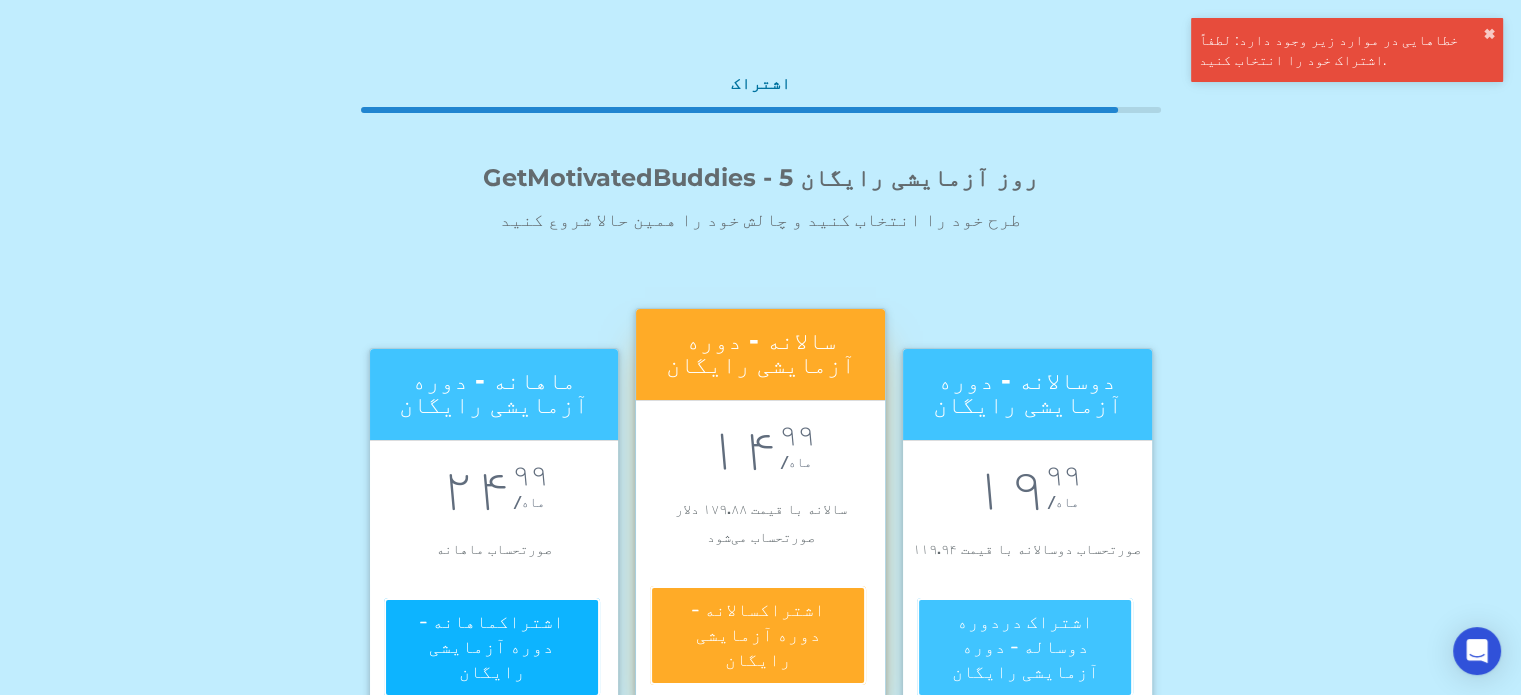 click on "اشتراک  ماهانه - دوره آزمایشی رایگان" at bounding box center (492, 648) 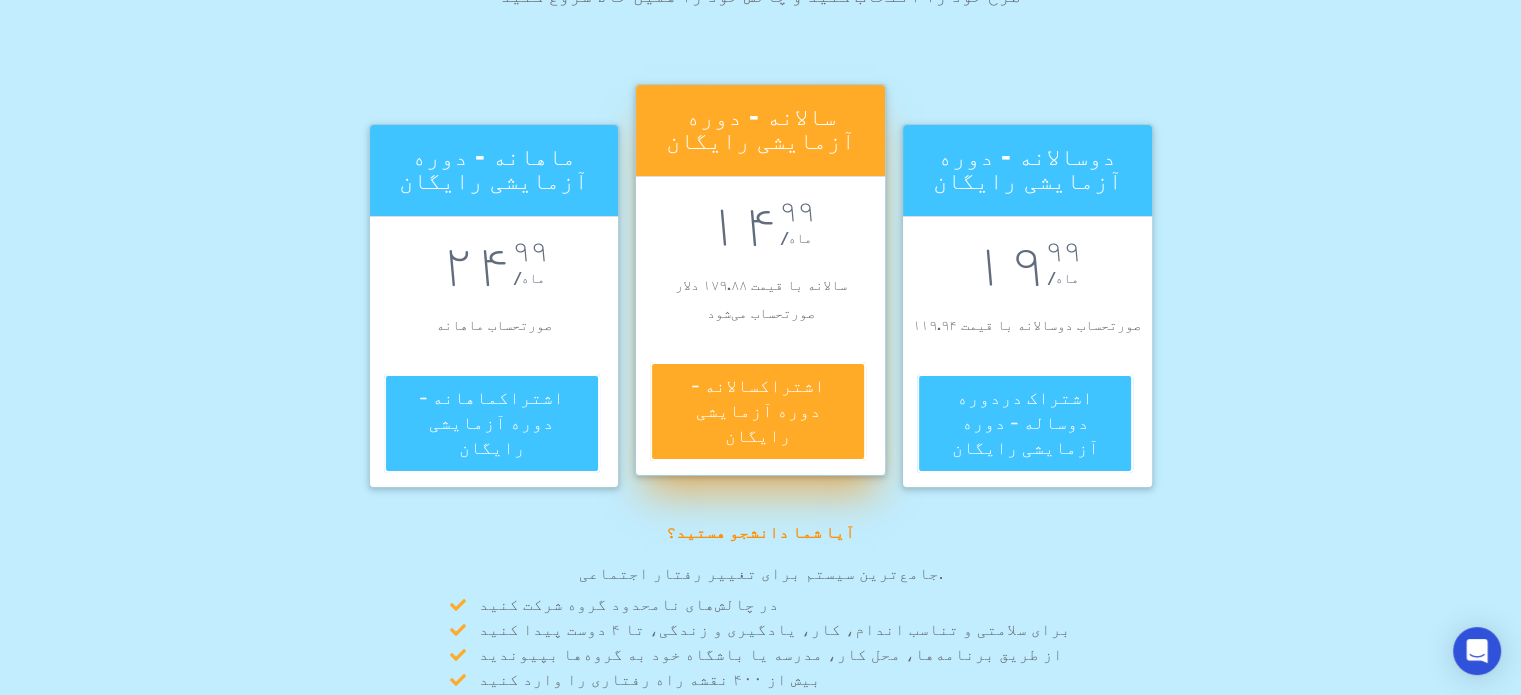 scroll, scrollTop: 476, scrollLeft: 0, axis: vertical 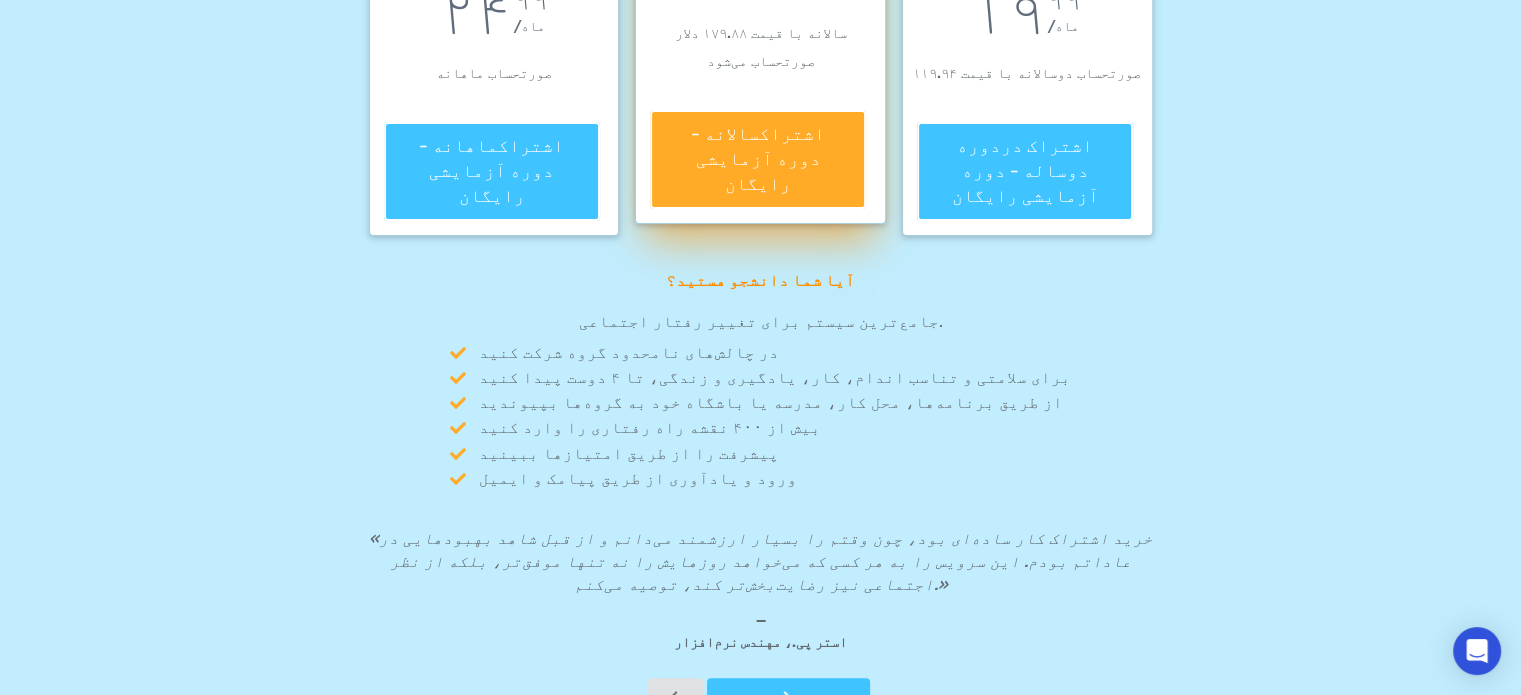 click on "پایان" at bounding box center [788, 696] 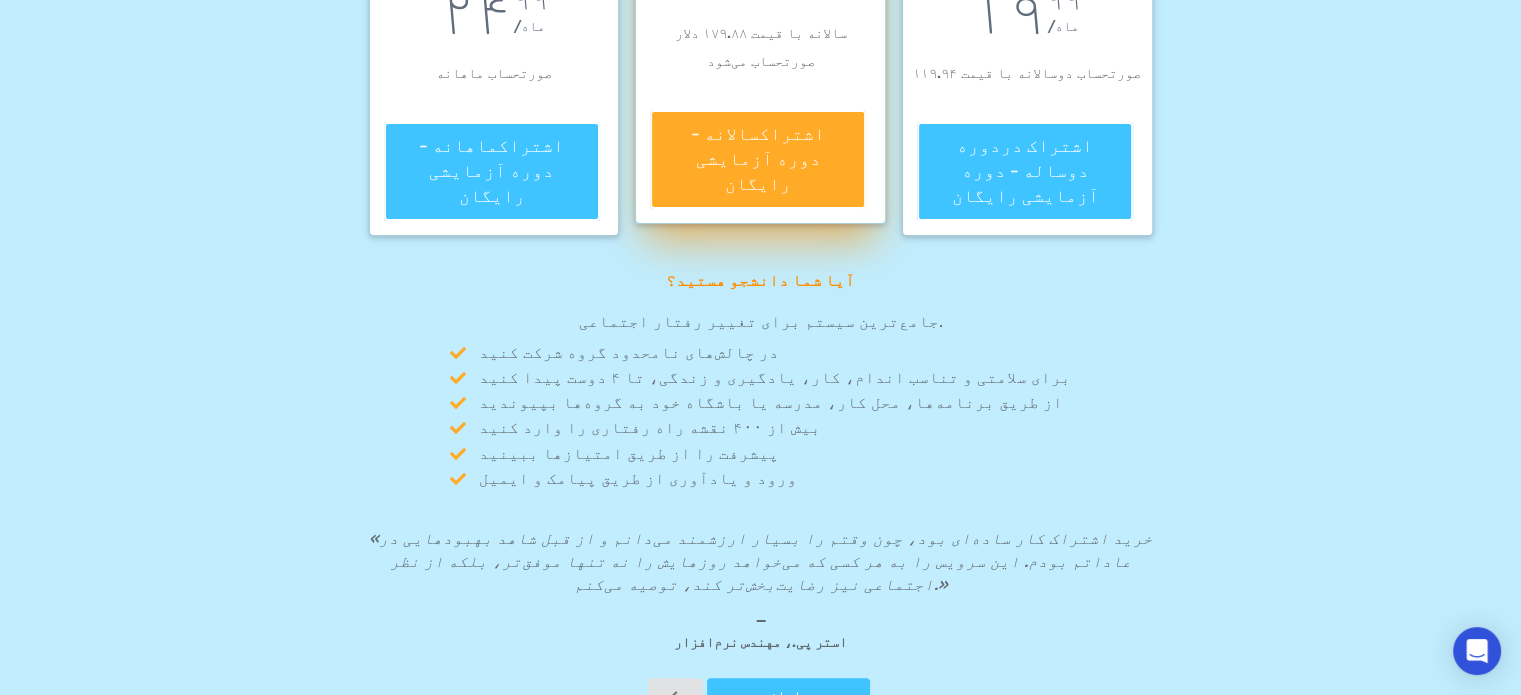 scroll, scrollTop: 0, scrollLeft: 0, axis: both 